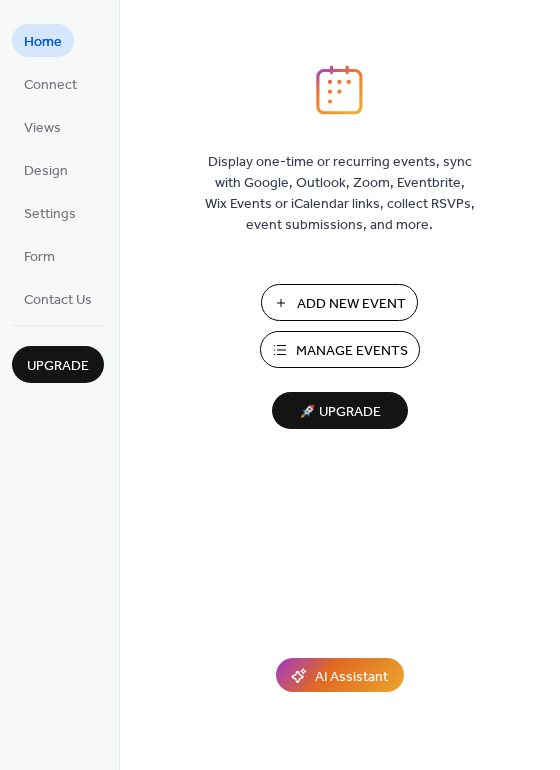 scroll, scrollTop: 0, scrollLeft: 0, axis: both 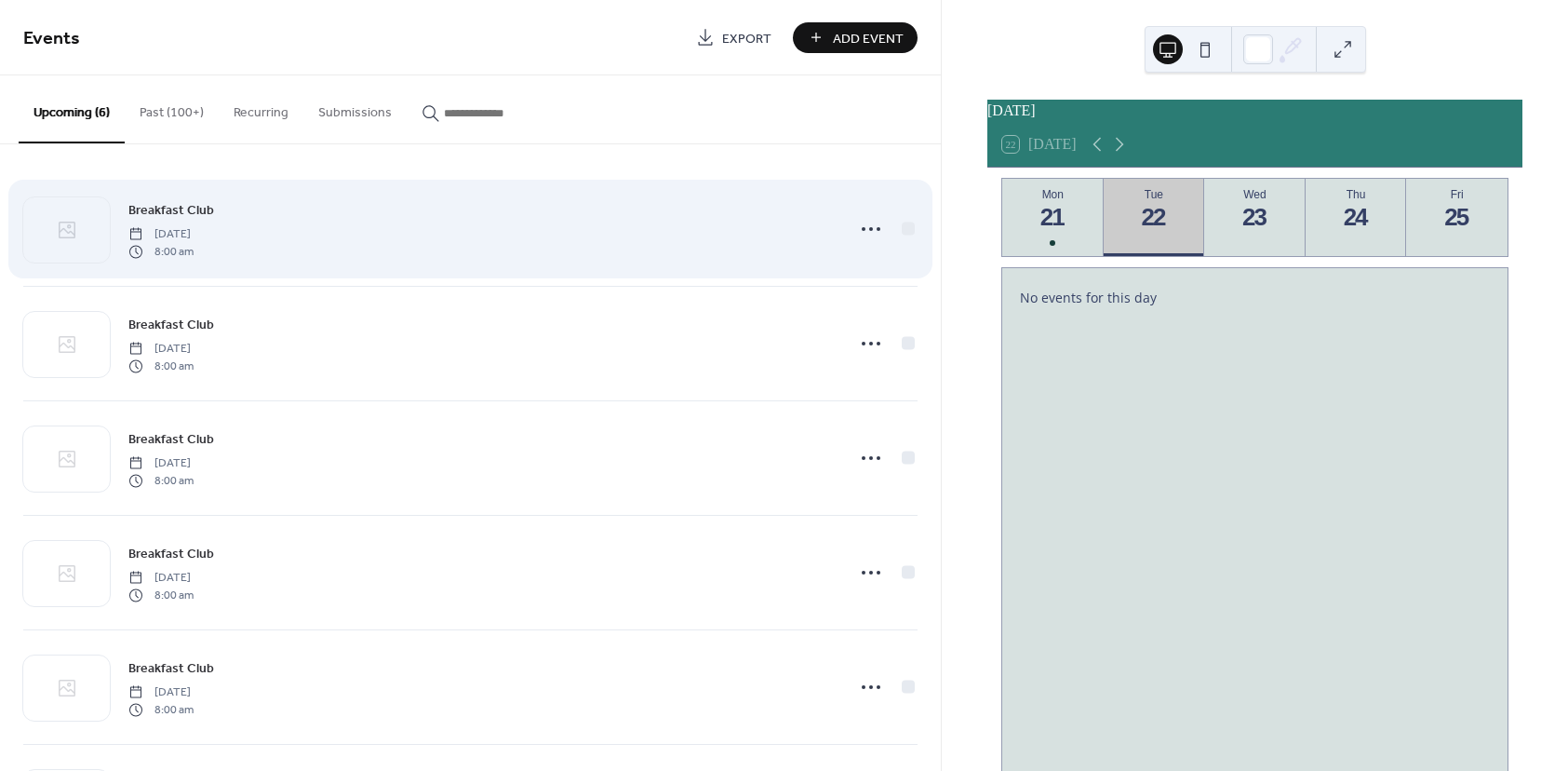 drag, startPoint x: 196, startPoint y: 248, endPoint x: 202, endPoint y: 234, distance: 15.231546 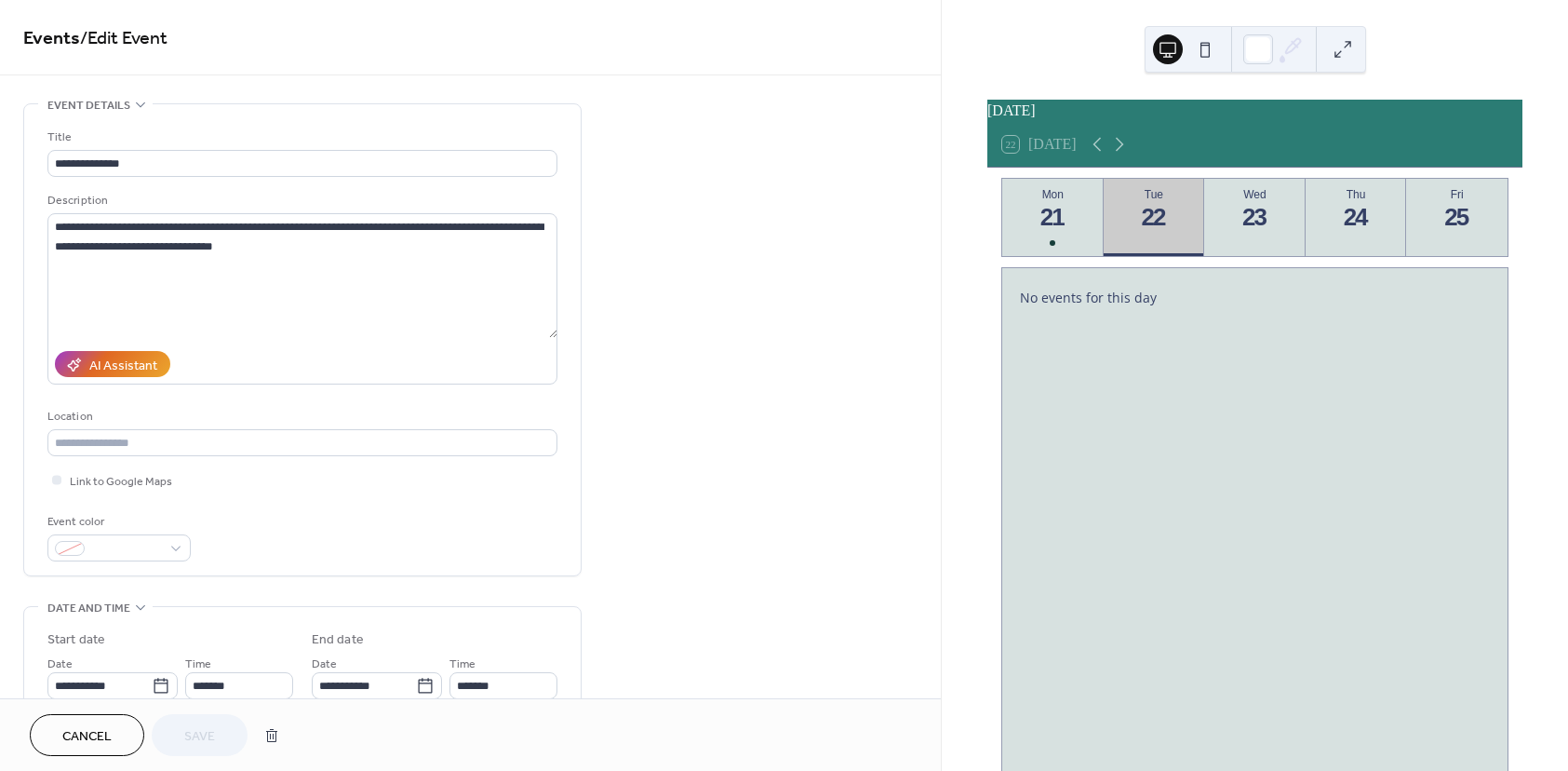 click on "Cancel" at bounding box center (87, 737) 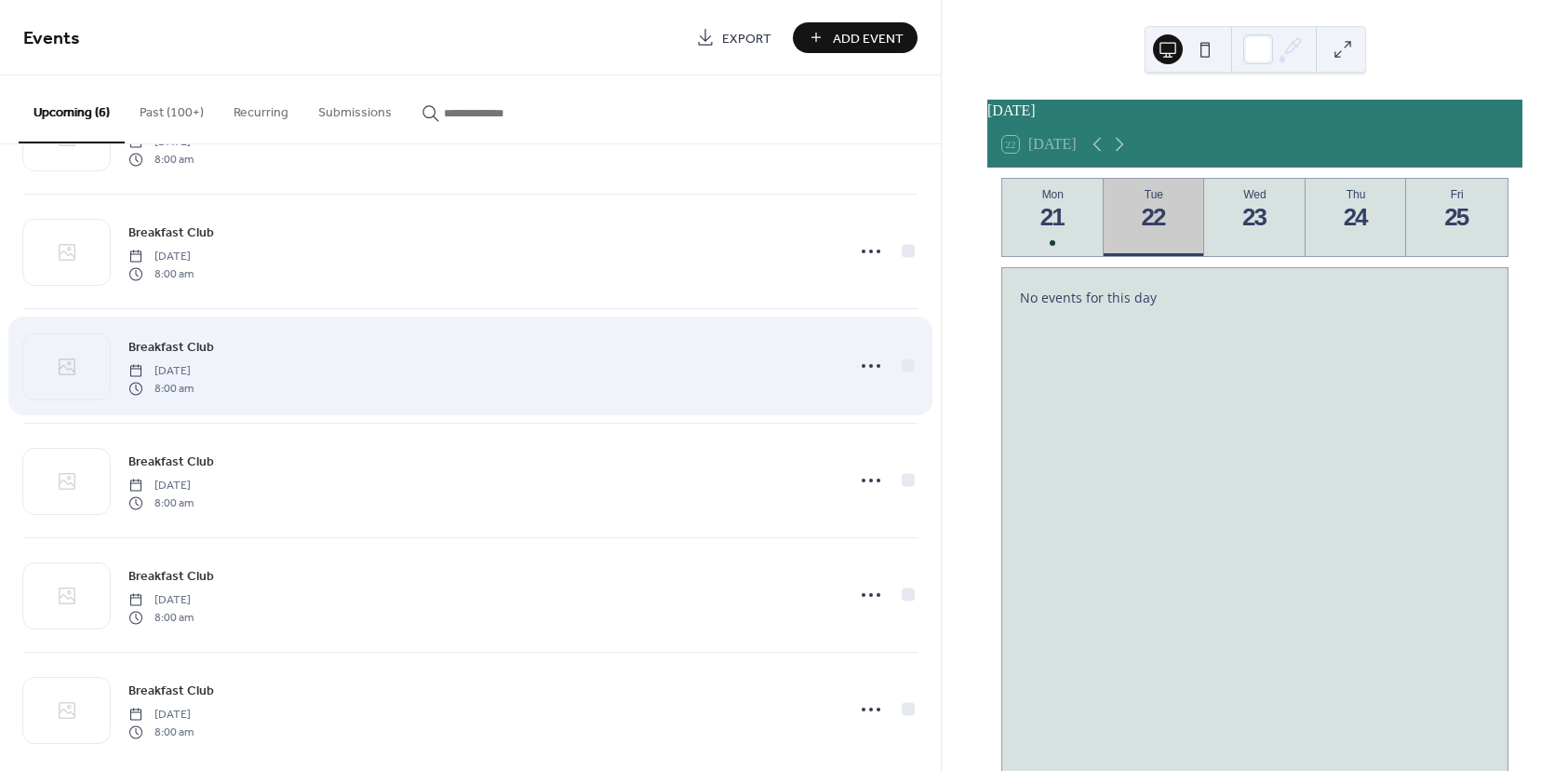 scroll, scrollTop: 115, scrollLeft: 0, axis: vertical 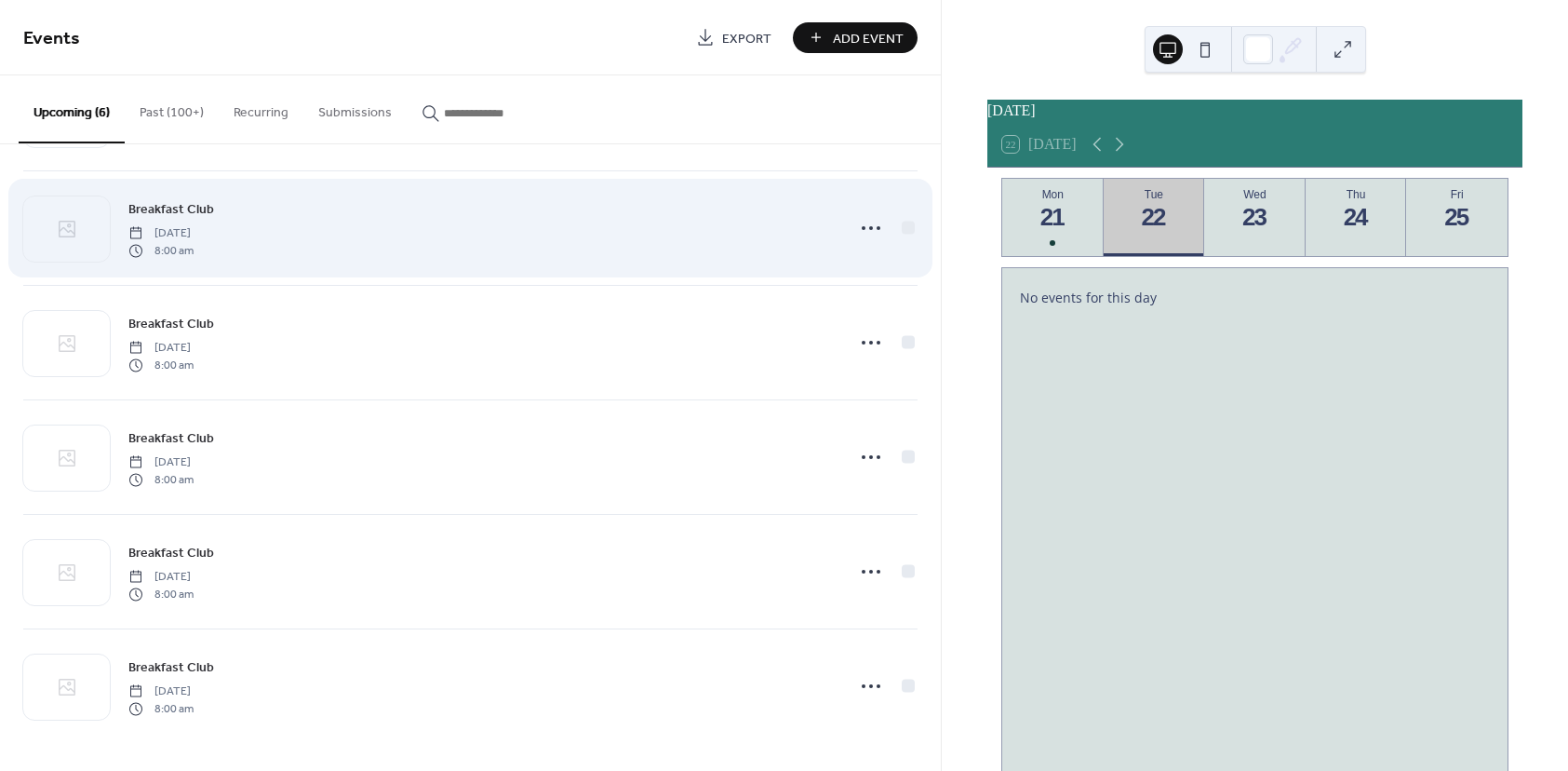 click on "Breakfast Club" at bounding box center [171, 210] 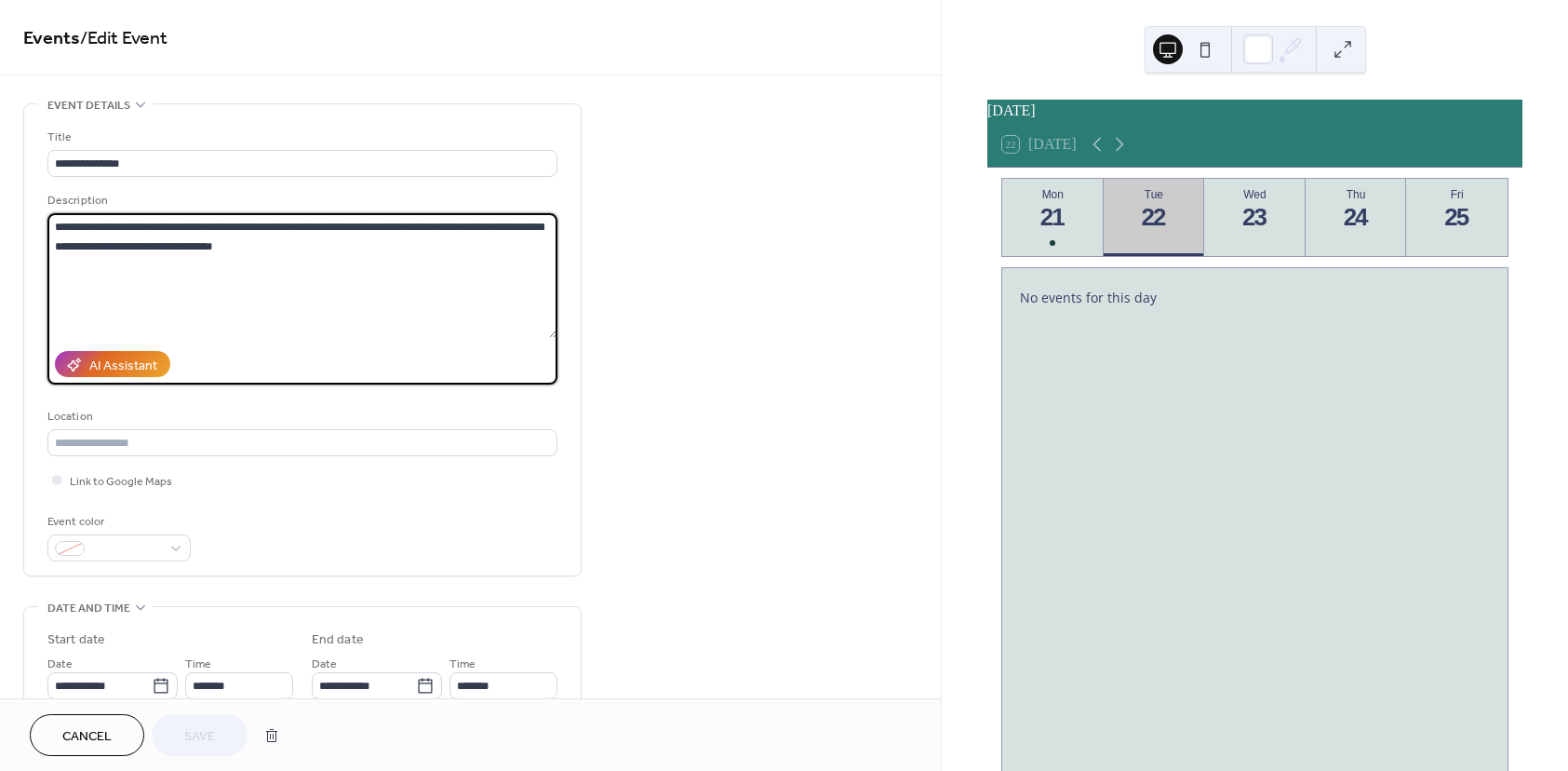 drag, startPoint x: 249, startPoint y: 248, endPoint x: 56, endPoint y: 225, distance: 194.36563 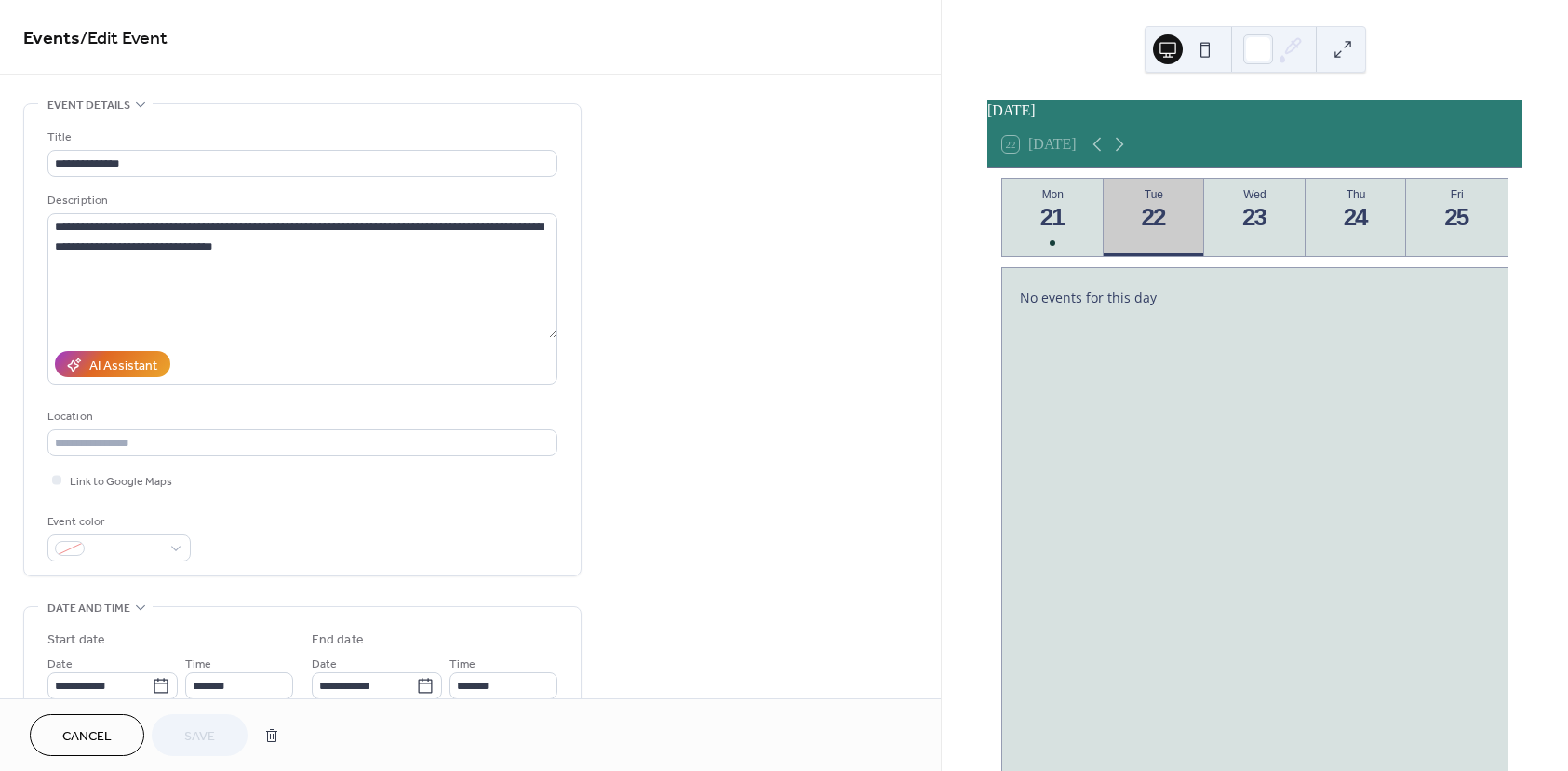click on "Cancel" at bounding box center [87, 735] 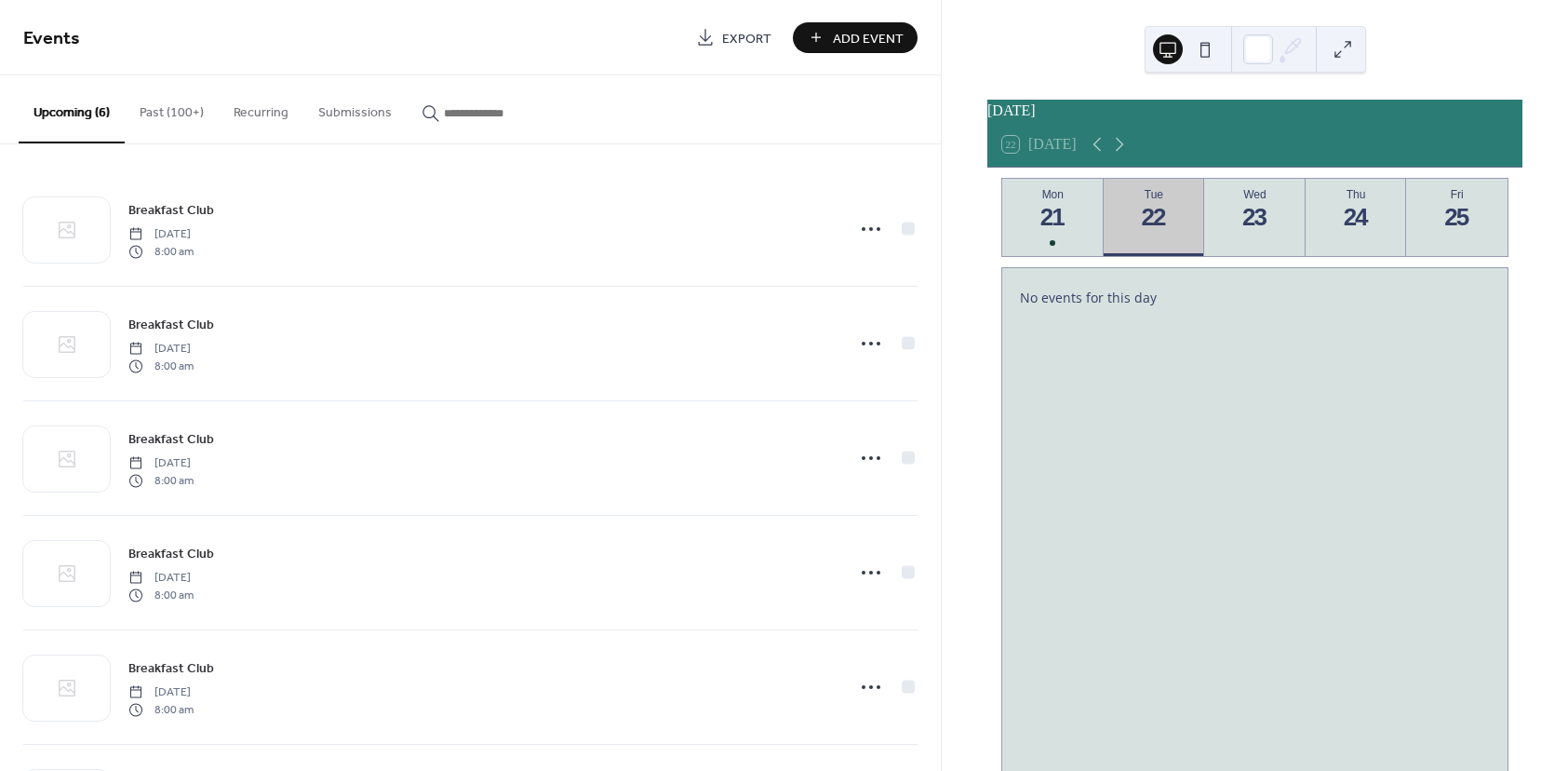 click on "Add Event" at bounding box center [868, 38] 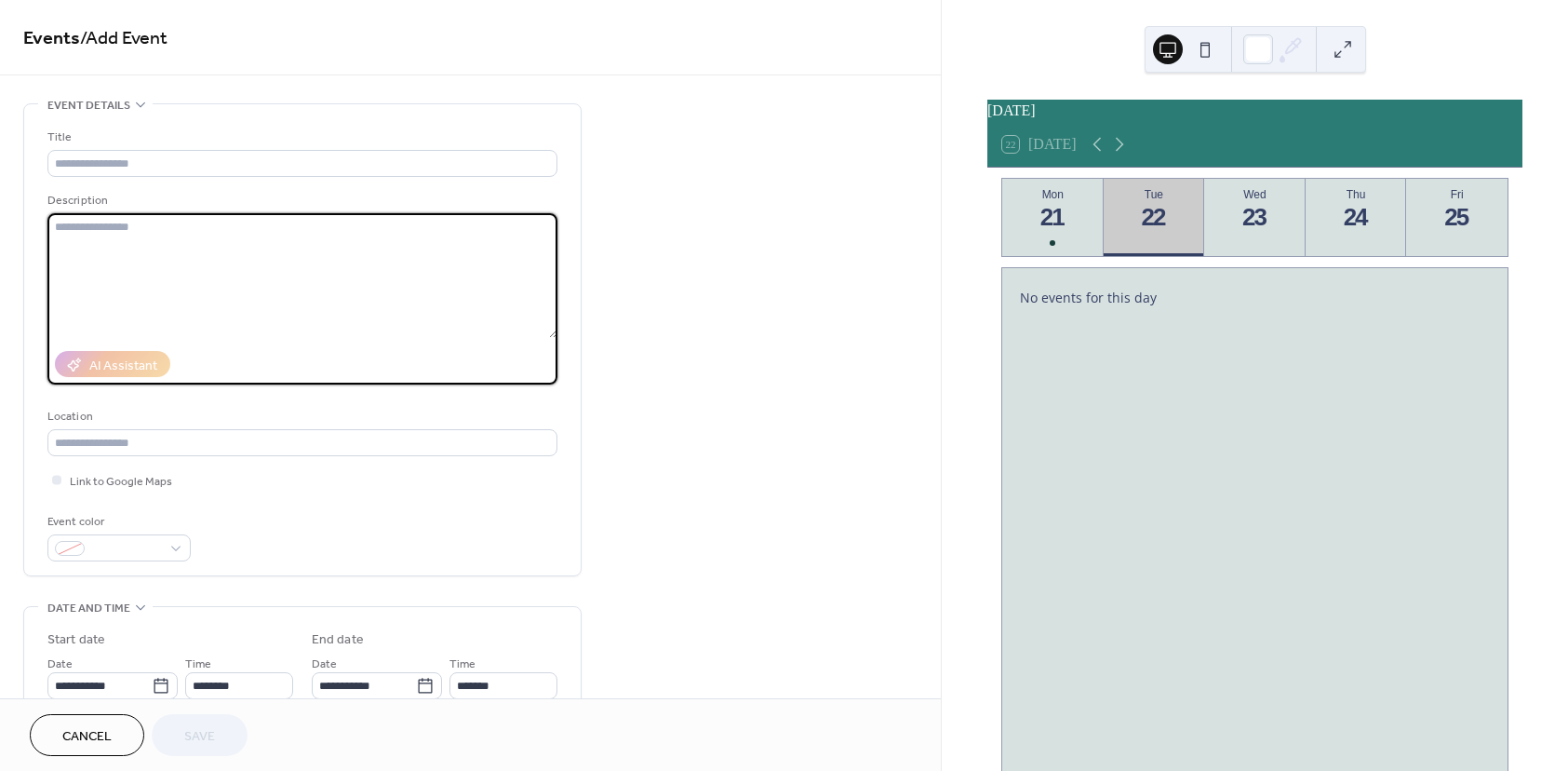 paste on "**********" 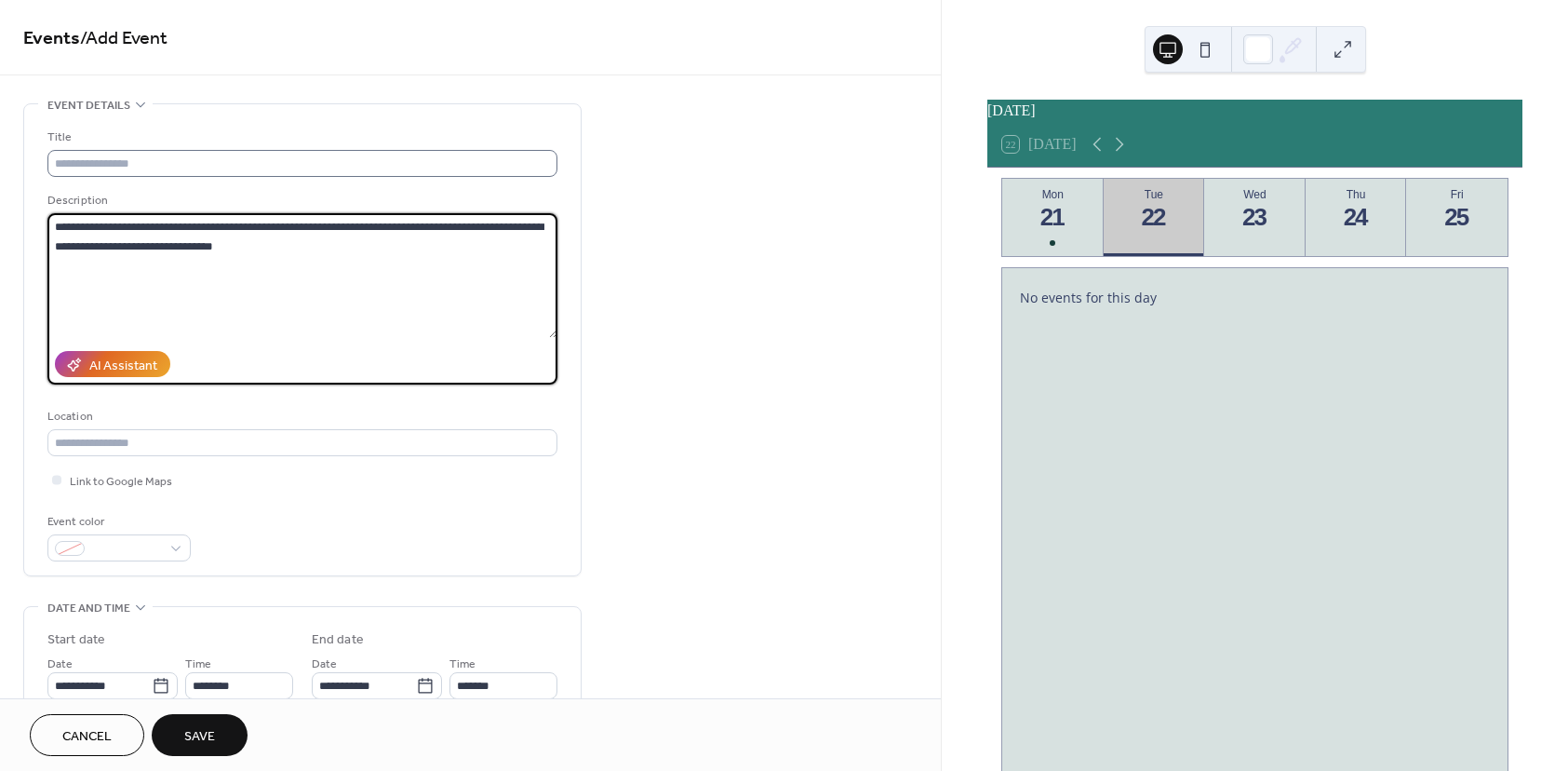 type on "**********" 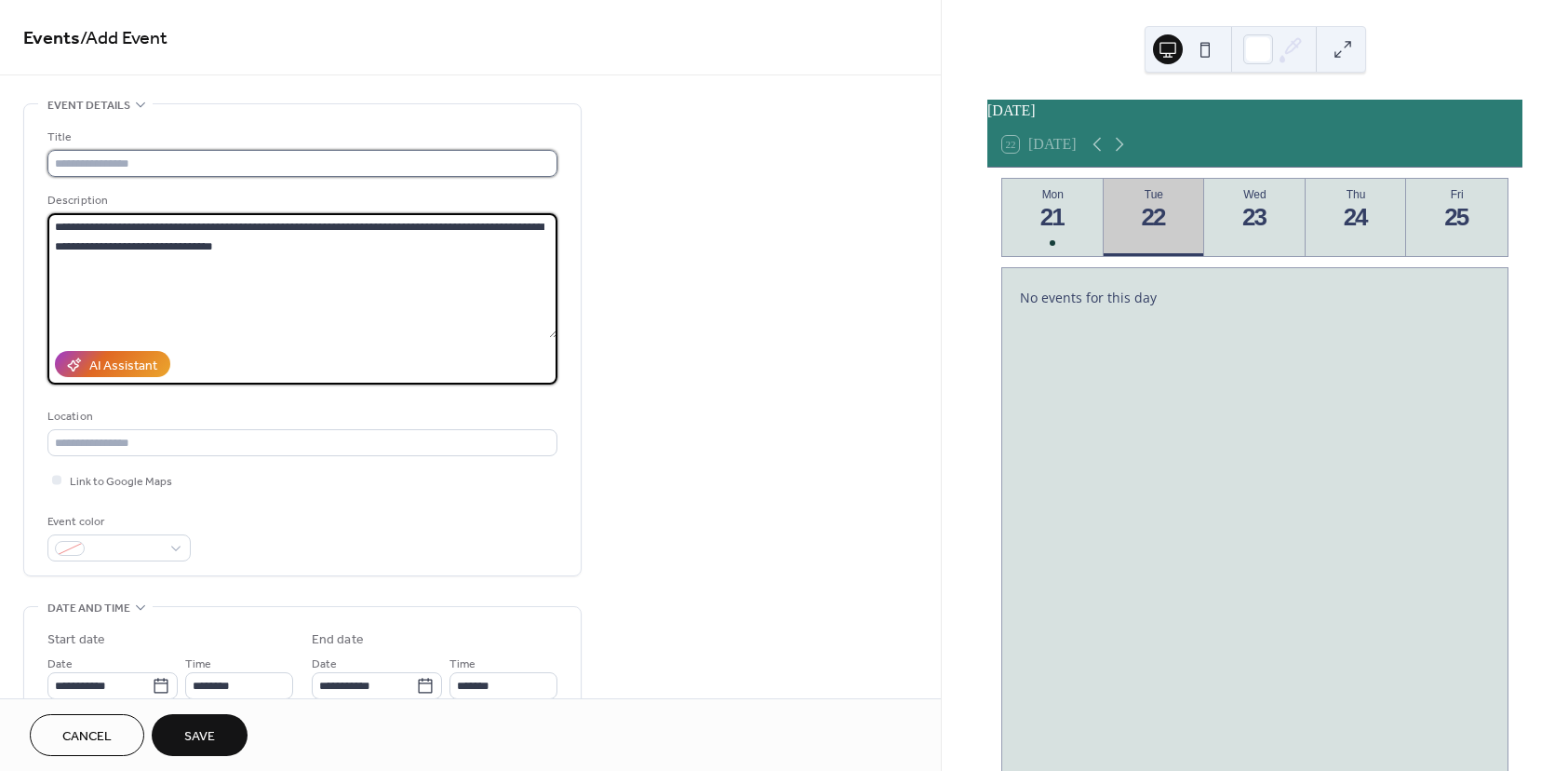 click at bounding box center [302, 163] 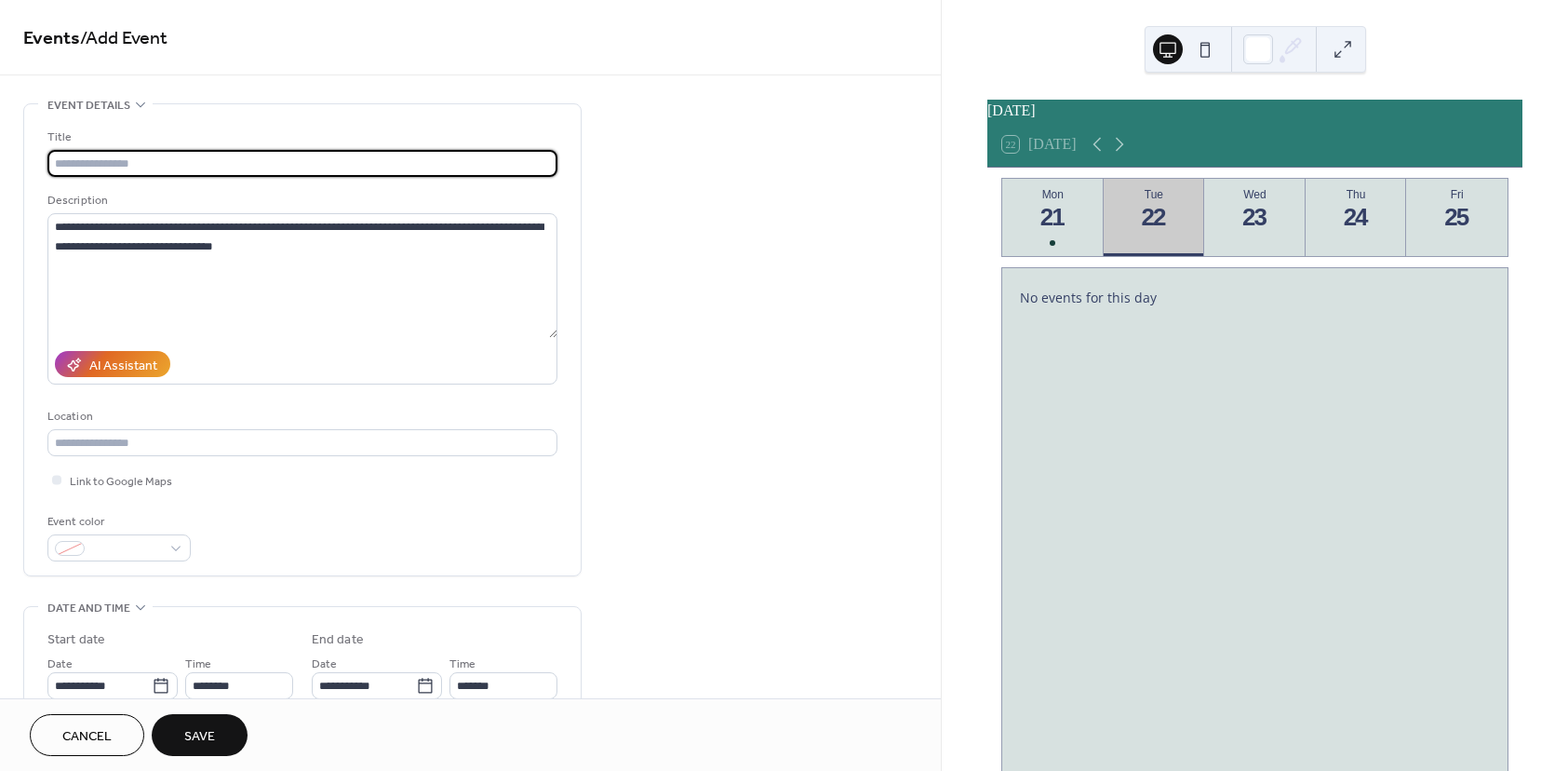 type on "**********" 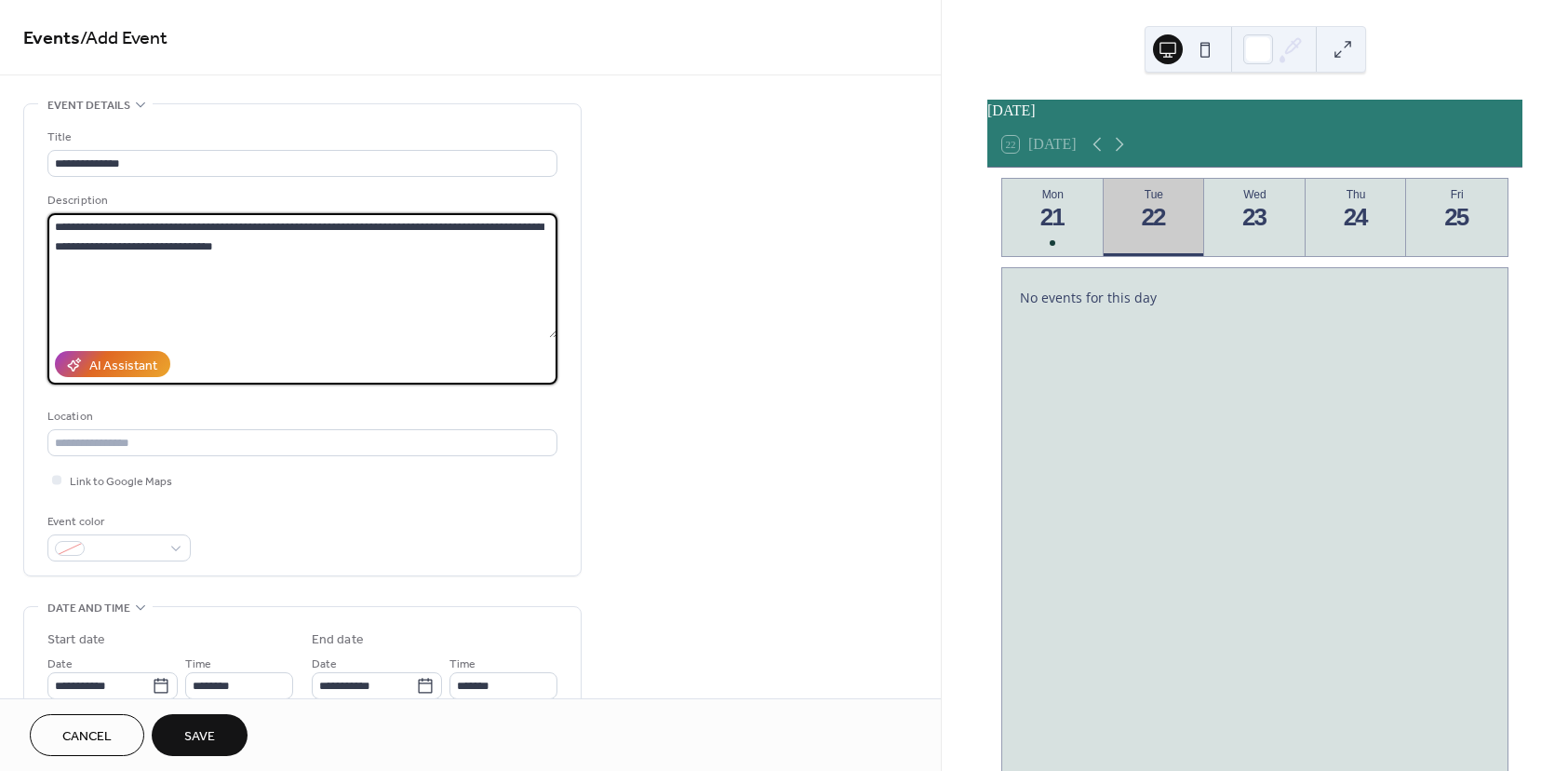 click on "**********" at bounding box center (302, 276) 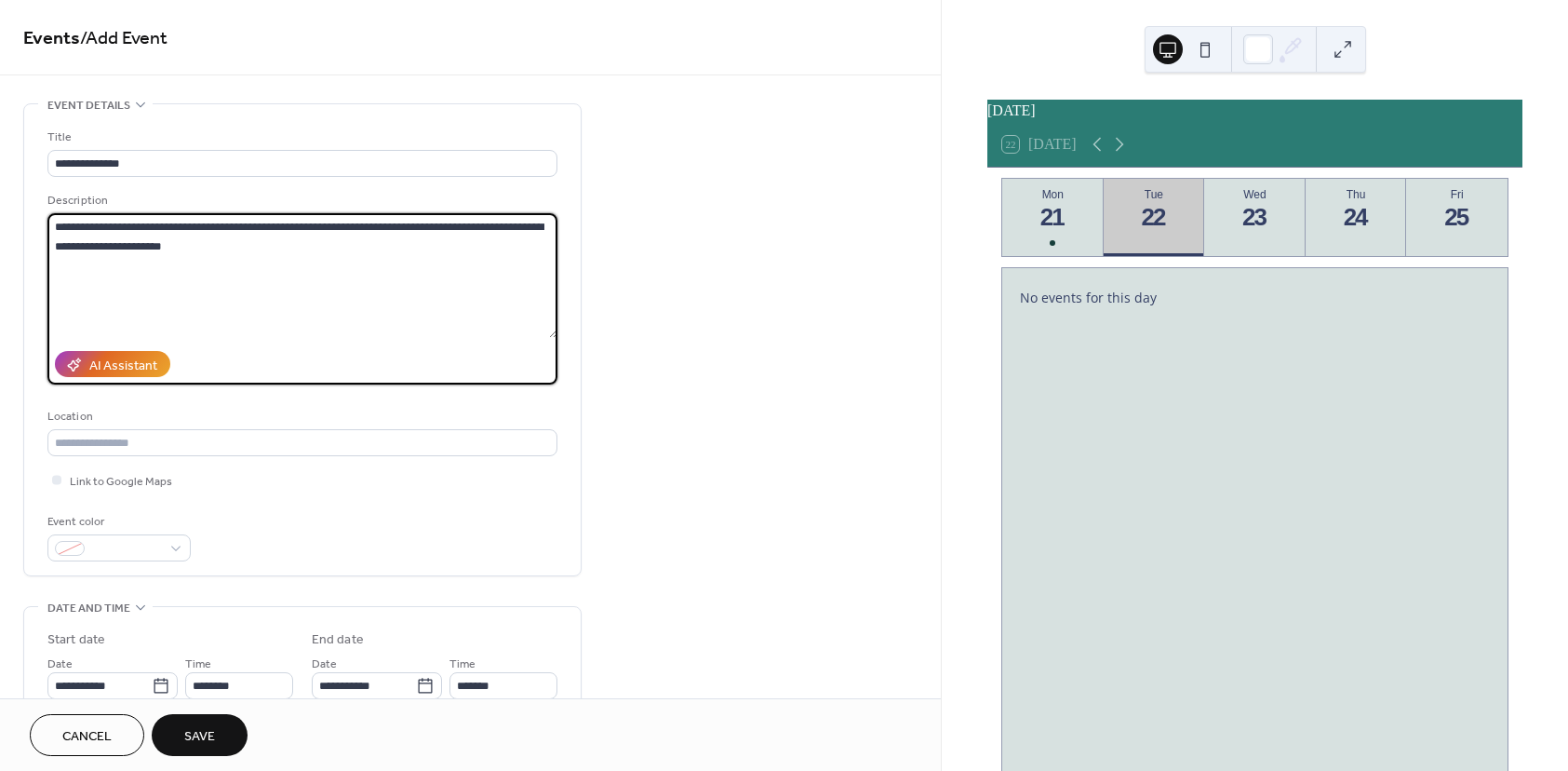 click on "**********" at bounding box center [302, 276] 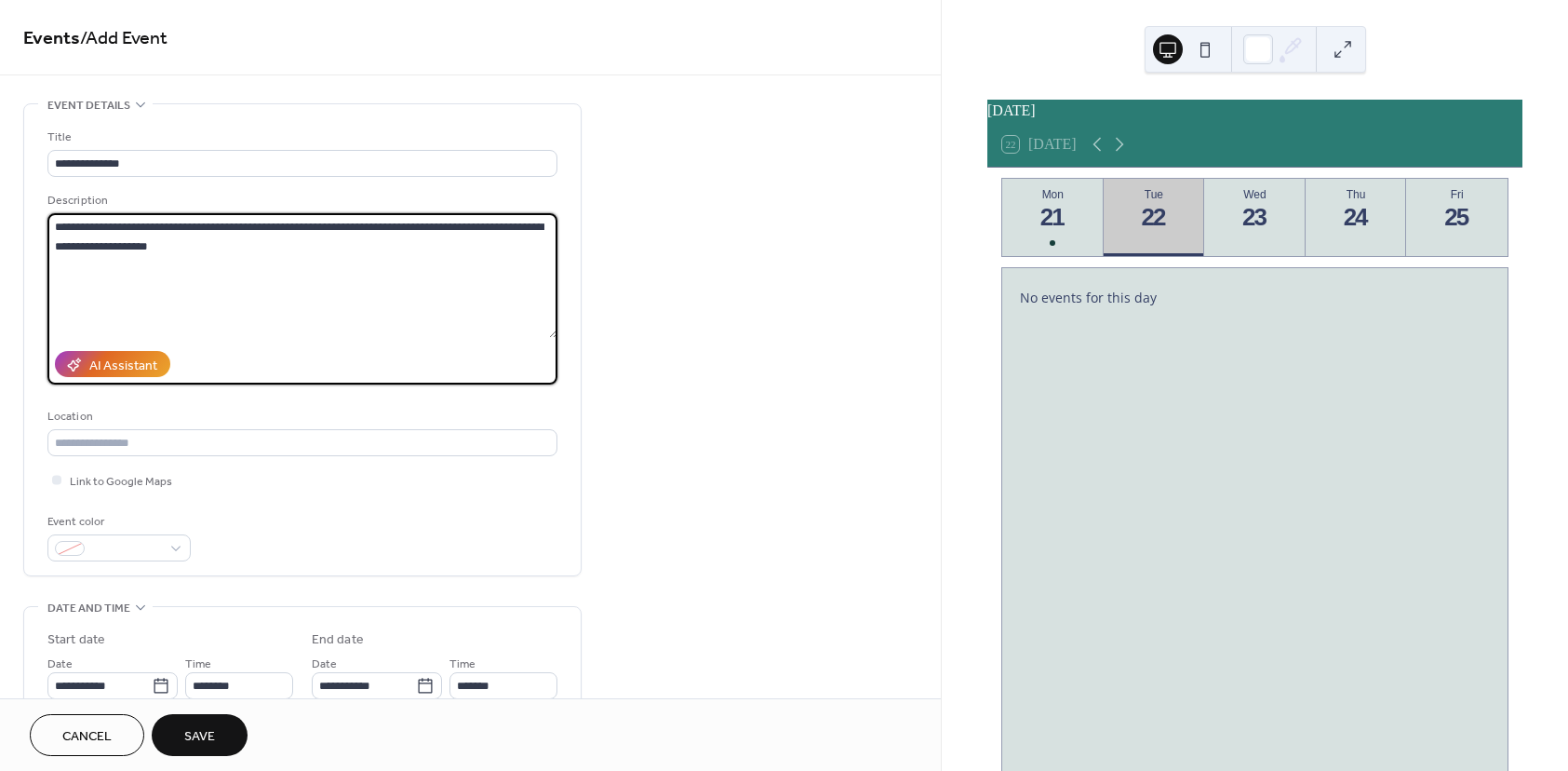 click on "**********" at bounding box center (302, 276) 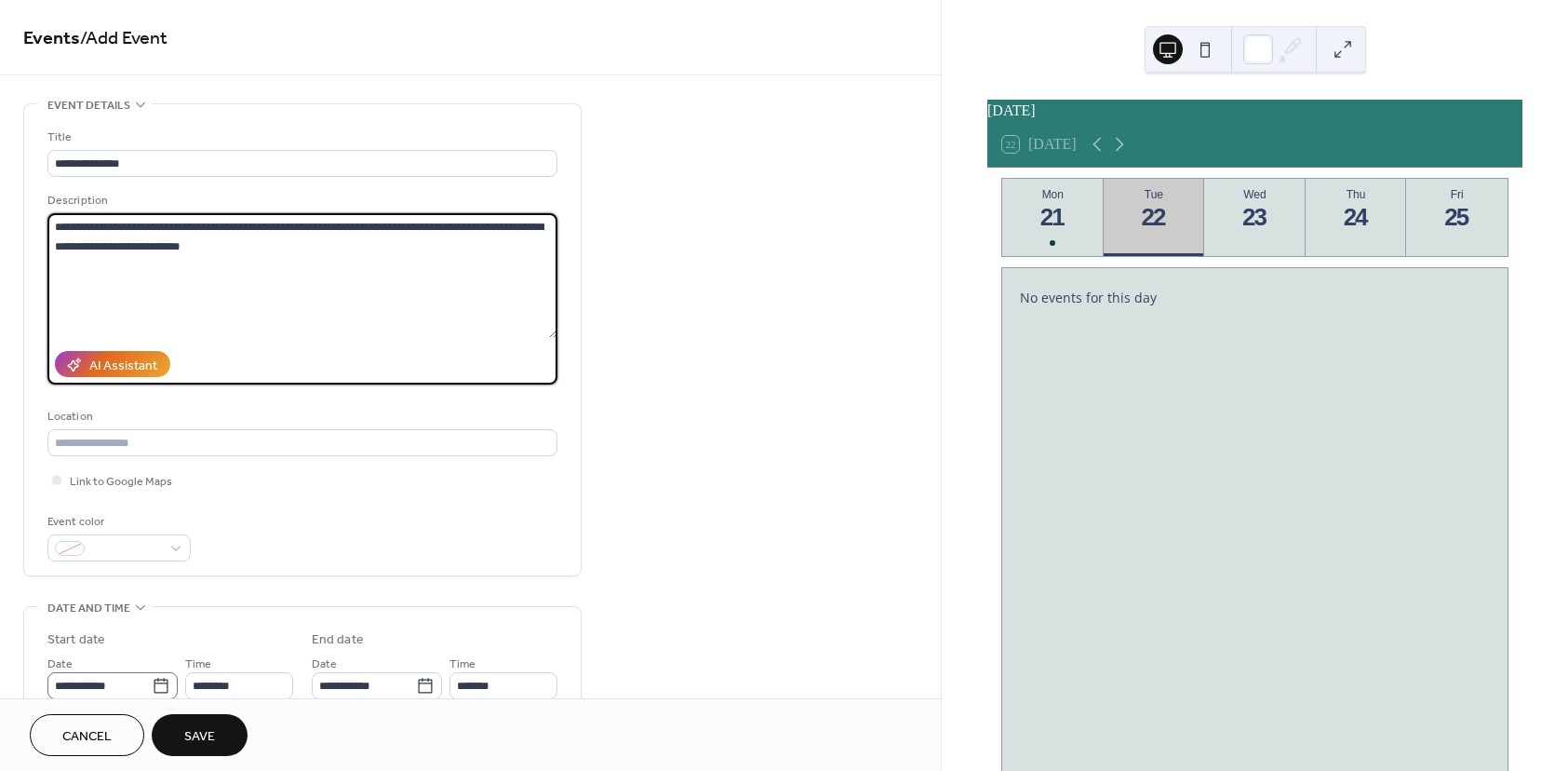 type on "**********" 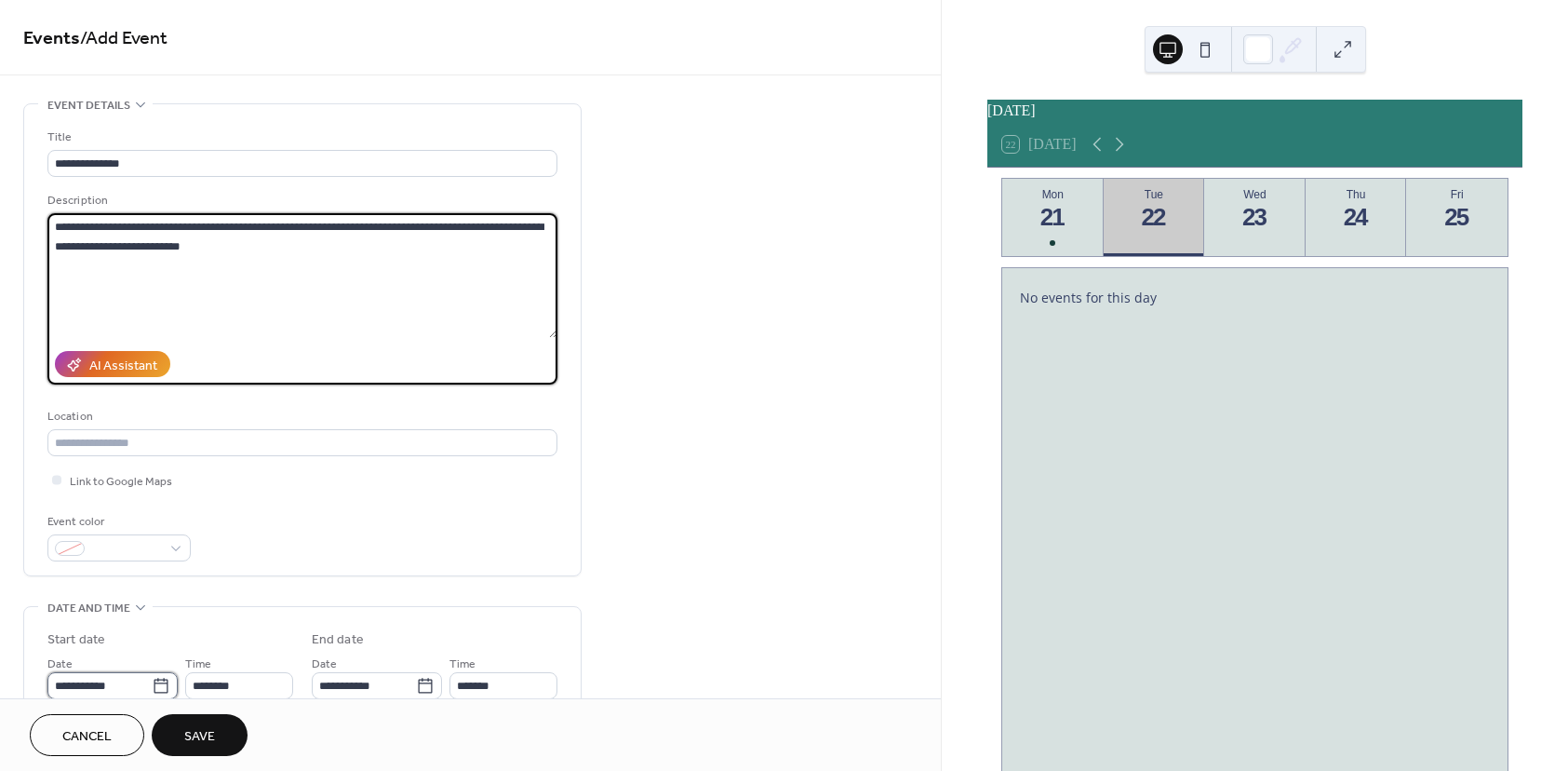 click on "**********" at bounding box center (100, 685) 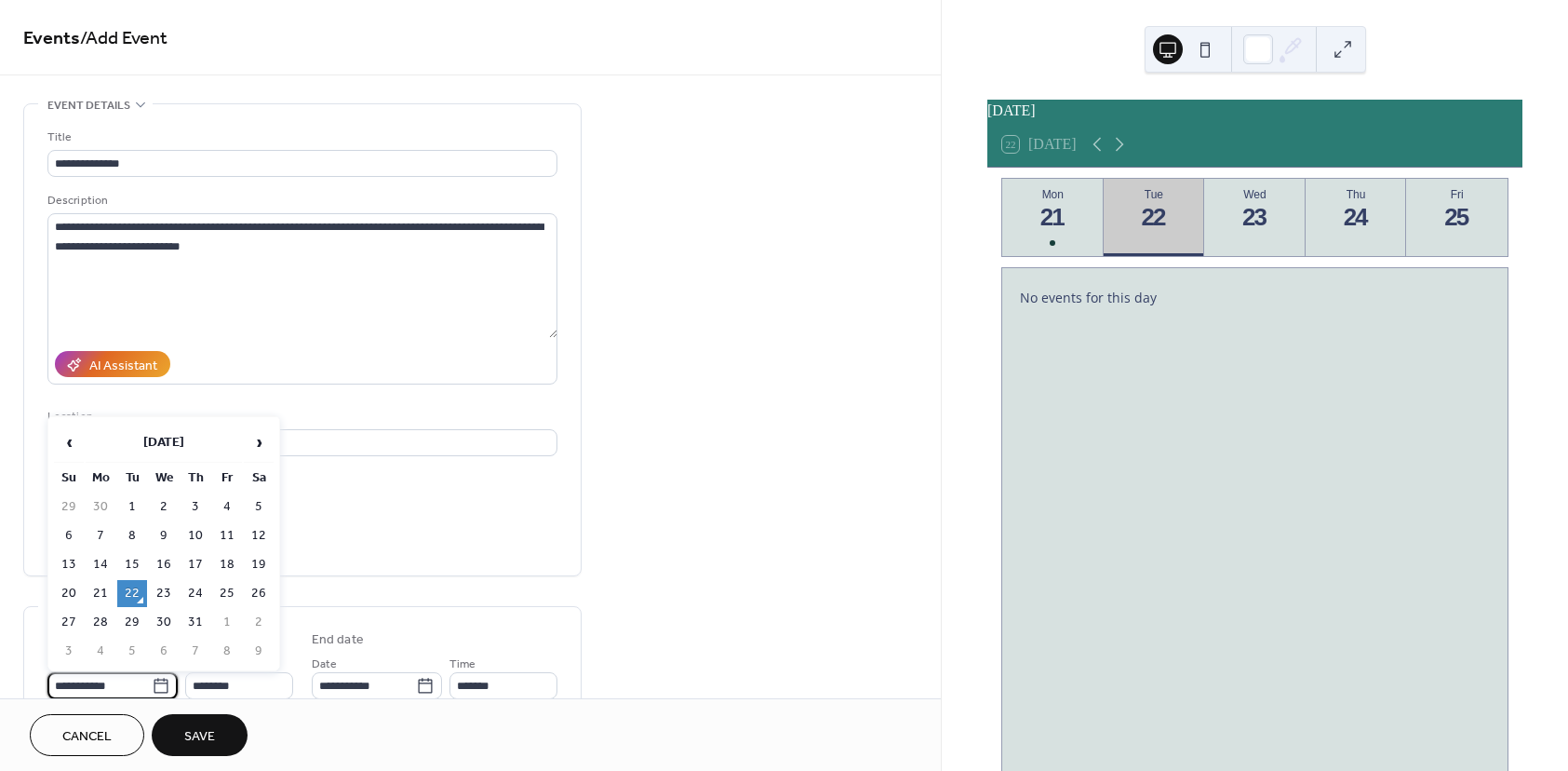 scroll, scrollTop: 1, scrollLeft: 0, axis: vertical 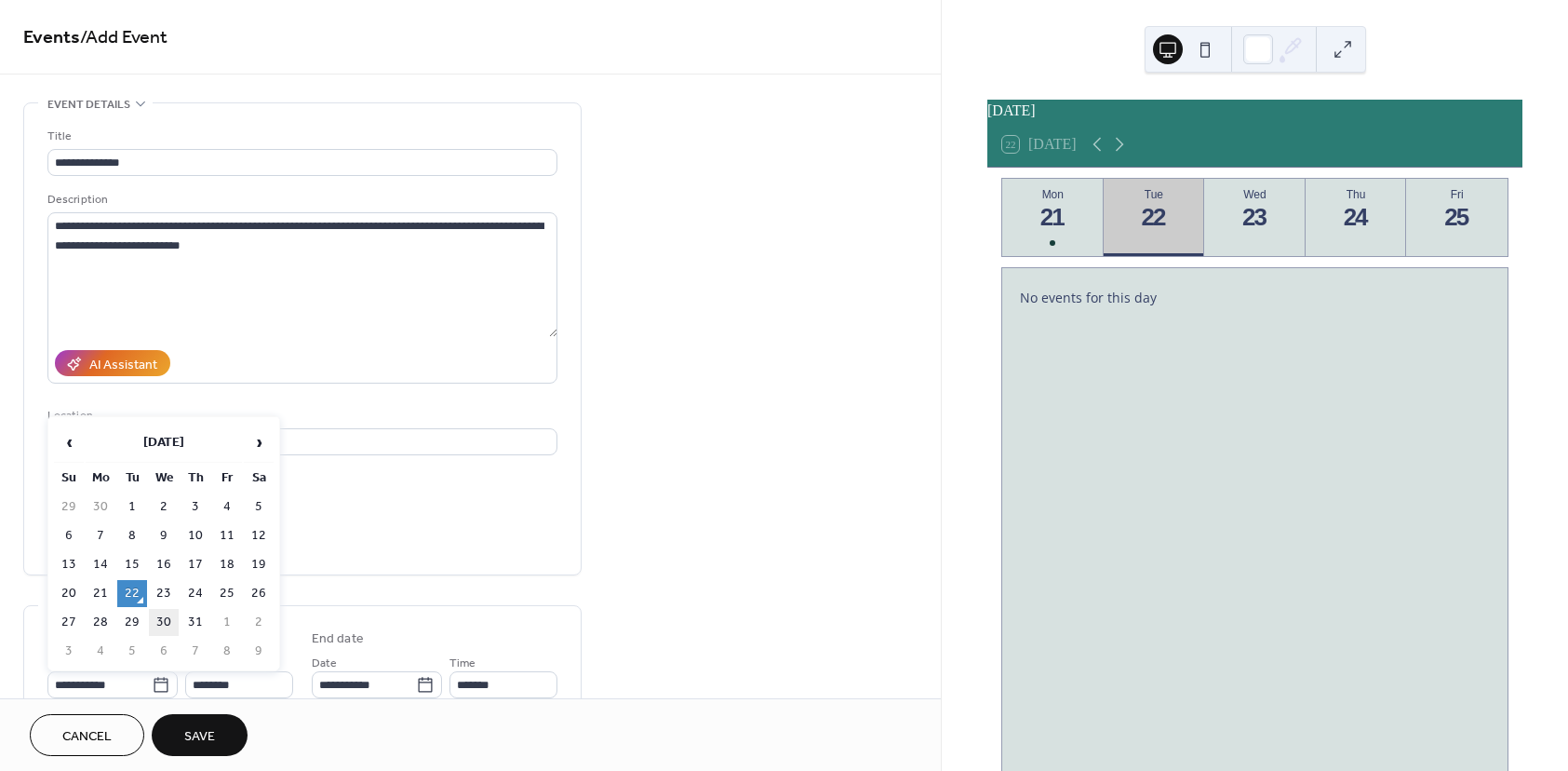 click on "30" at bounding box center (164, 622) 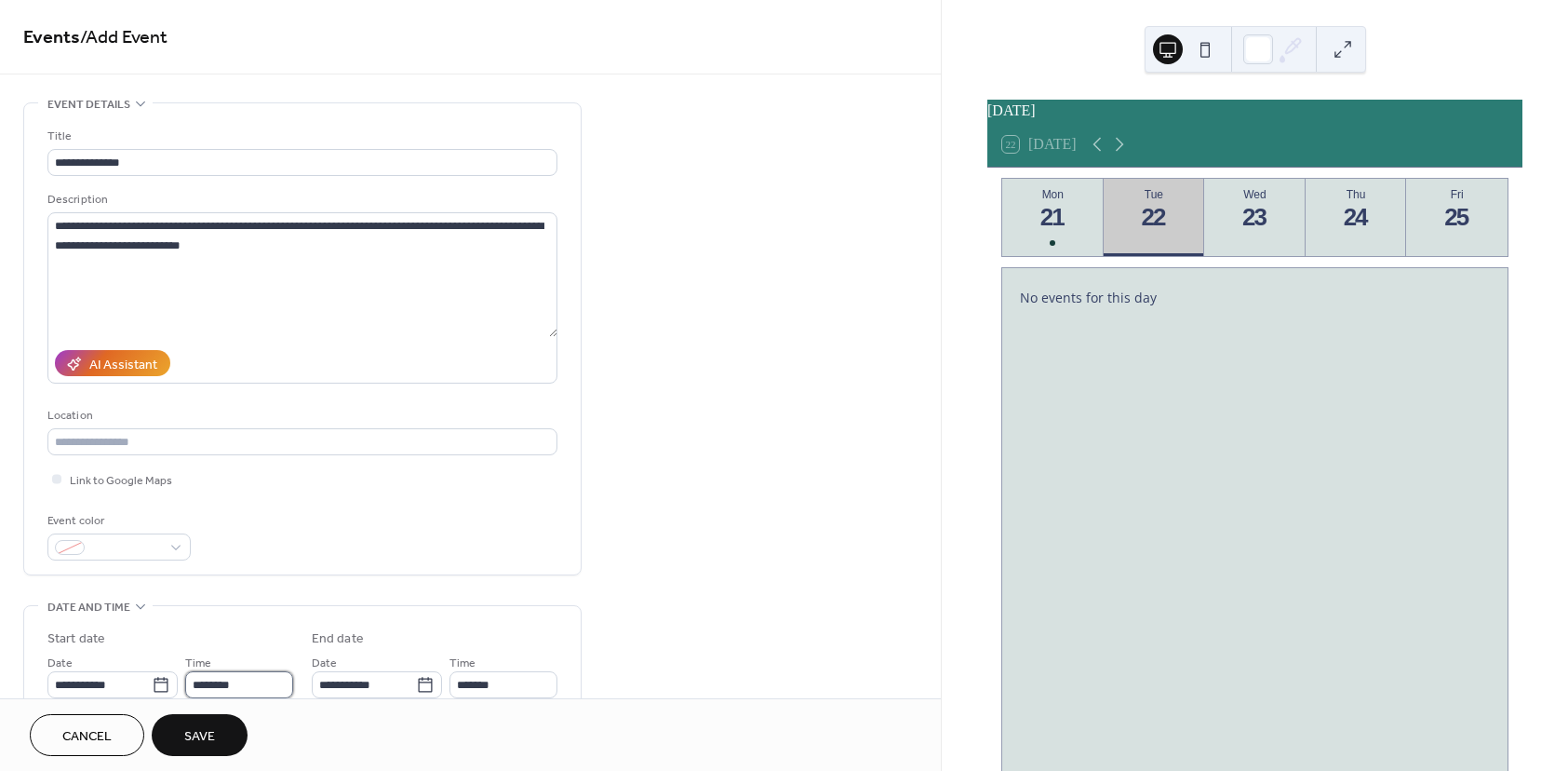 click on "********" at bounding box center (239, 684) 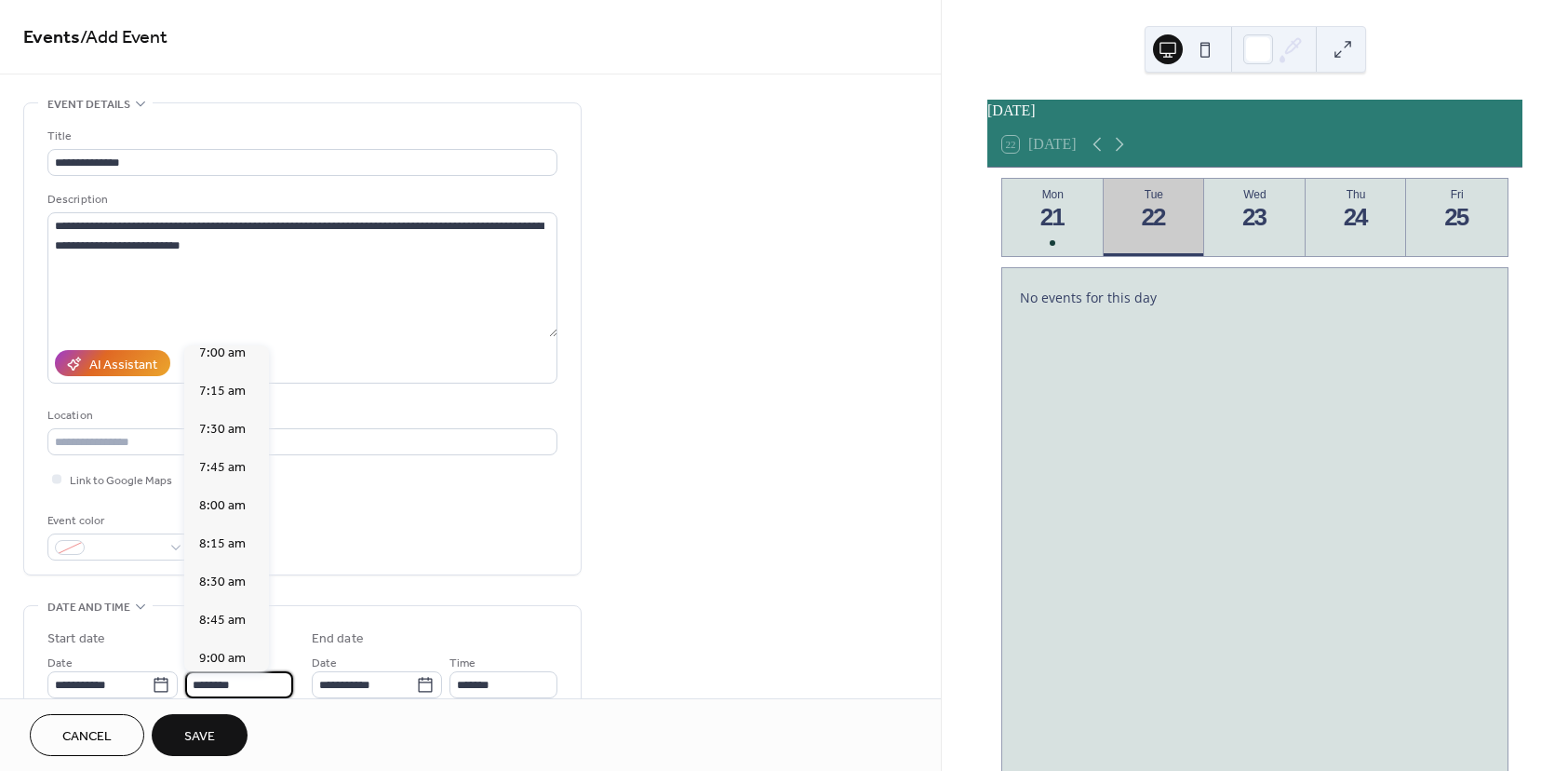scroll, scrollTop: 994, scrollLeft: 0, axis: vertical 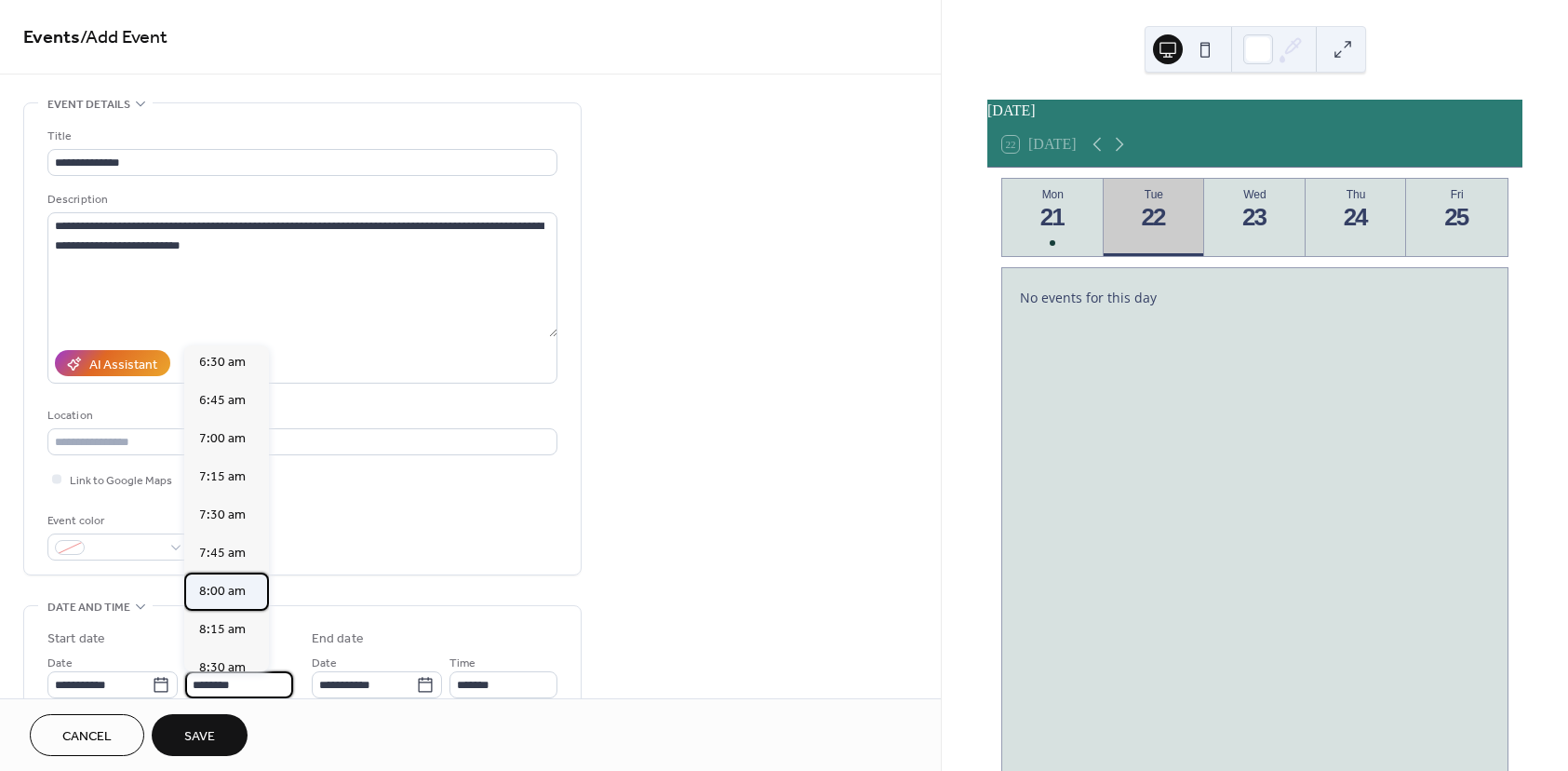 click on "8:00 am" at bounding box center [222, 591] 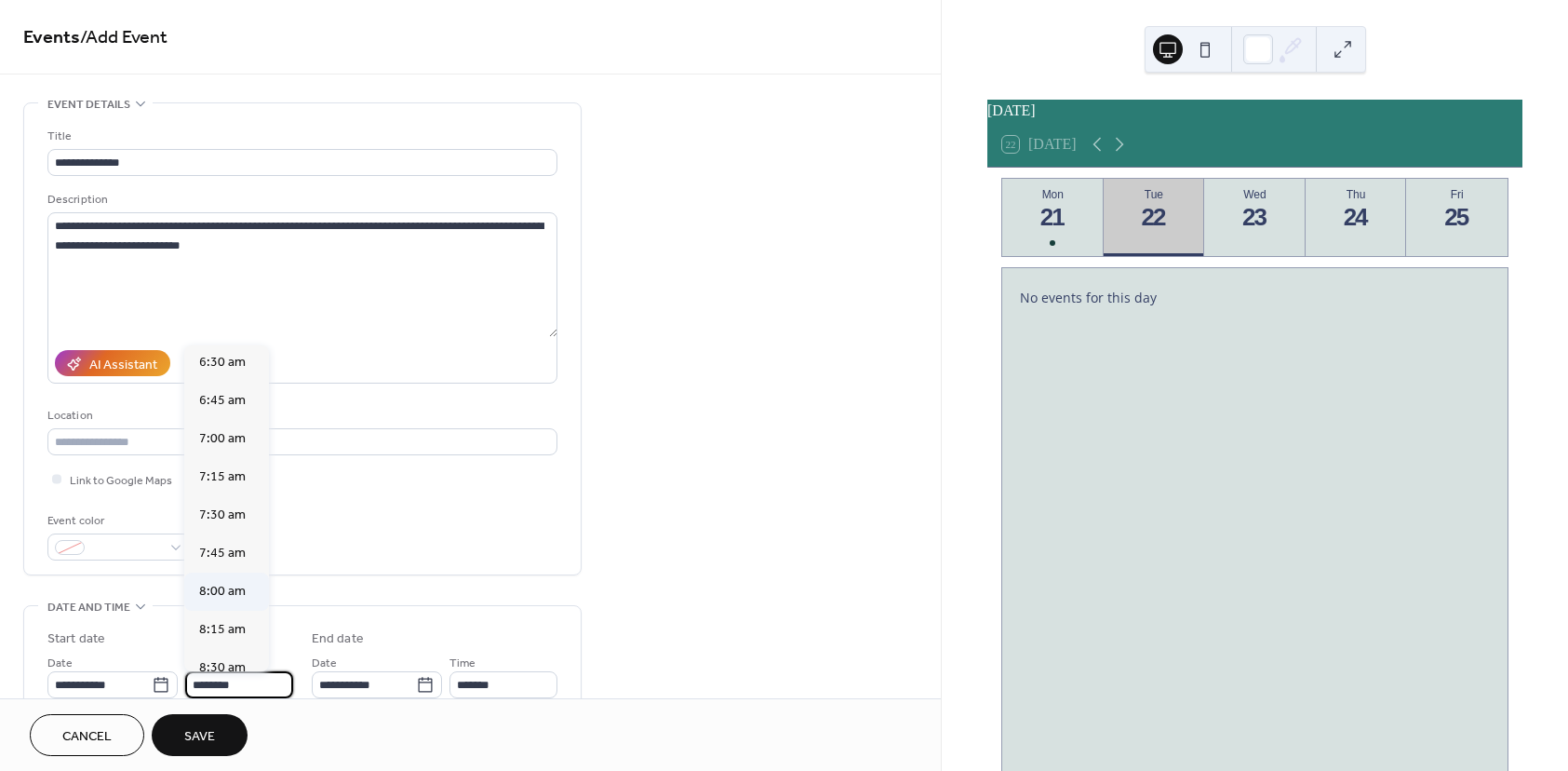 type on "*******" 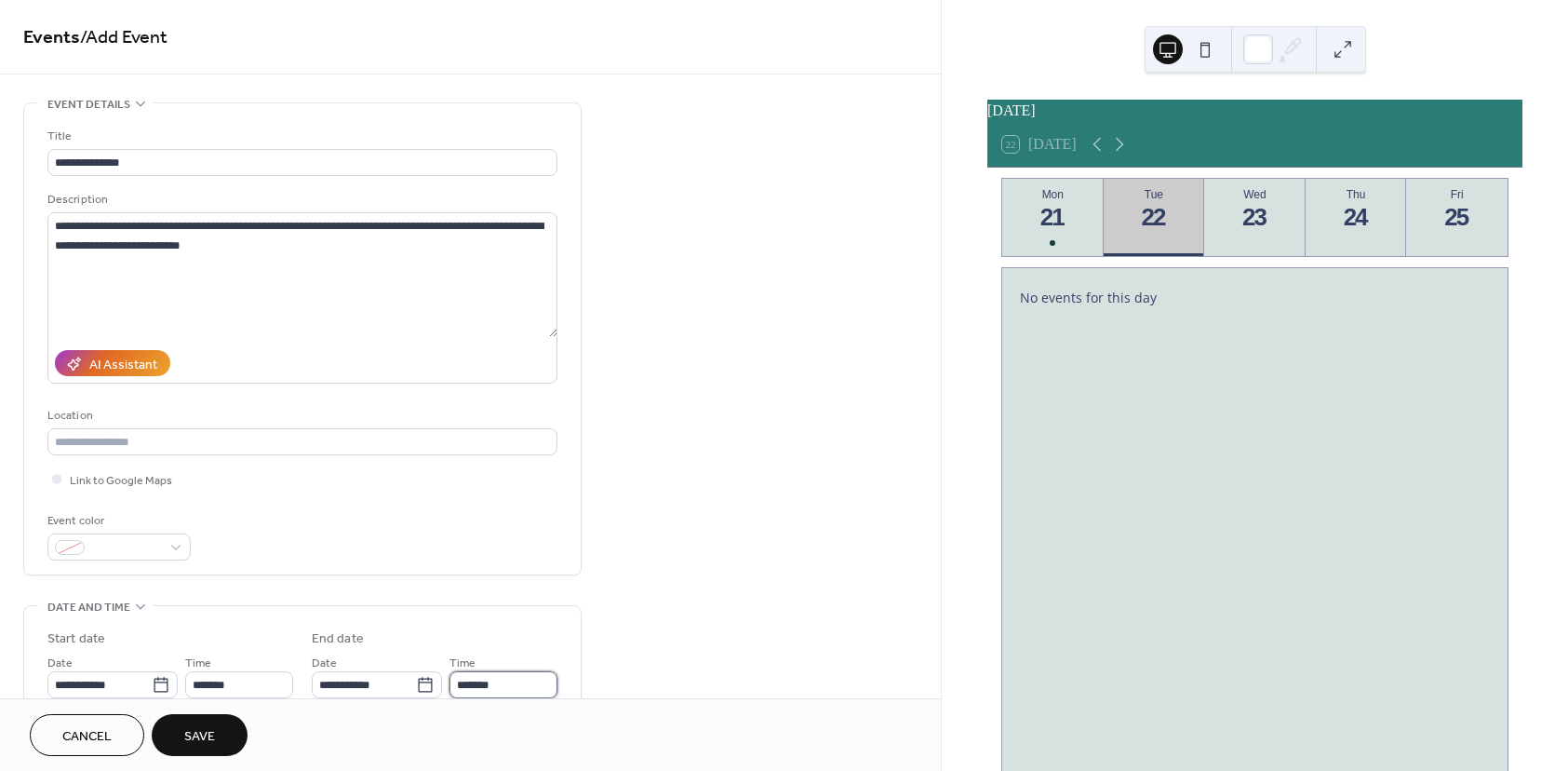 click on "*******" at bounding box center [503, 684] 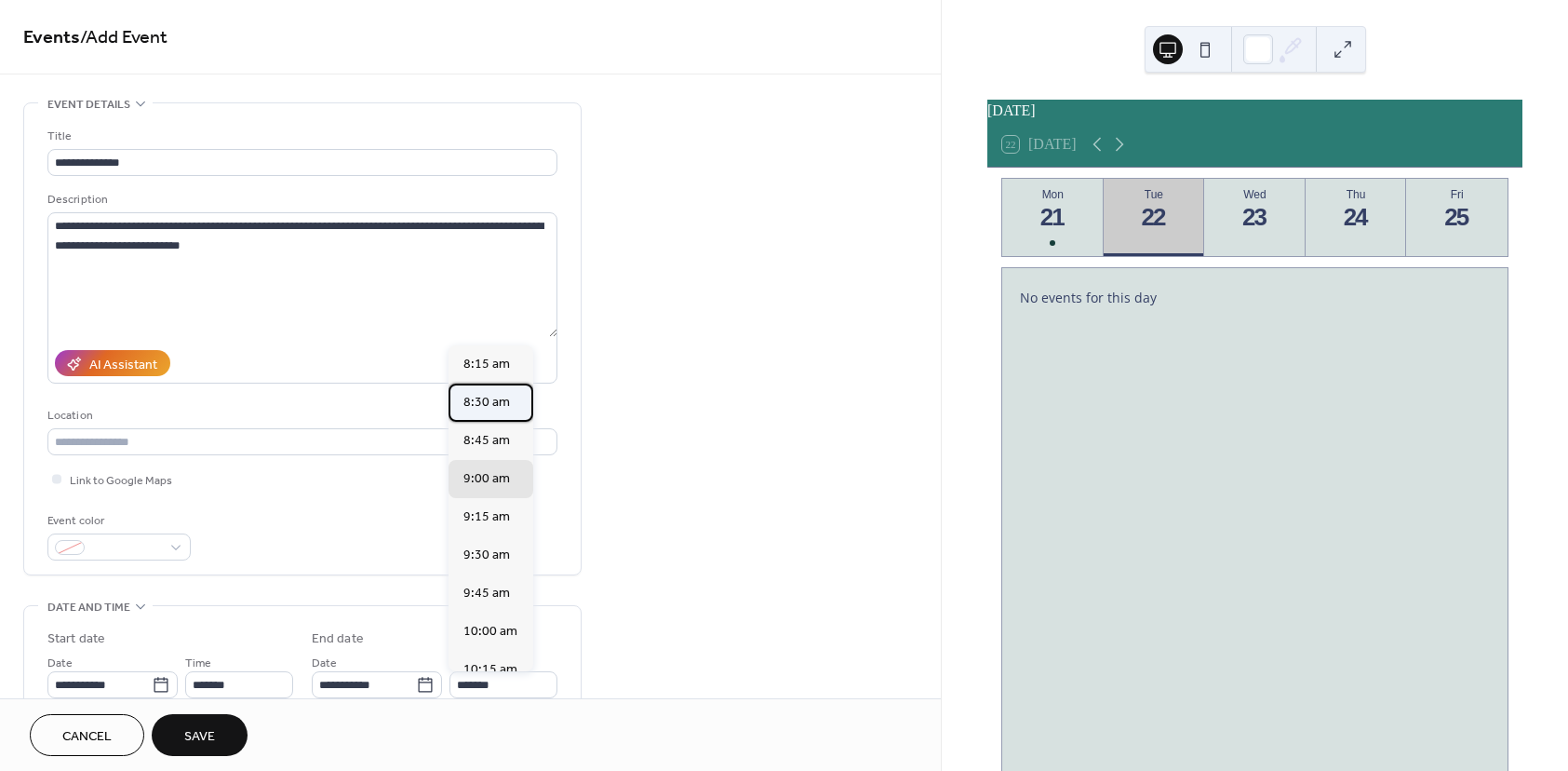 click on "8:30 am" at bounding box center [490, 402] 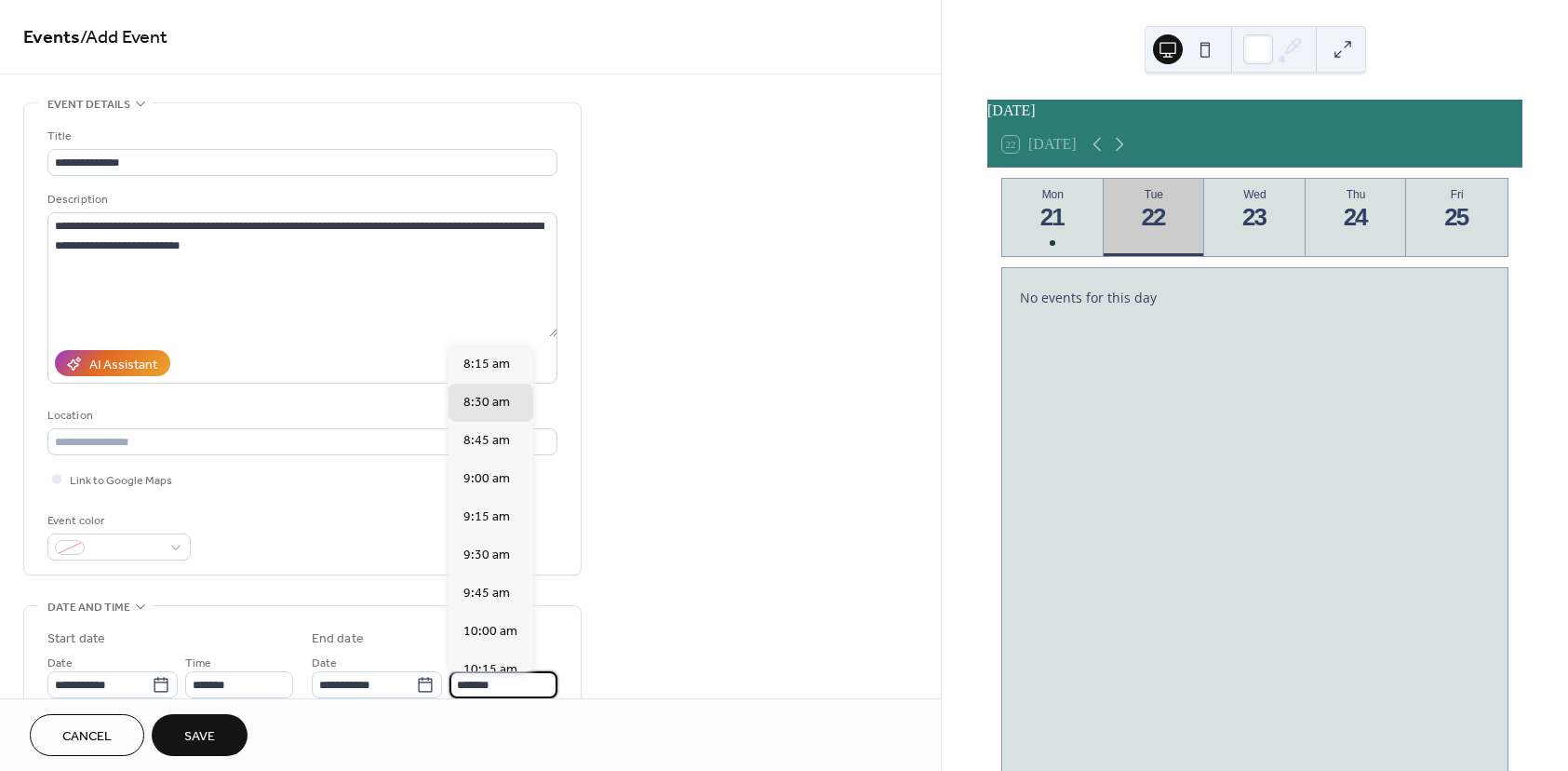 click on "*******" at bounding box center (503, 684) 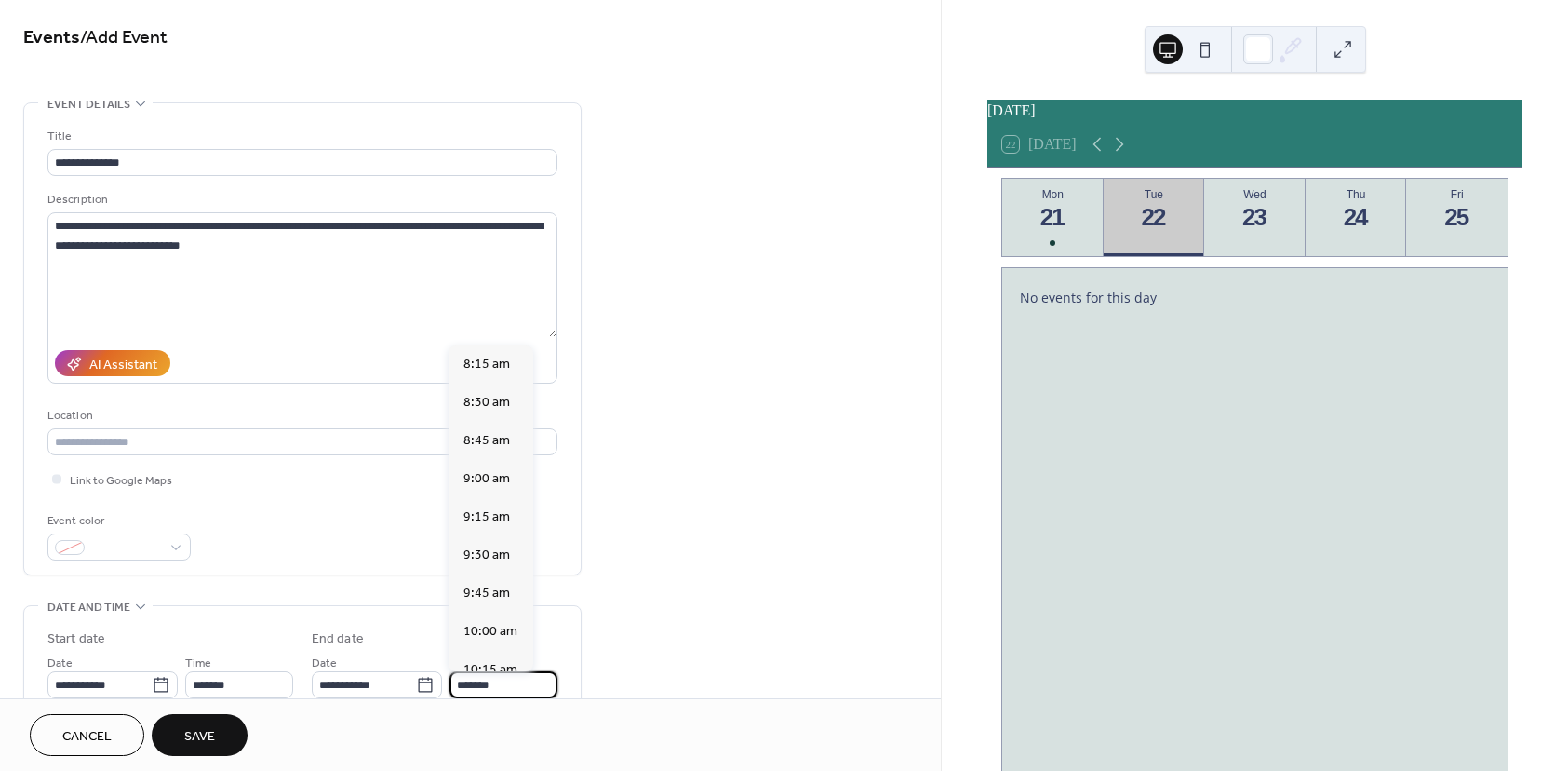 type on "*******" 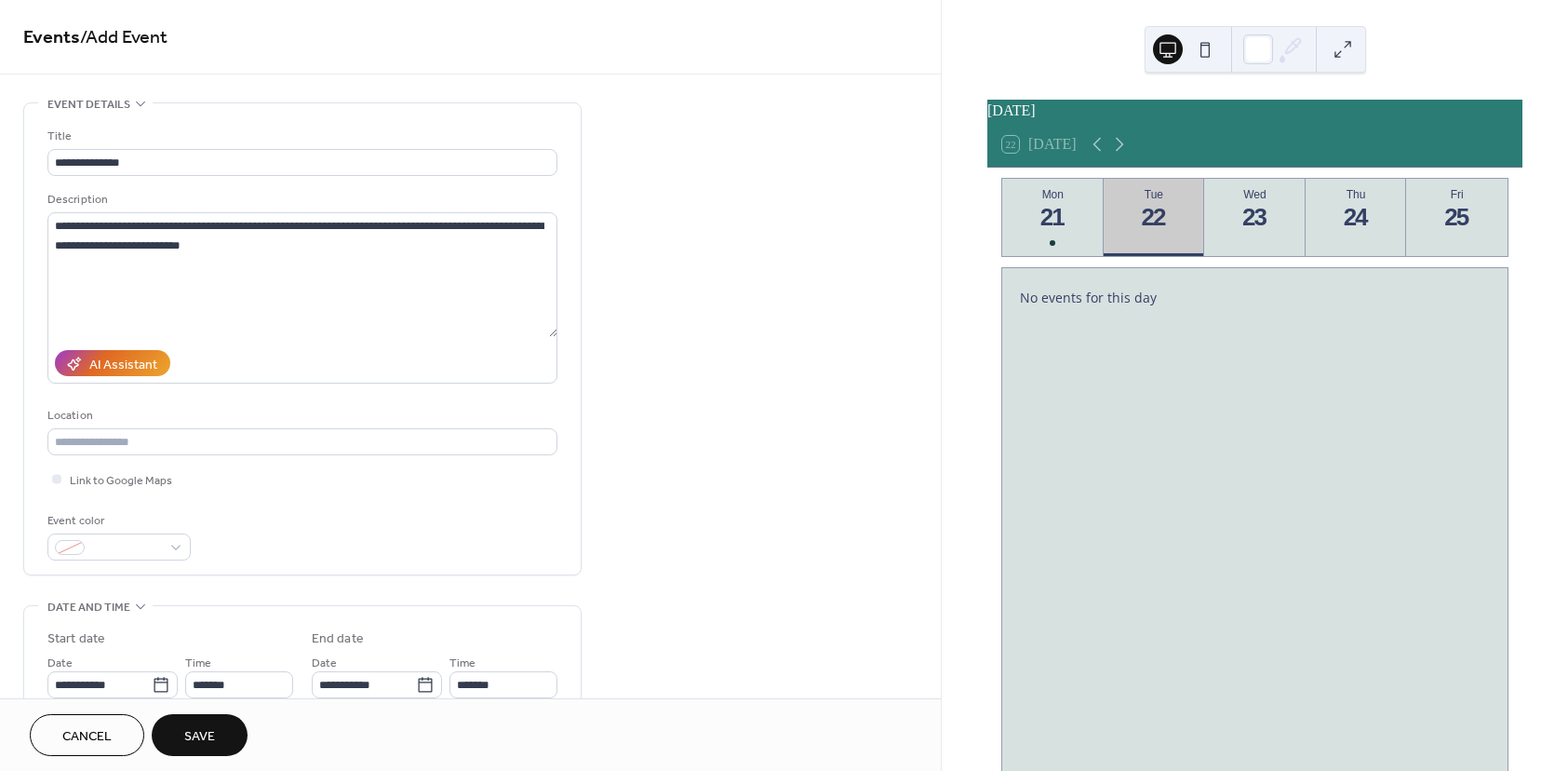 click on "Save" at bounding box center (199, 735) 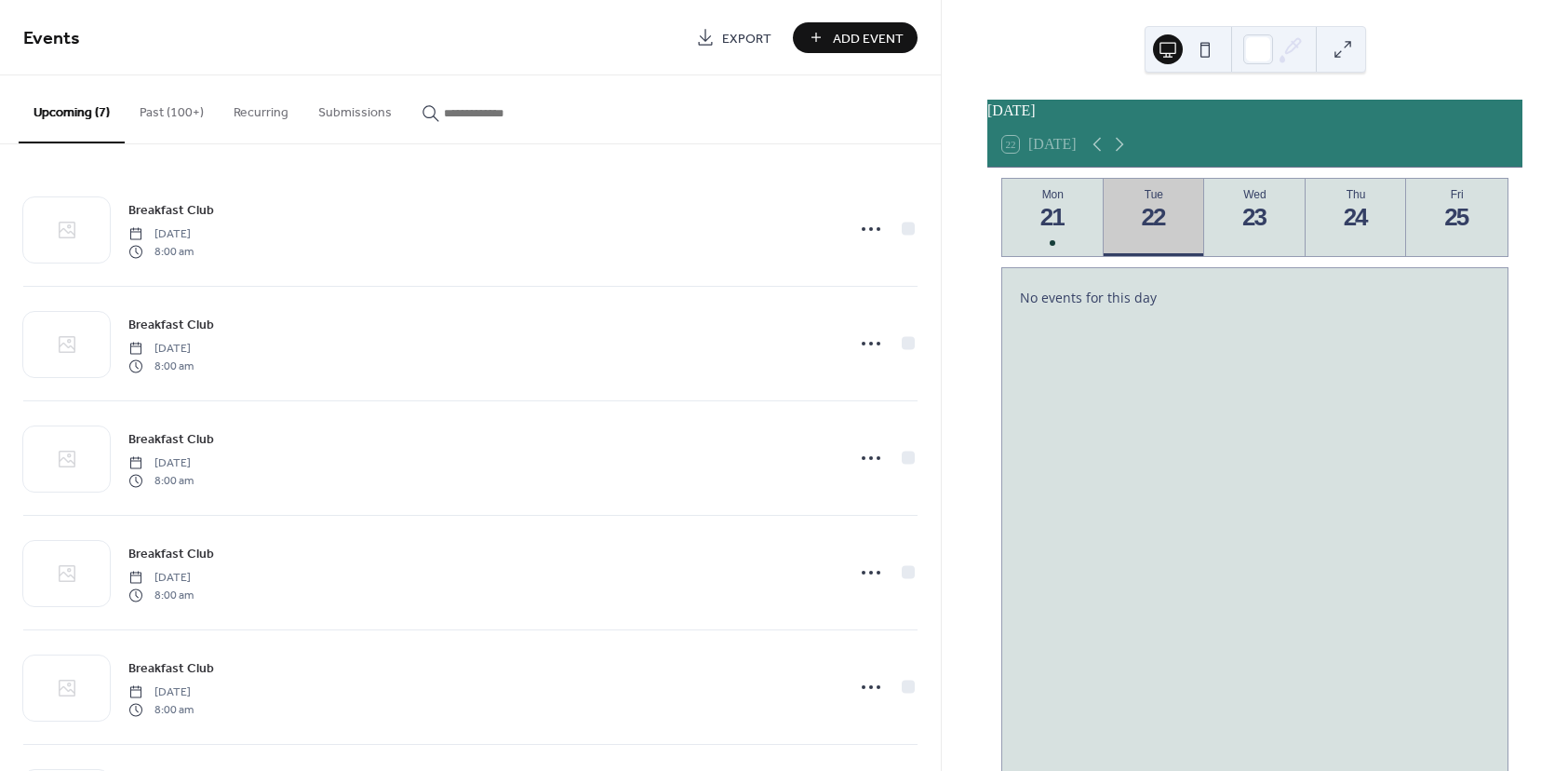 click on "Add Event" at bounding box center (868, 38) 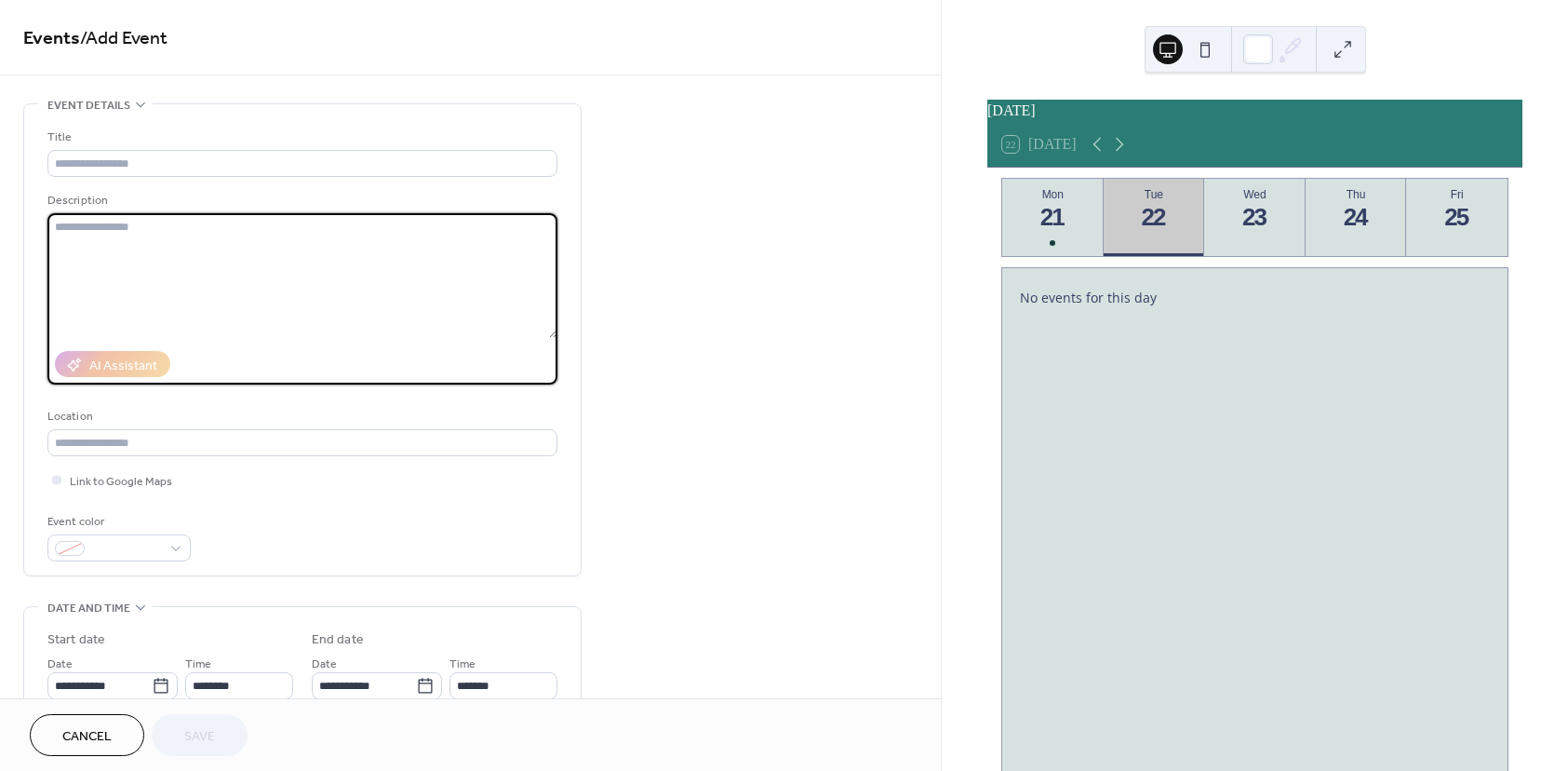 paste on "**********" 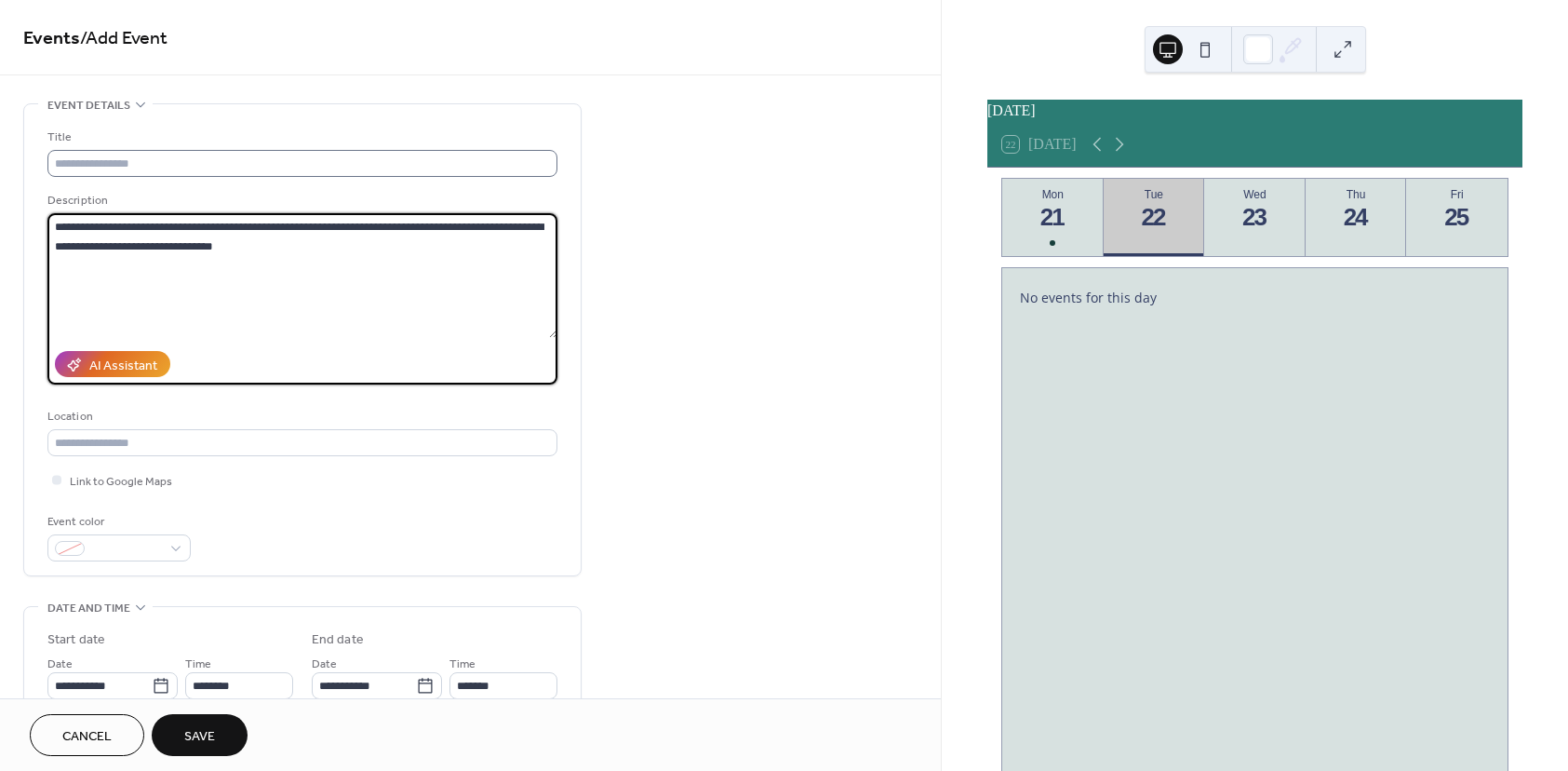 type on "**********" 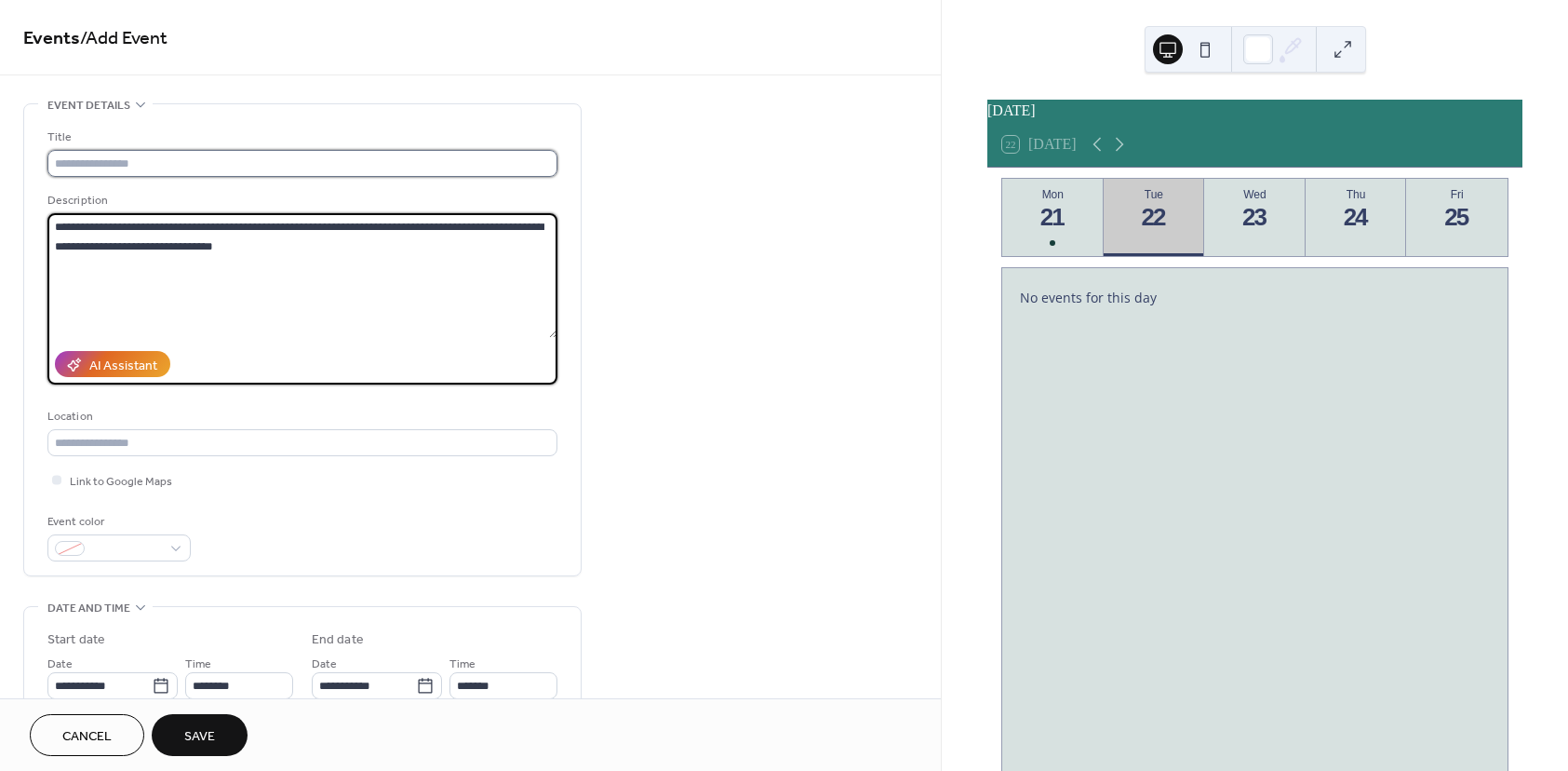 click at bounding box center [302, 163] 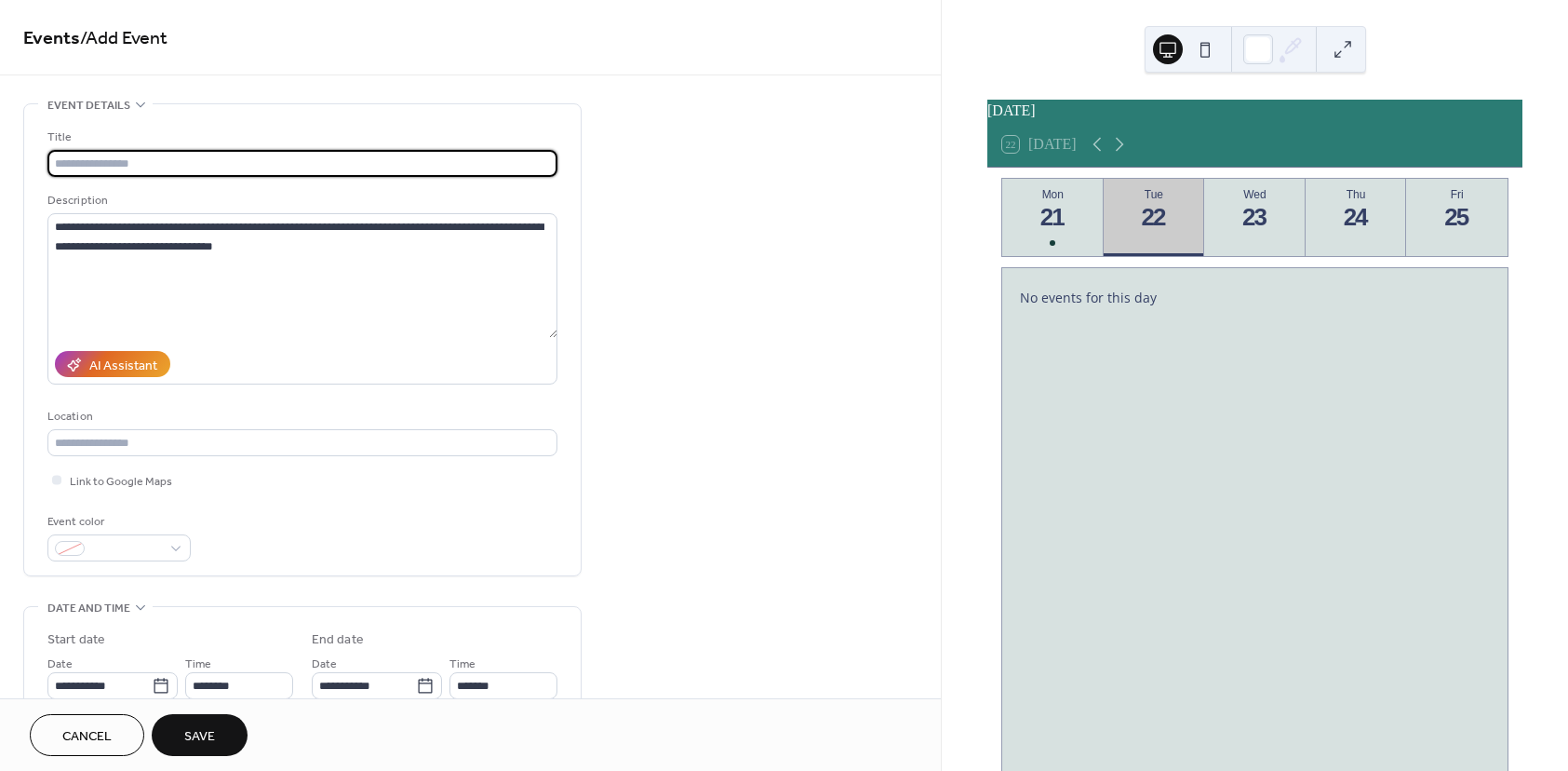 type on "**********" 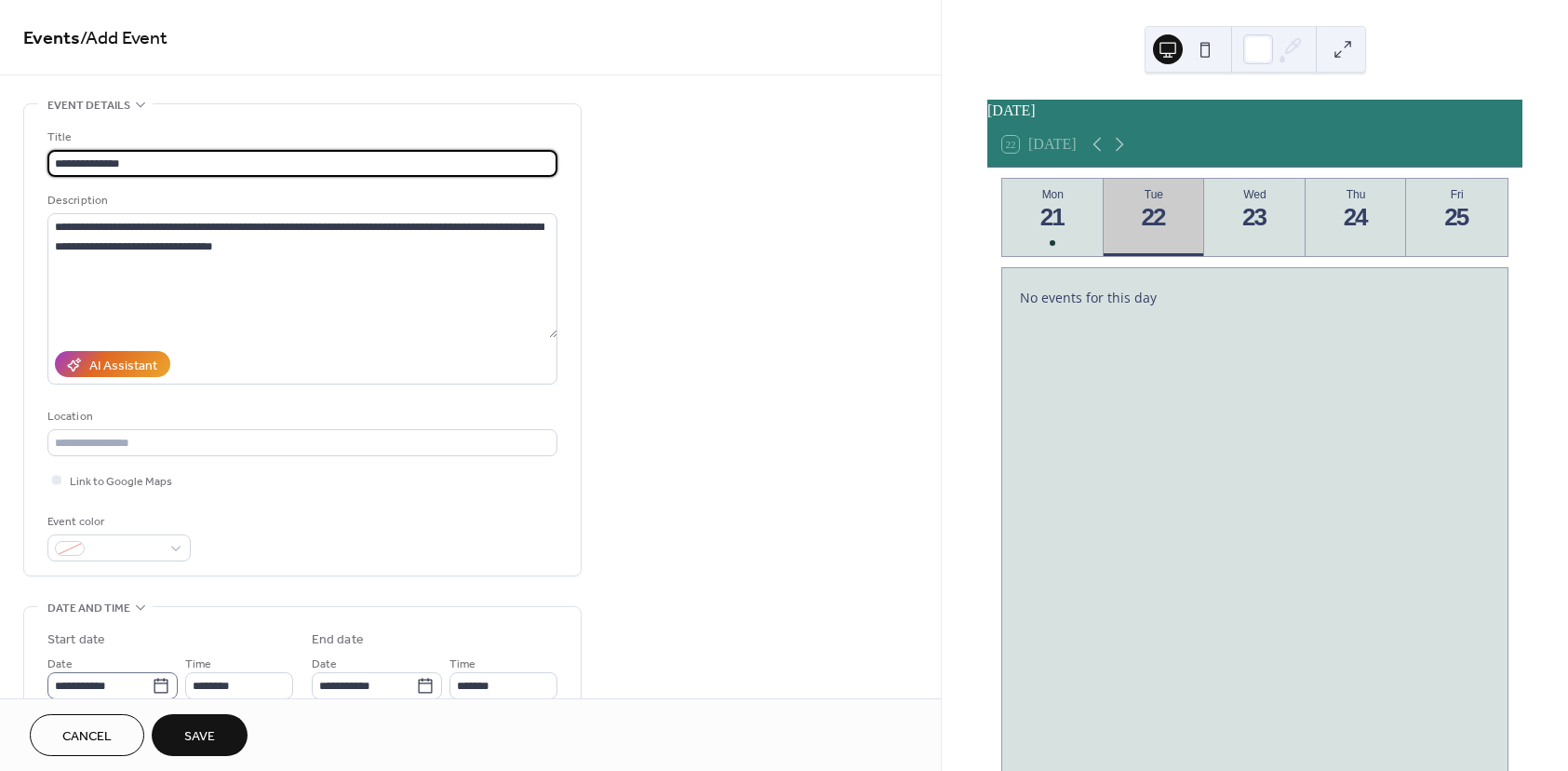 click 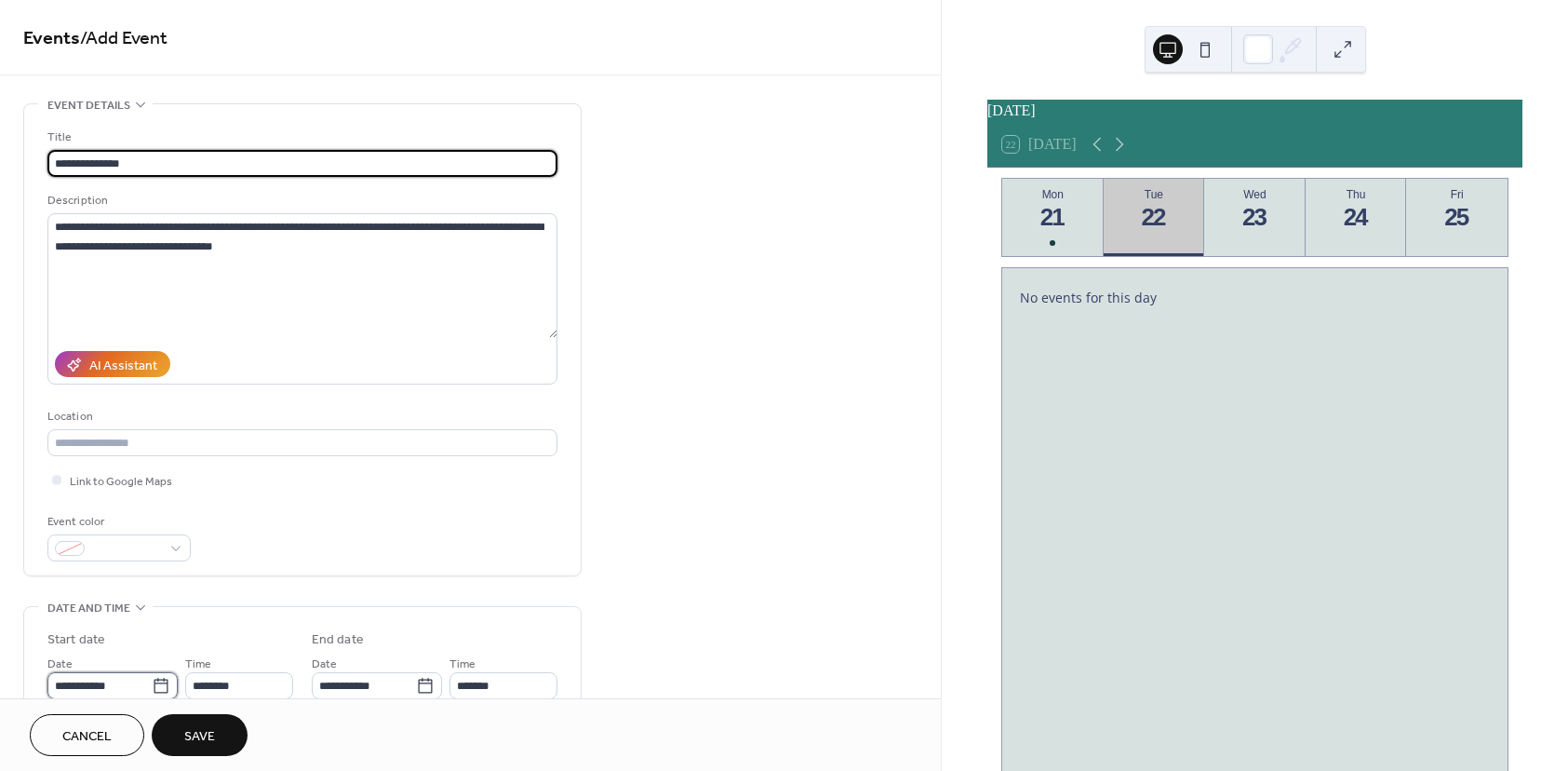 click on "**********" at bounding box center (100, 685) 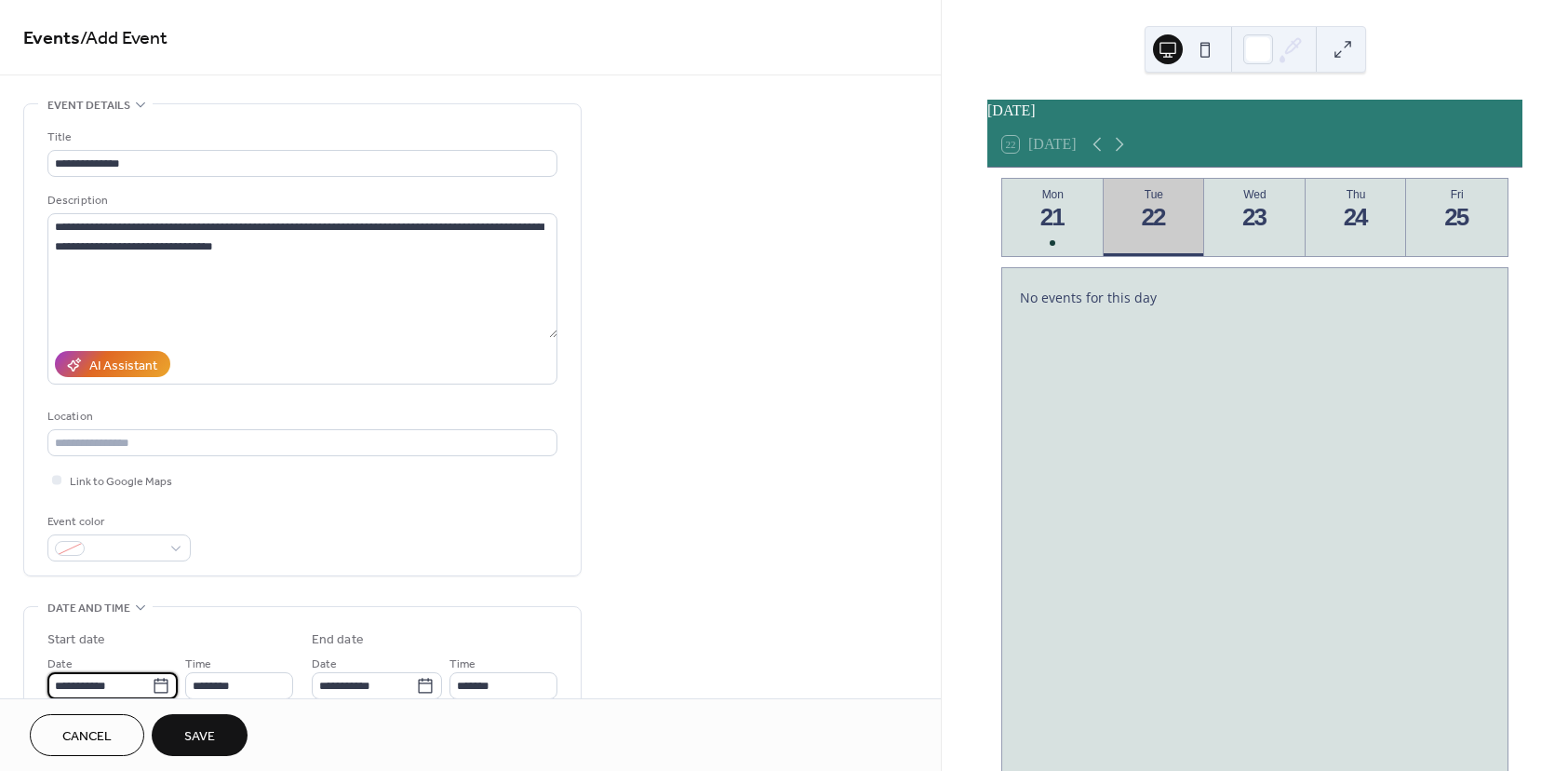 scroll, scrollTop: 1, scrollLeft: 0, axis: vertical 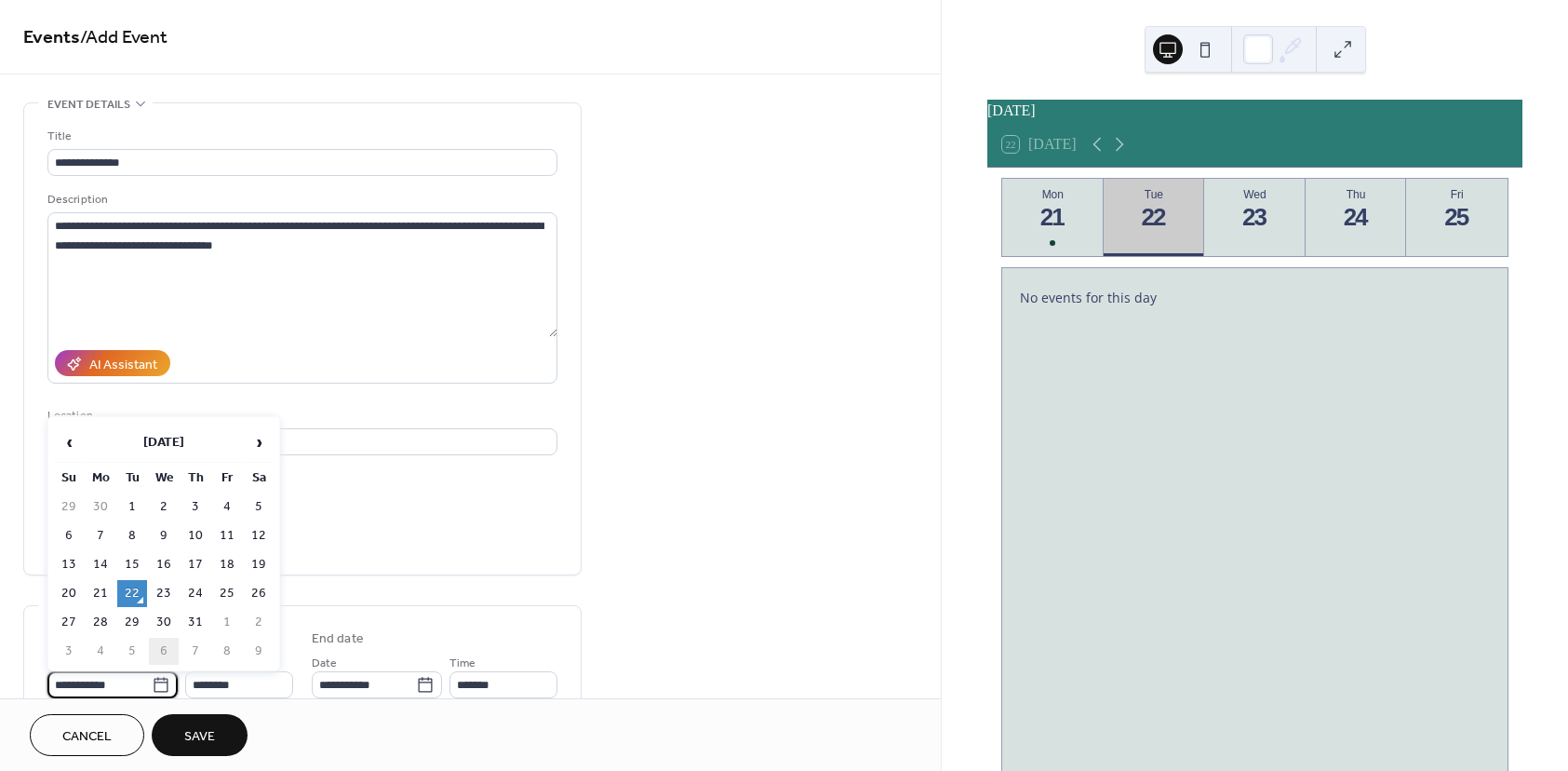 click on "6" at bounding box center (164, 651) 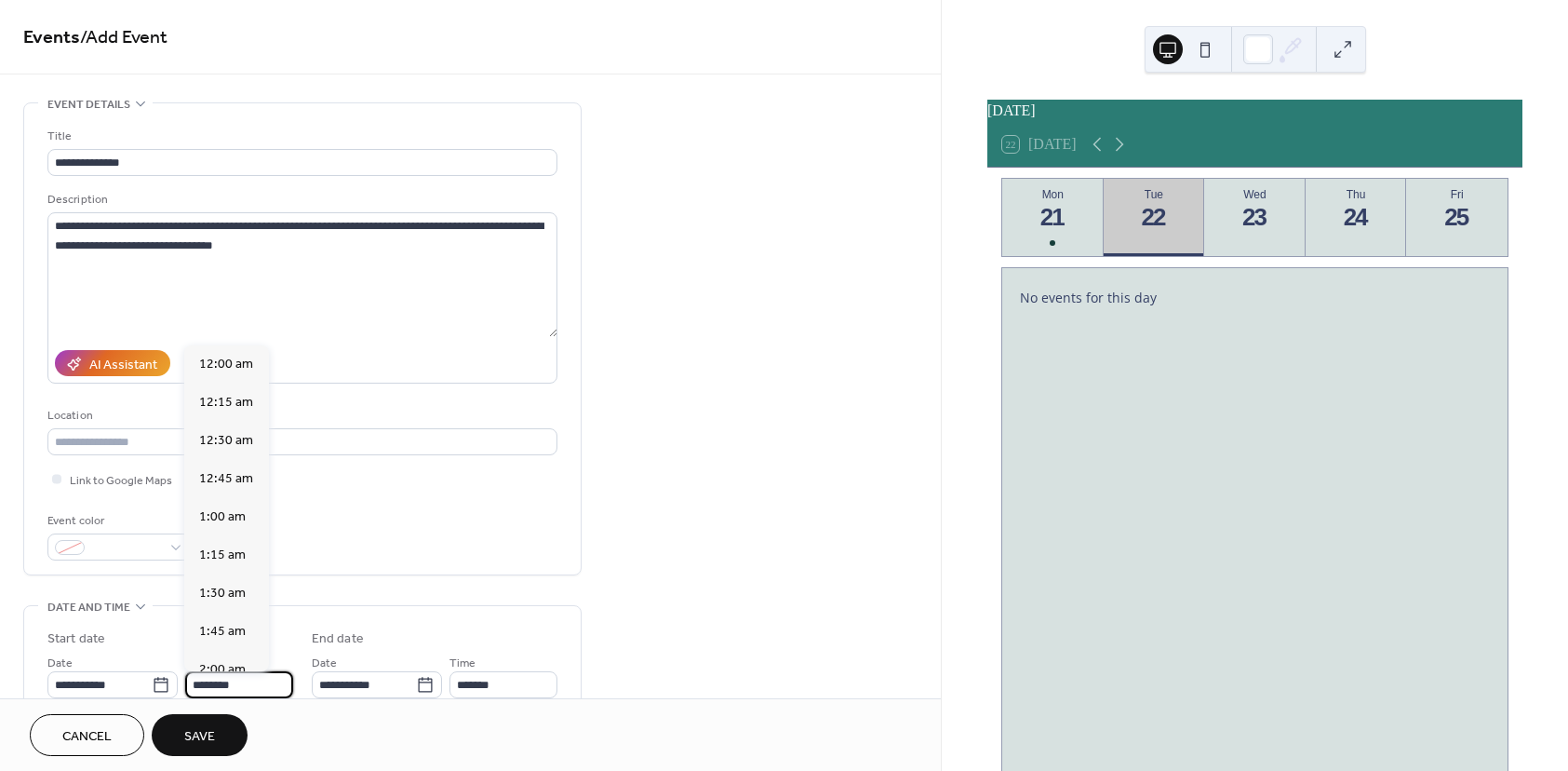 click on "********" at bounding box center (239, 684) 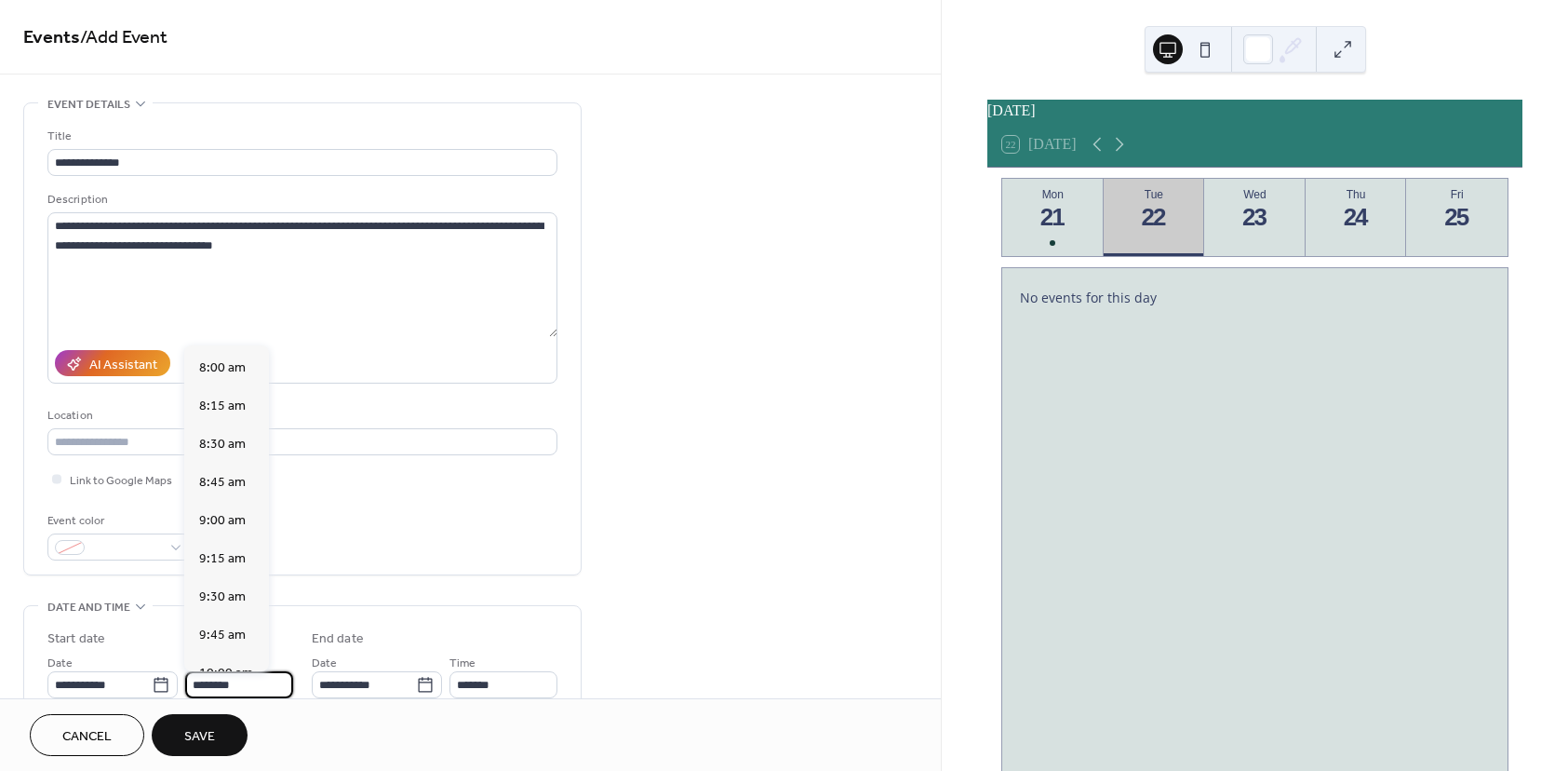 scroll, scrollTop: 1181, scrollLeft: 0, axis: vertical 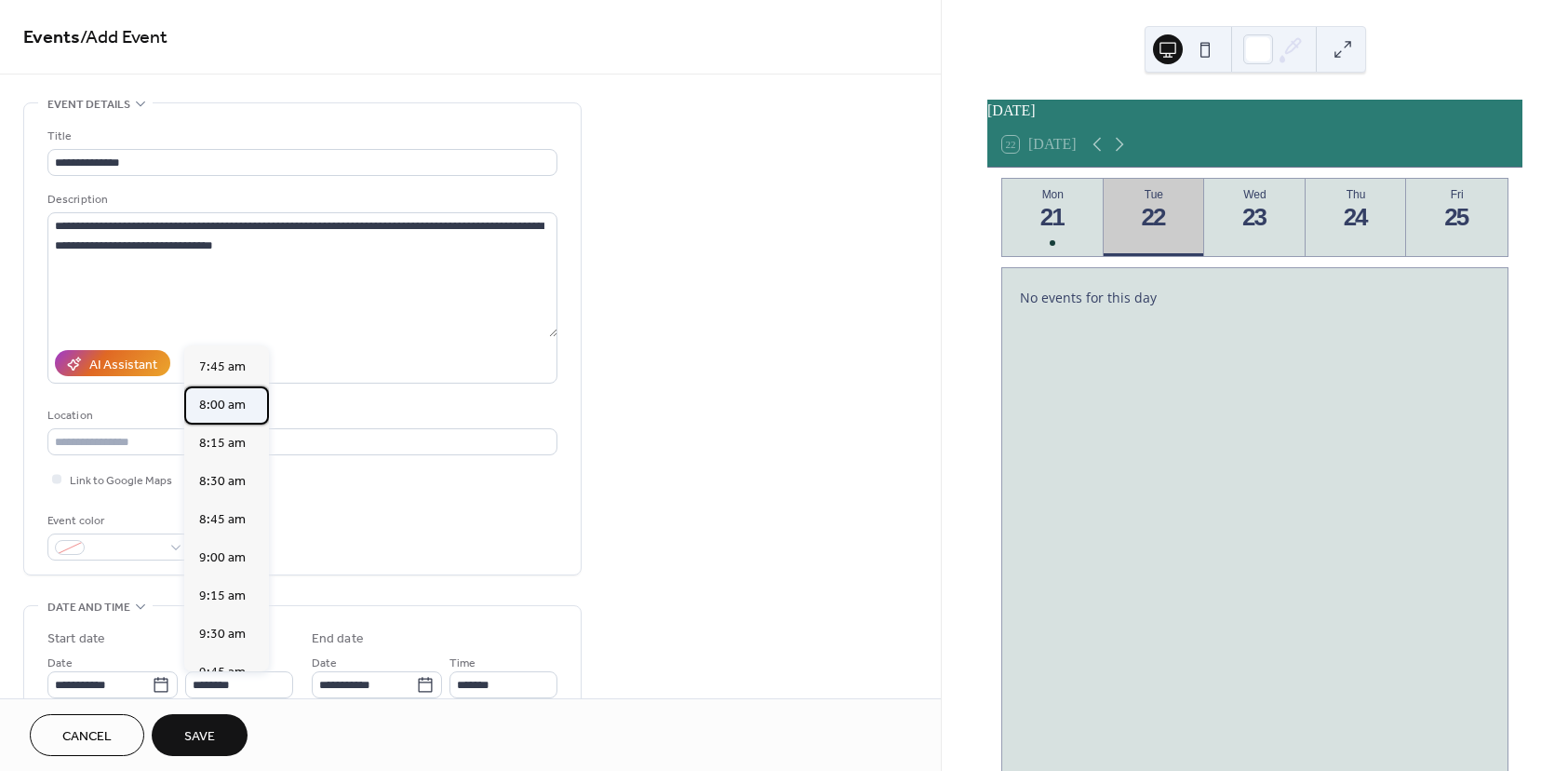 click on "8:00 am" at bounding box center (222, 405) 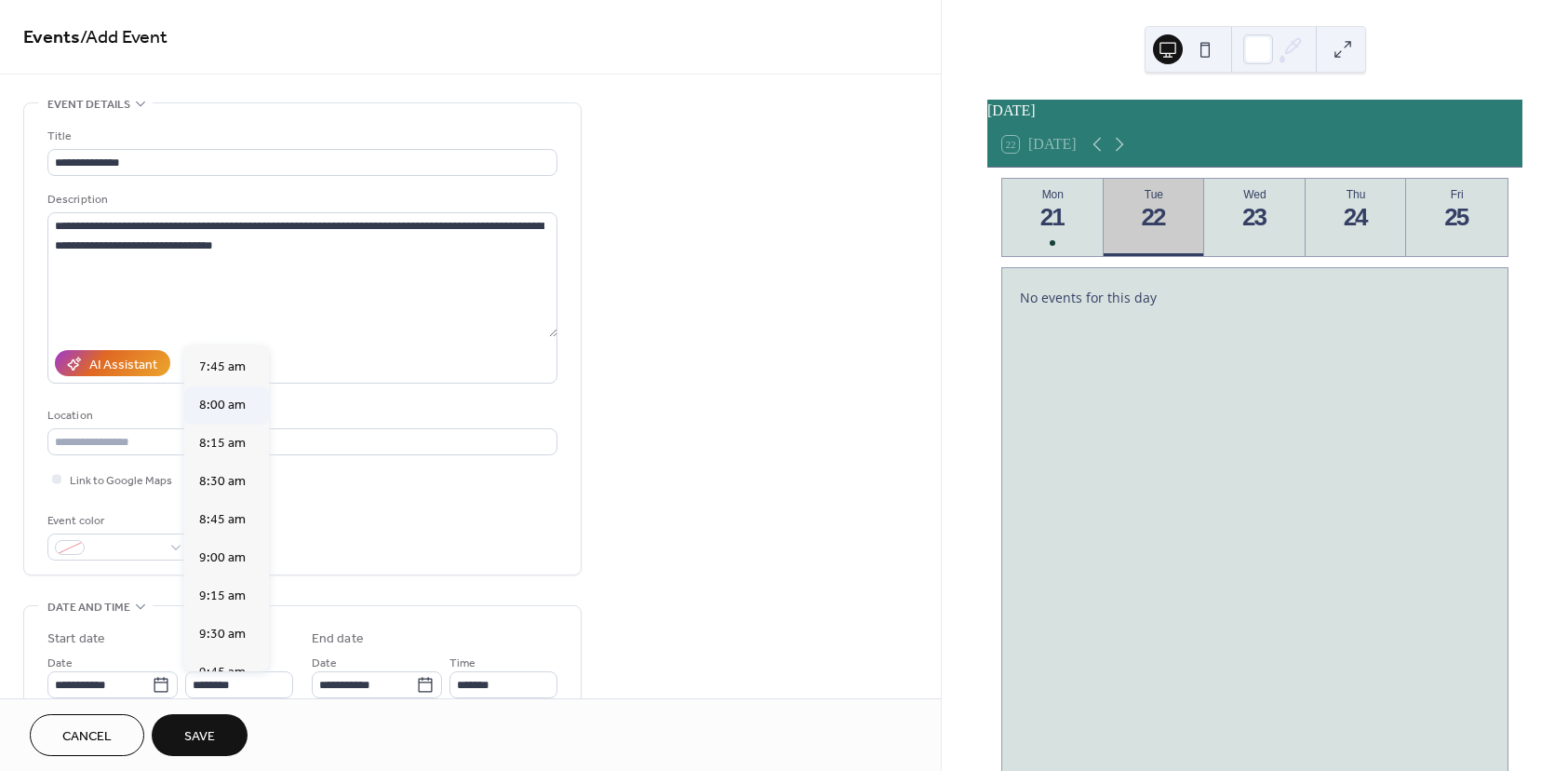 type on "*******" 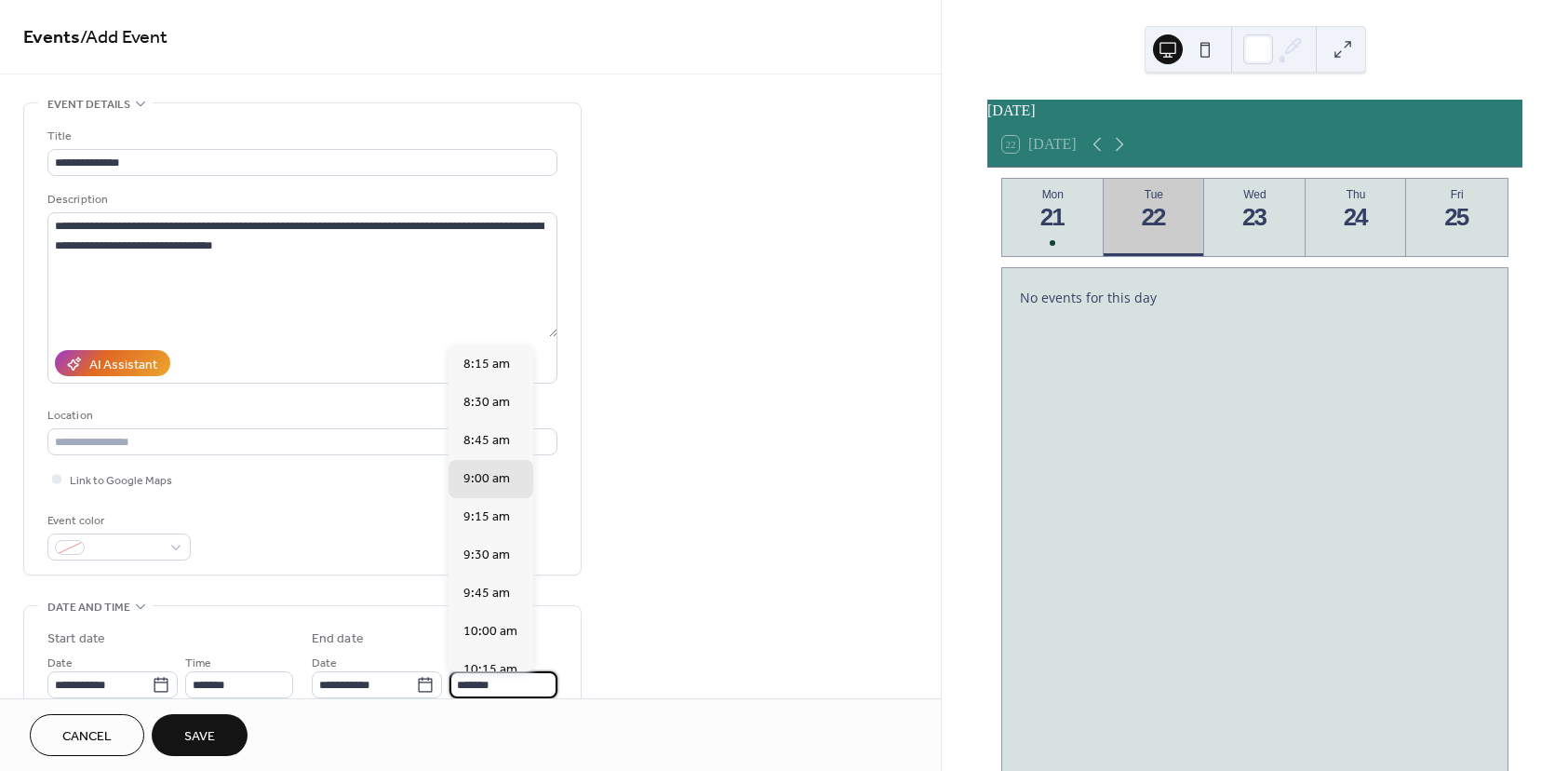 click on "*******" at bounding box center (503, 684) 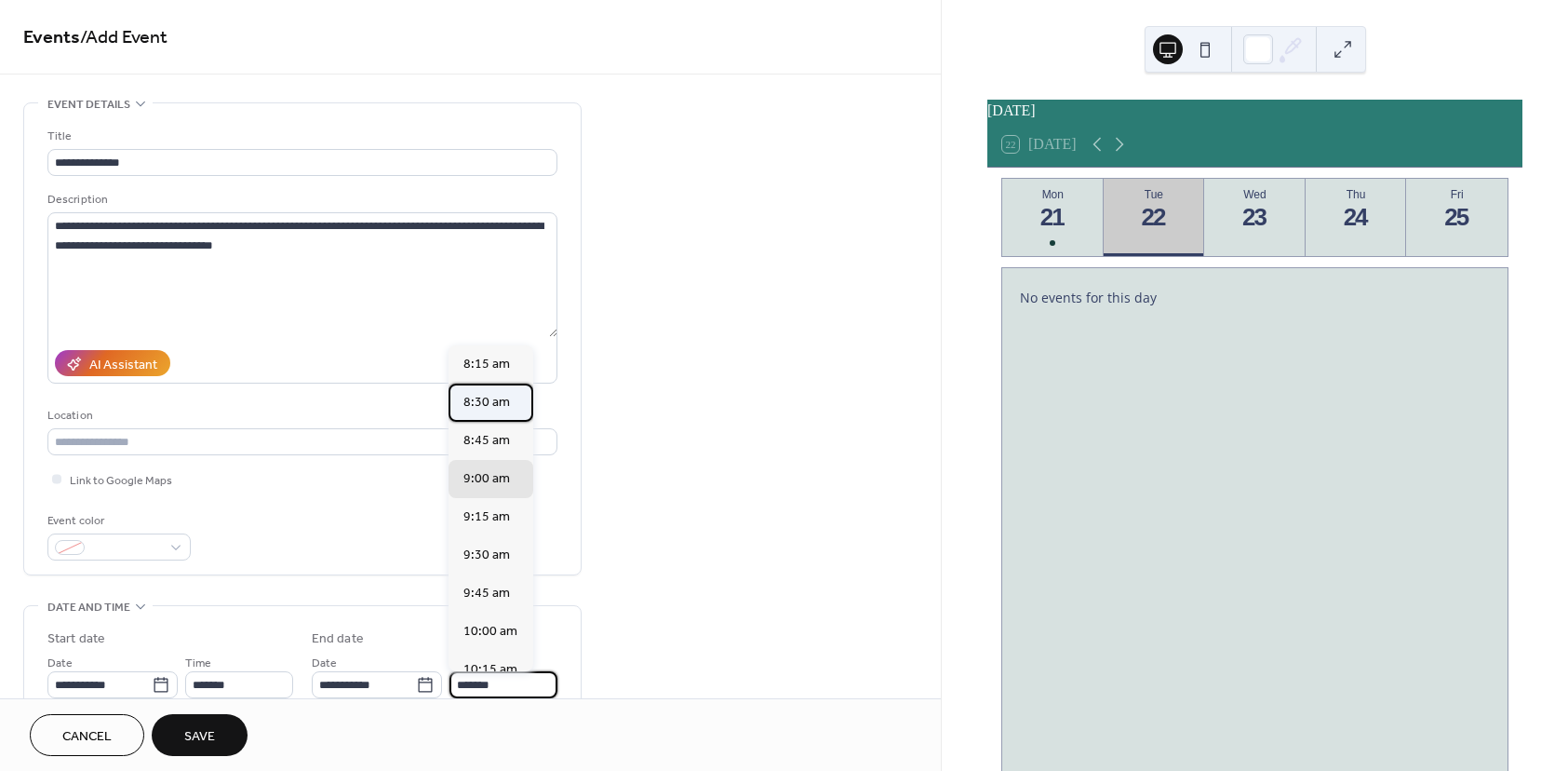 click on "8:30 am" at bounding box center [487, 402] 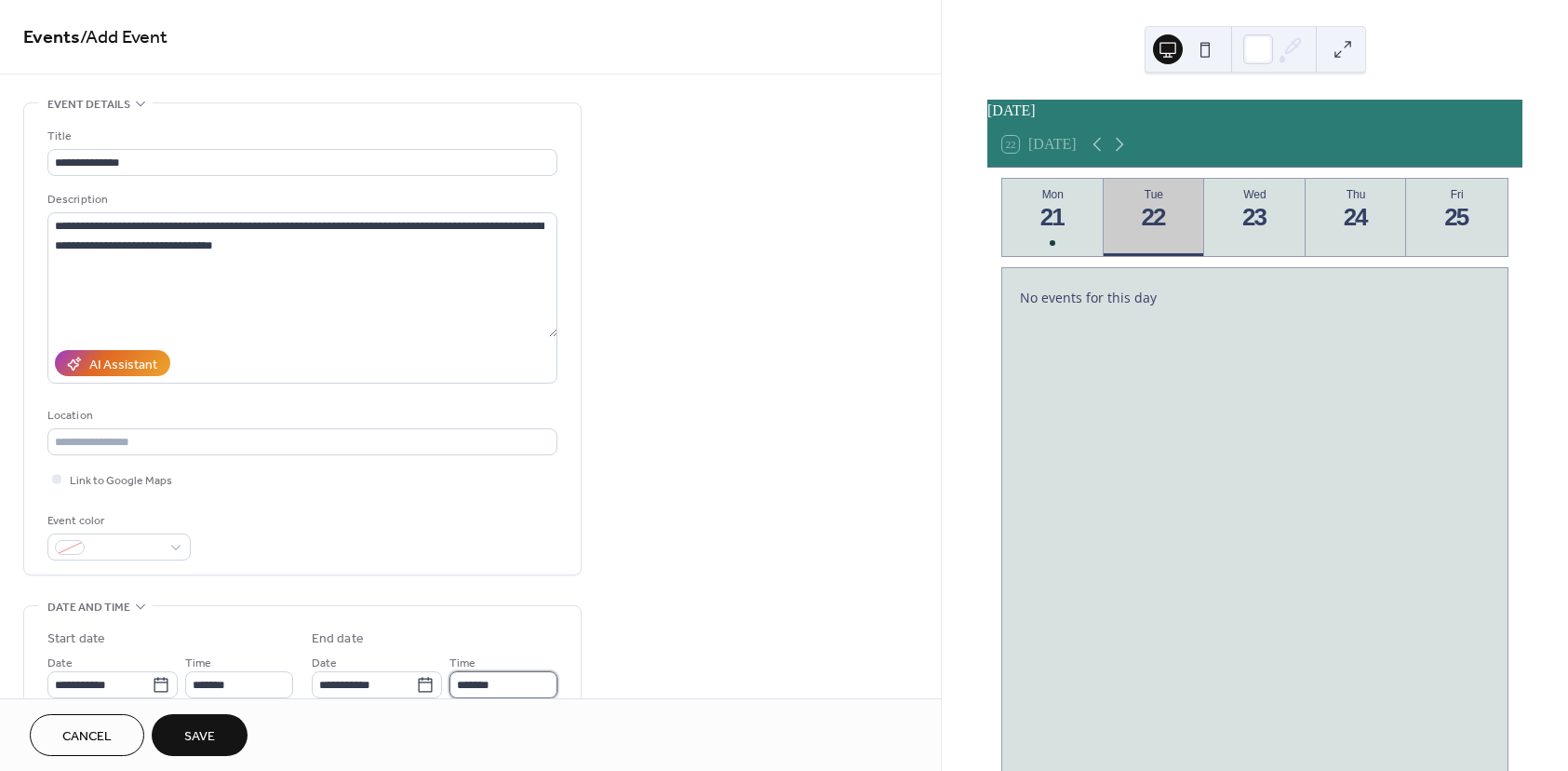 click on "*******" at bounding box center [503, 684] 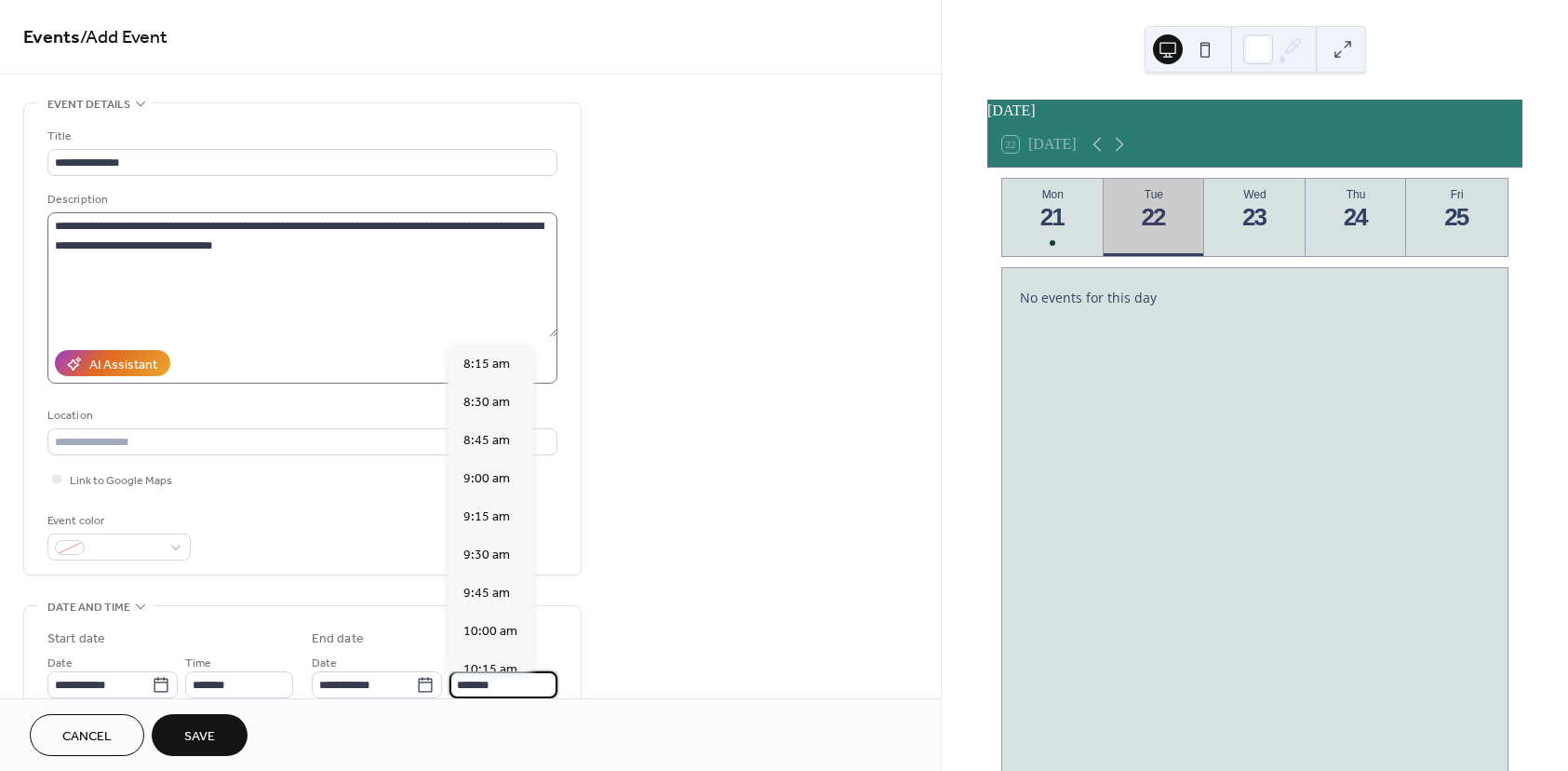 type on "*******" 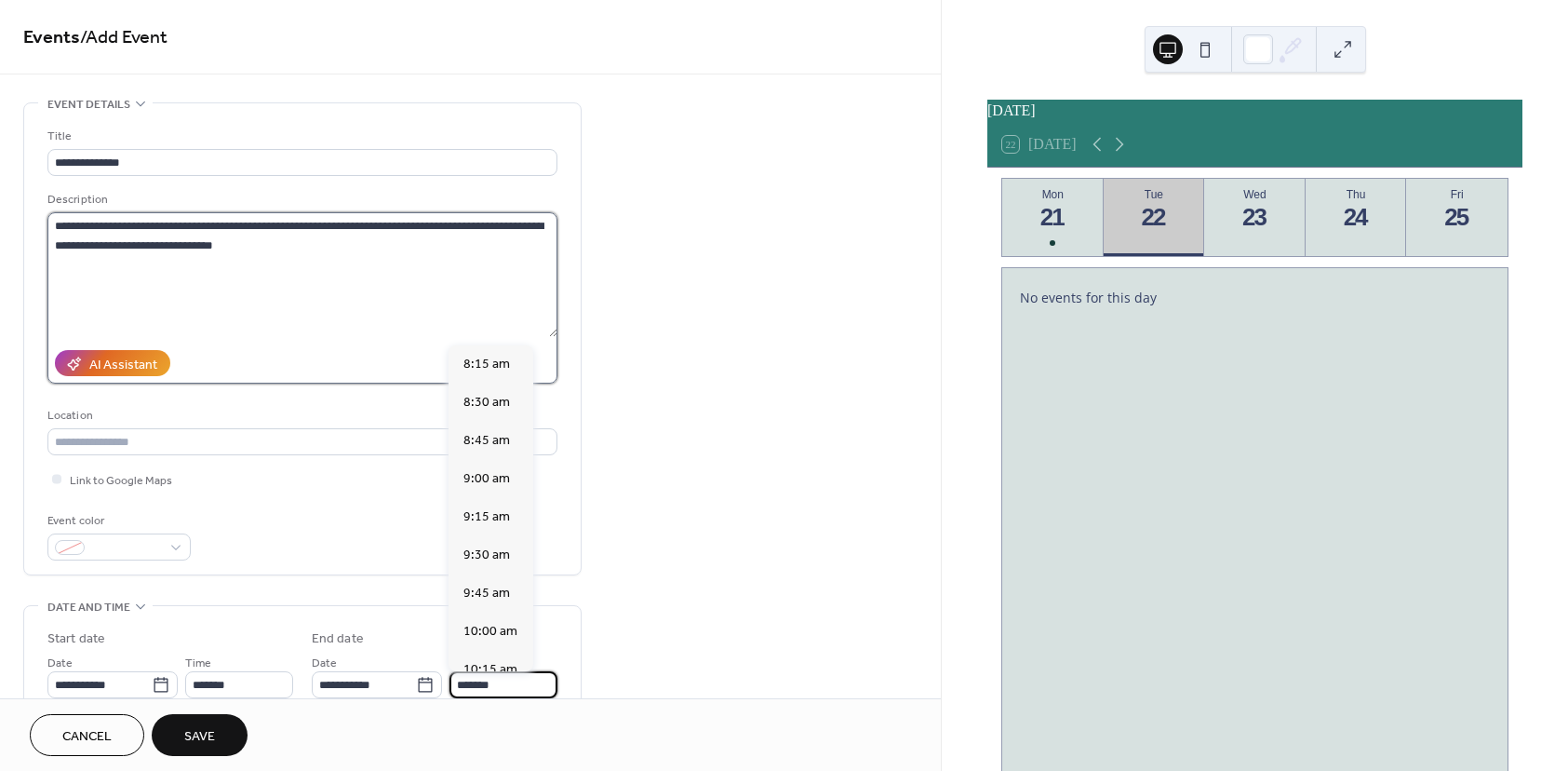 click on "**********" at bounding box center [302, 275] 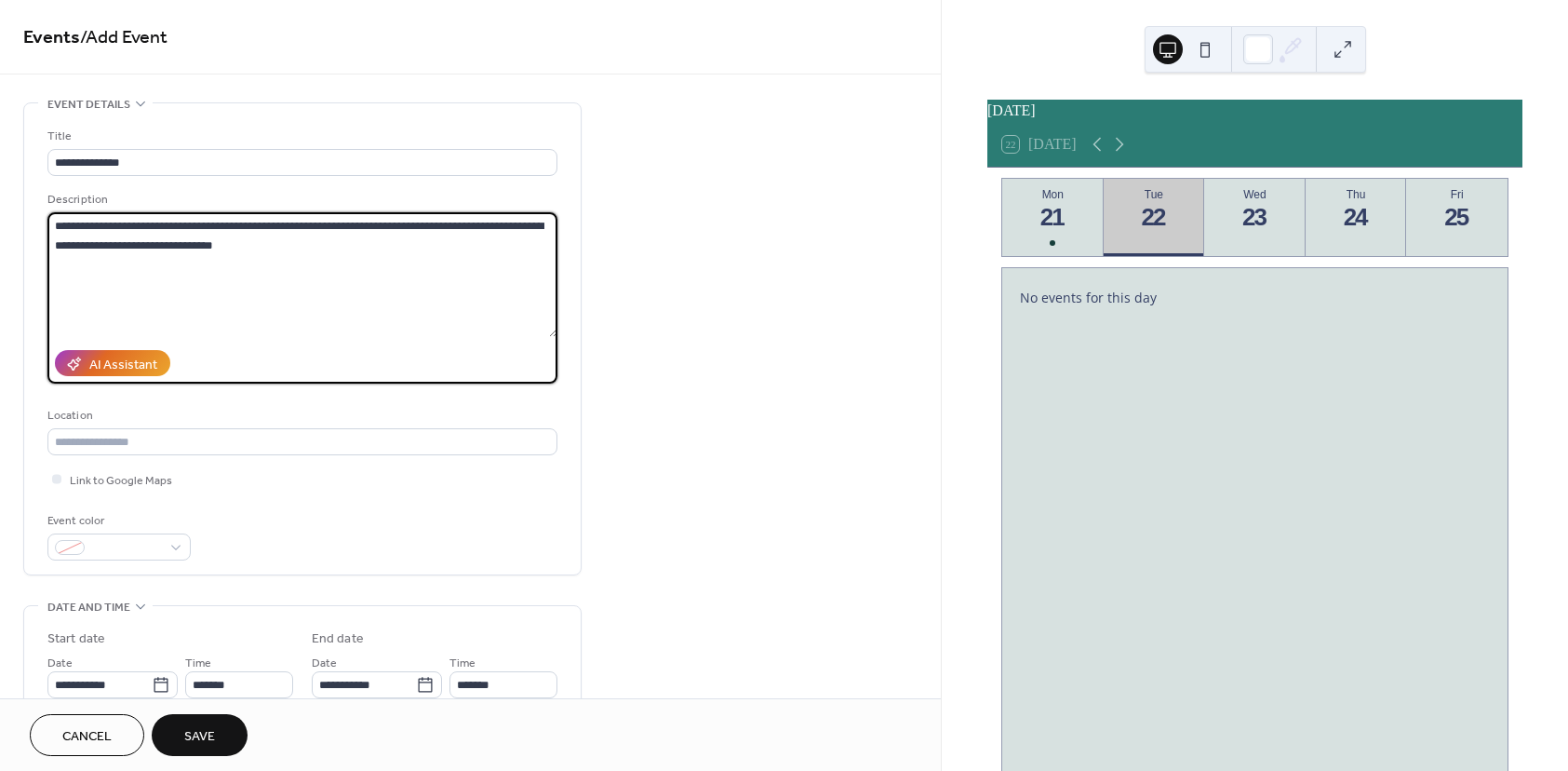 click on "**********" at bounding box center (302, 275) 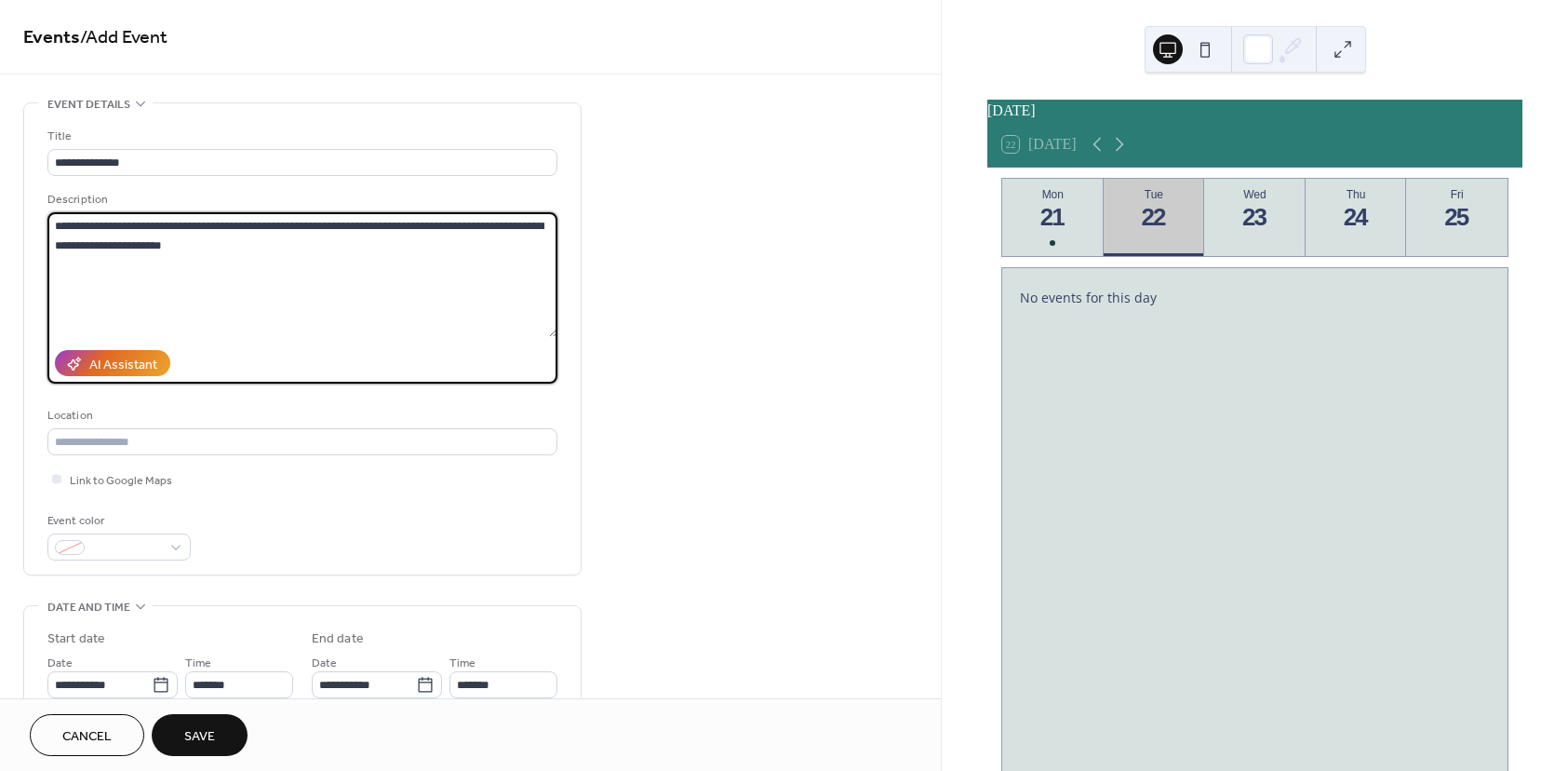 click on "**********" at bounding box center [302, 275] 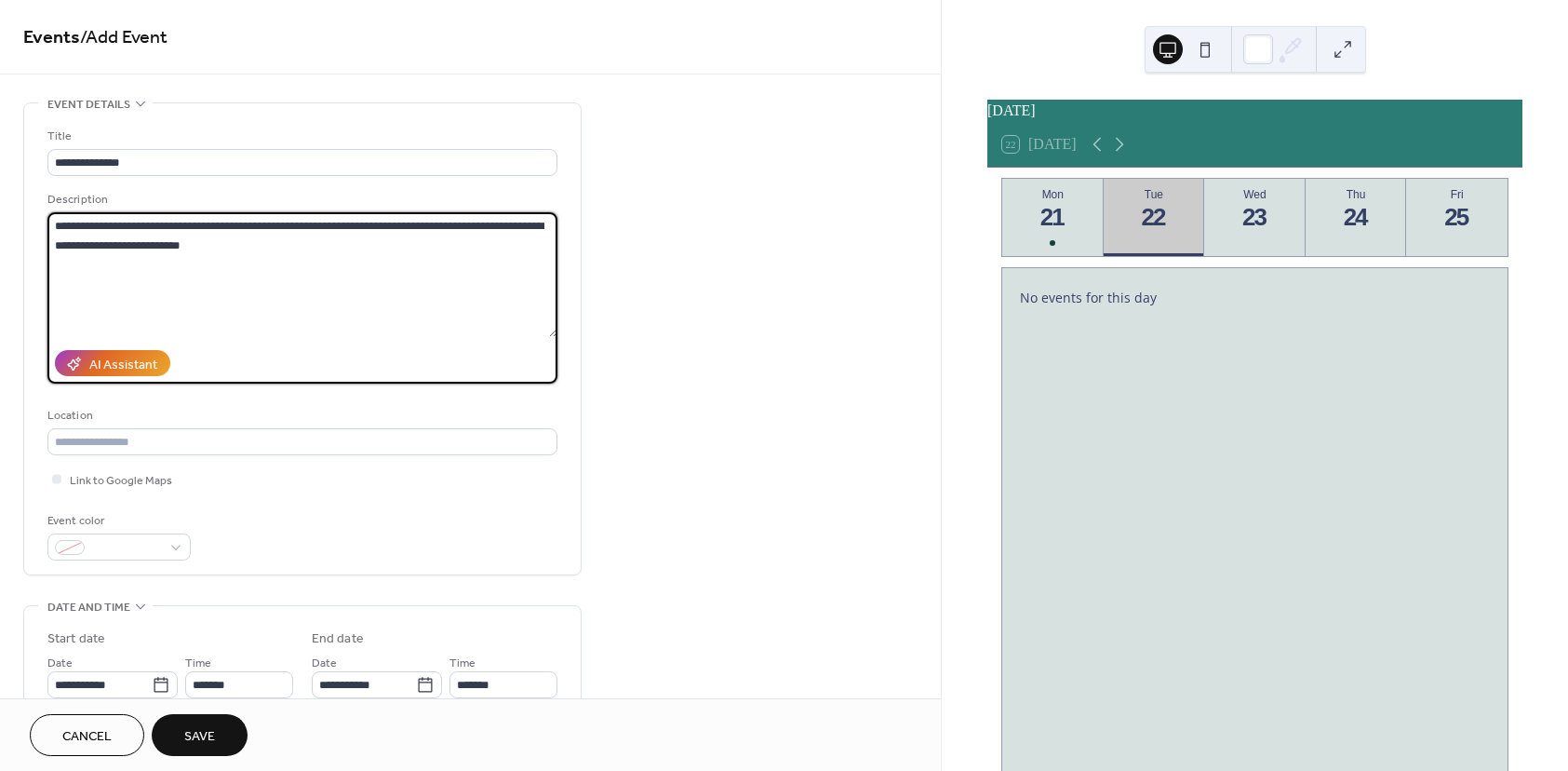 drag, startPoint x: 237, startPoint y: 242, endPoint x: 52, endPoint y: 234, distance: 185.17289 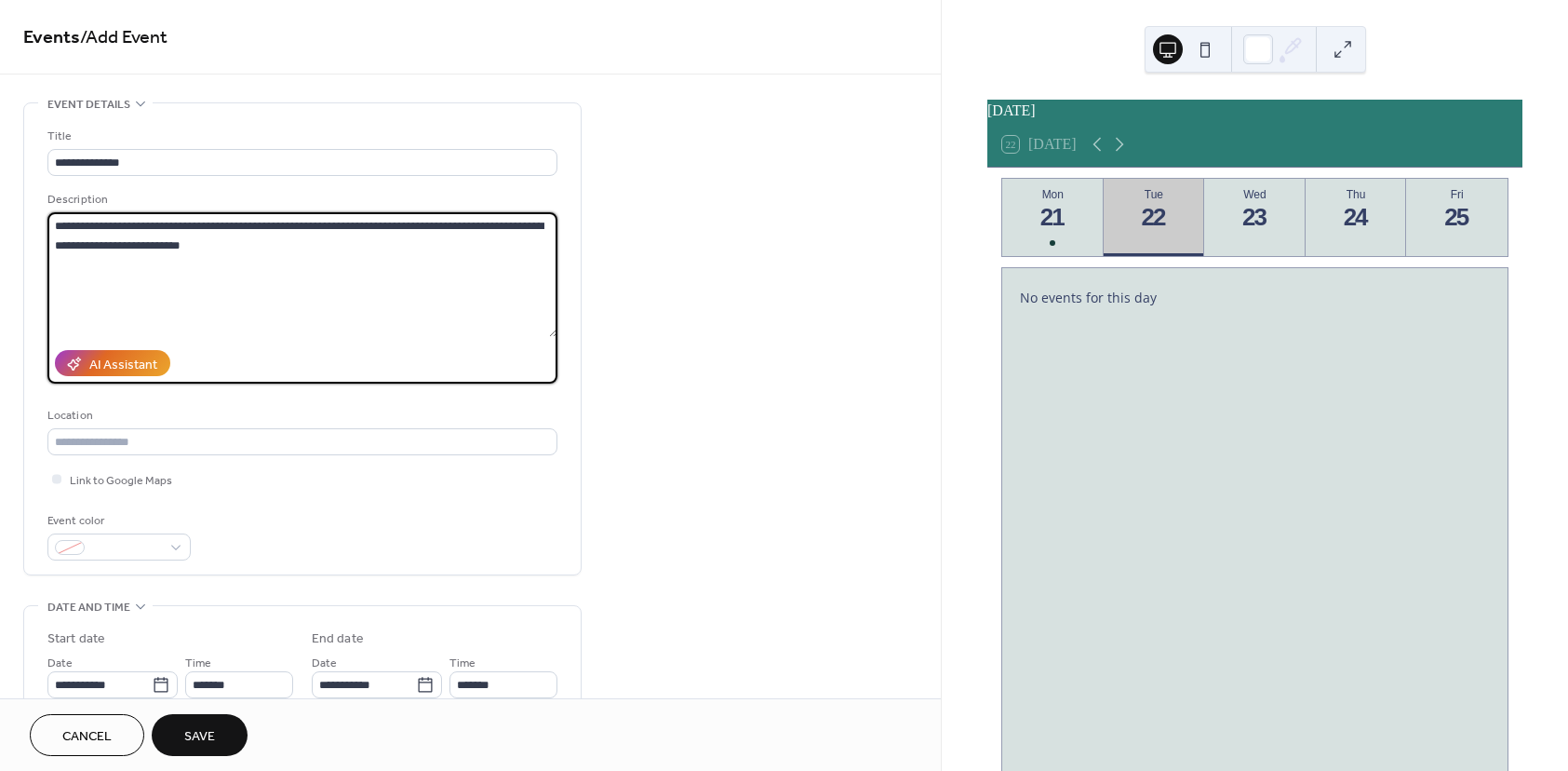 click on "**********" at bounding box center (302, 275) 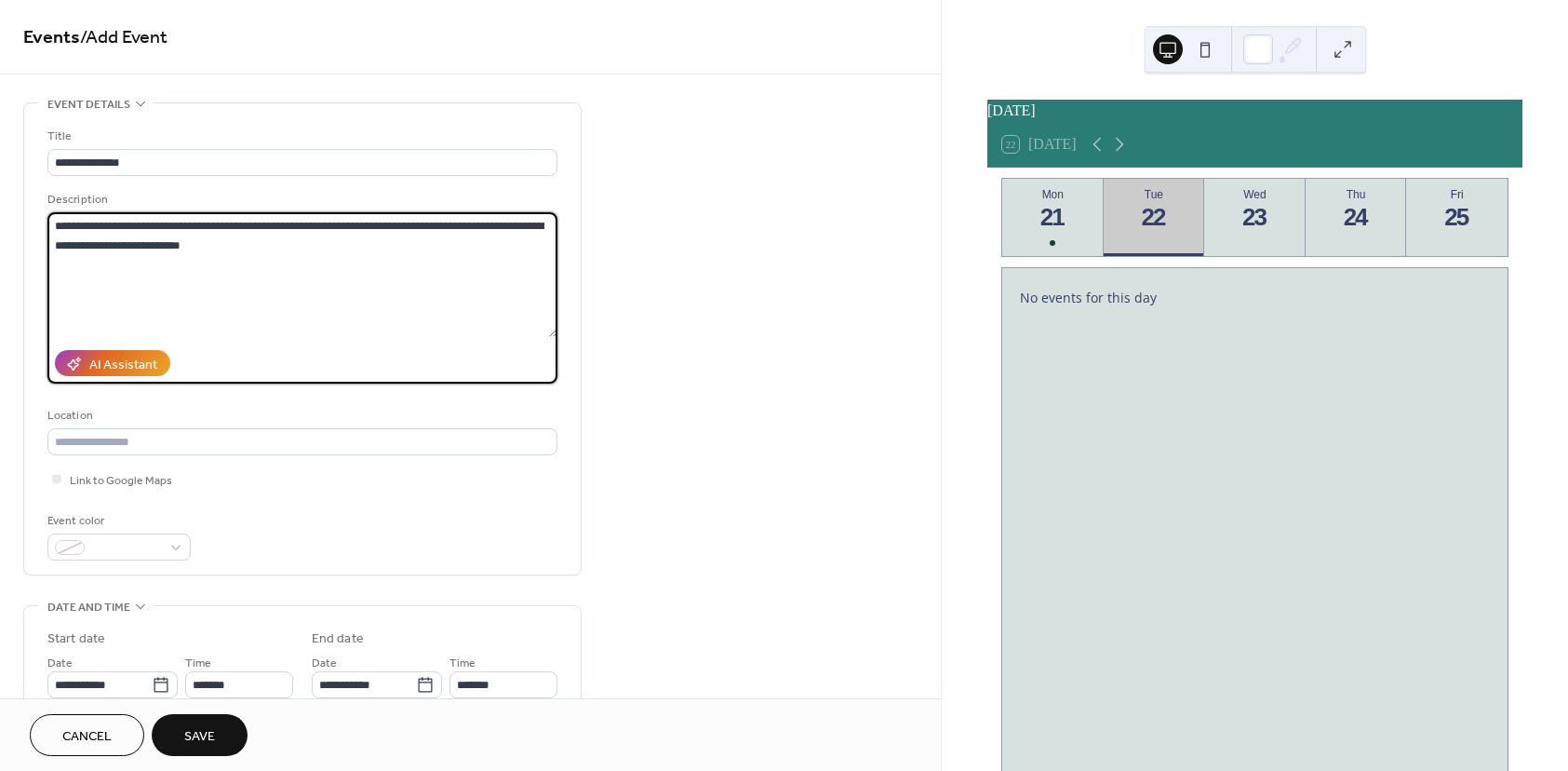type on "**********" 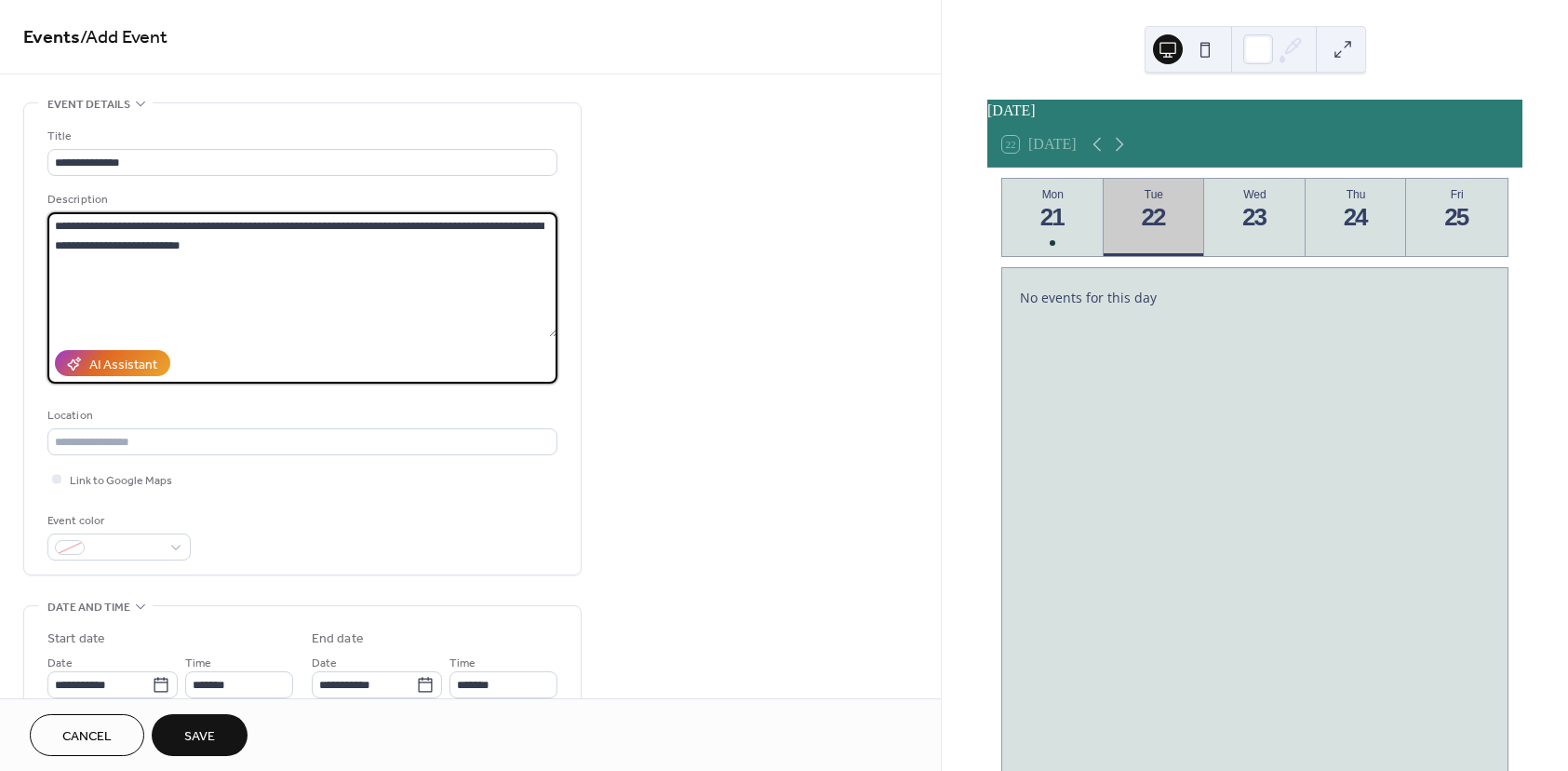 click on "Save" at bounding box center [199, 735] 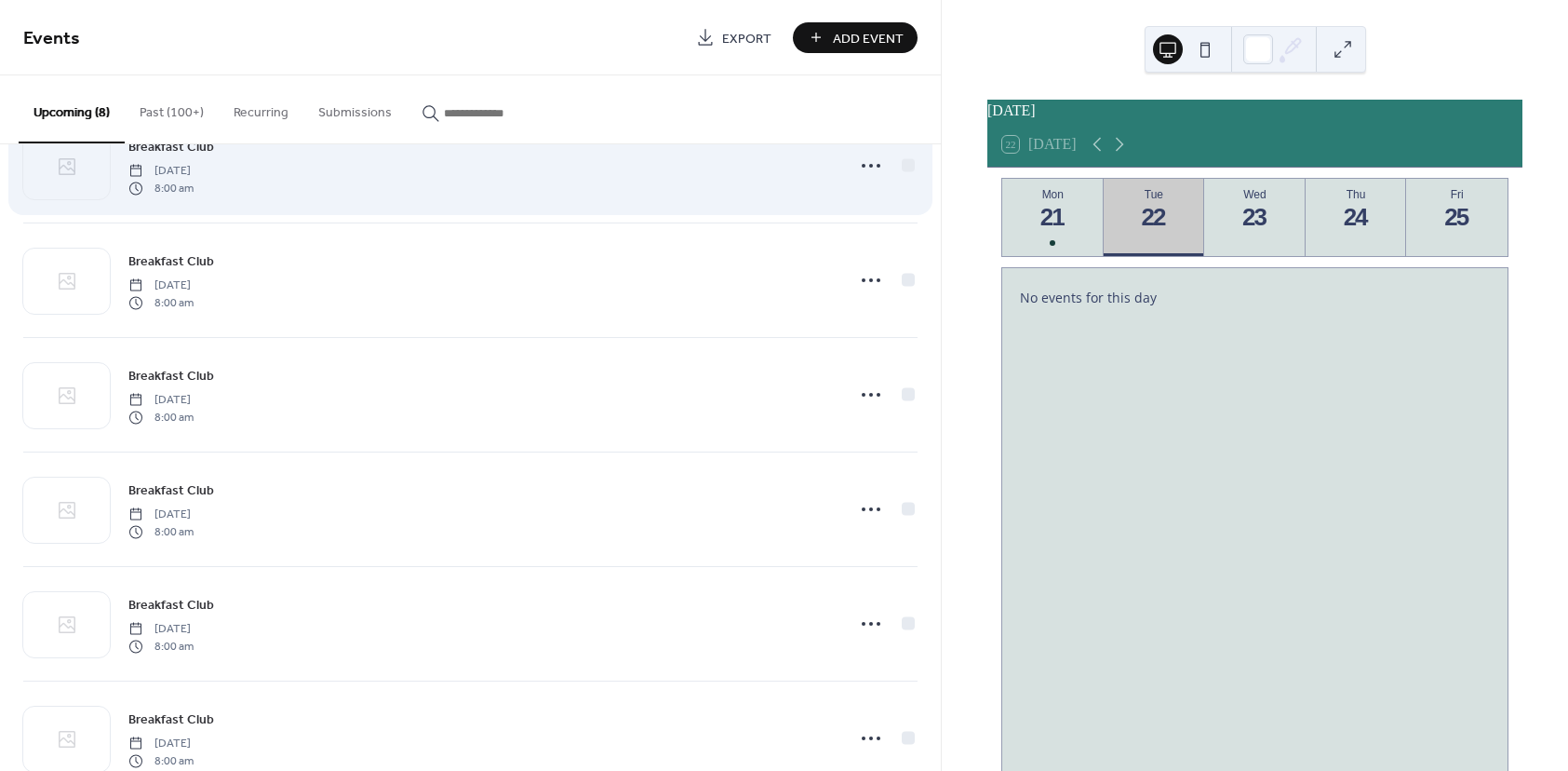 scroll, scrollTop: 345, scrollLeft: 0, axis: vertical 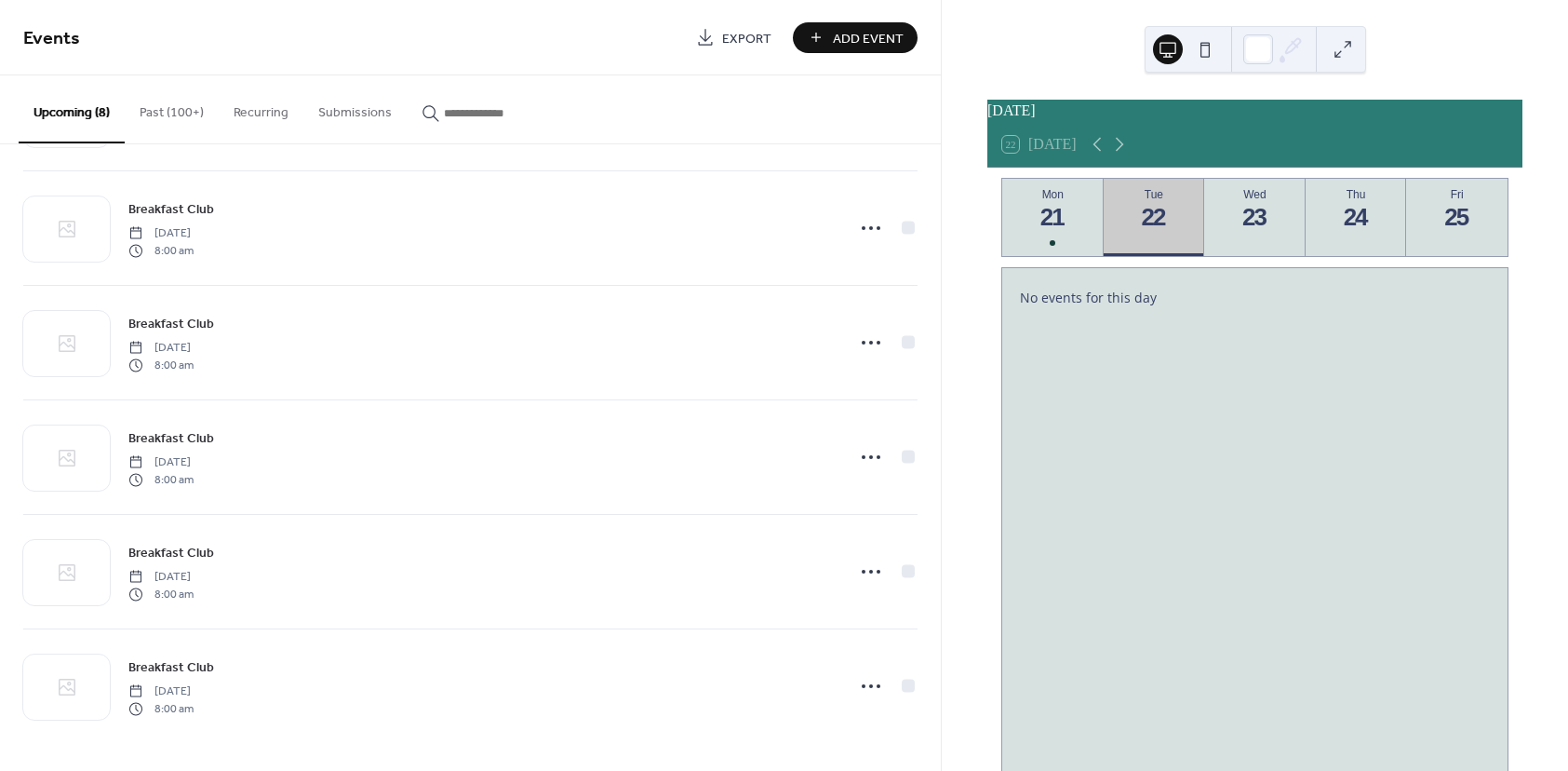 click on "Add Event" at bounding box center [868, 38] 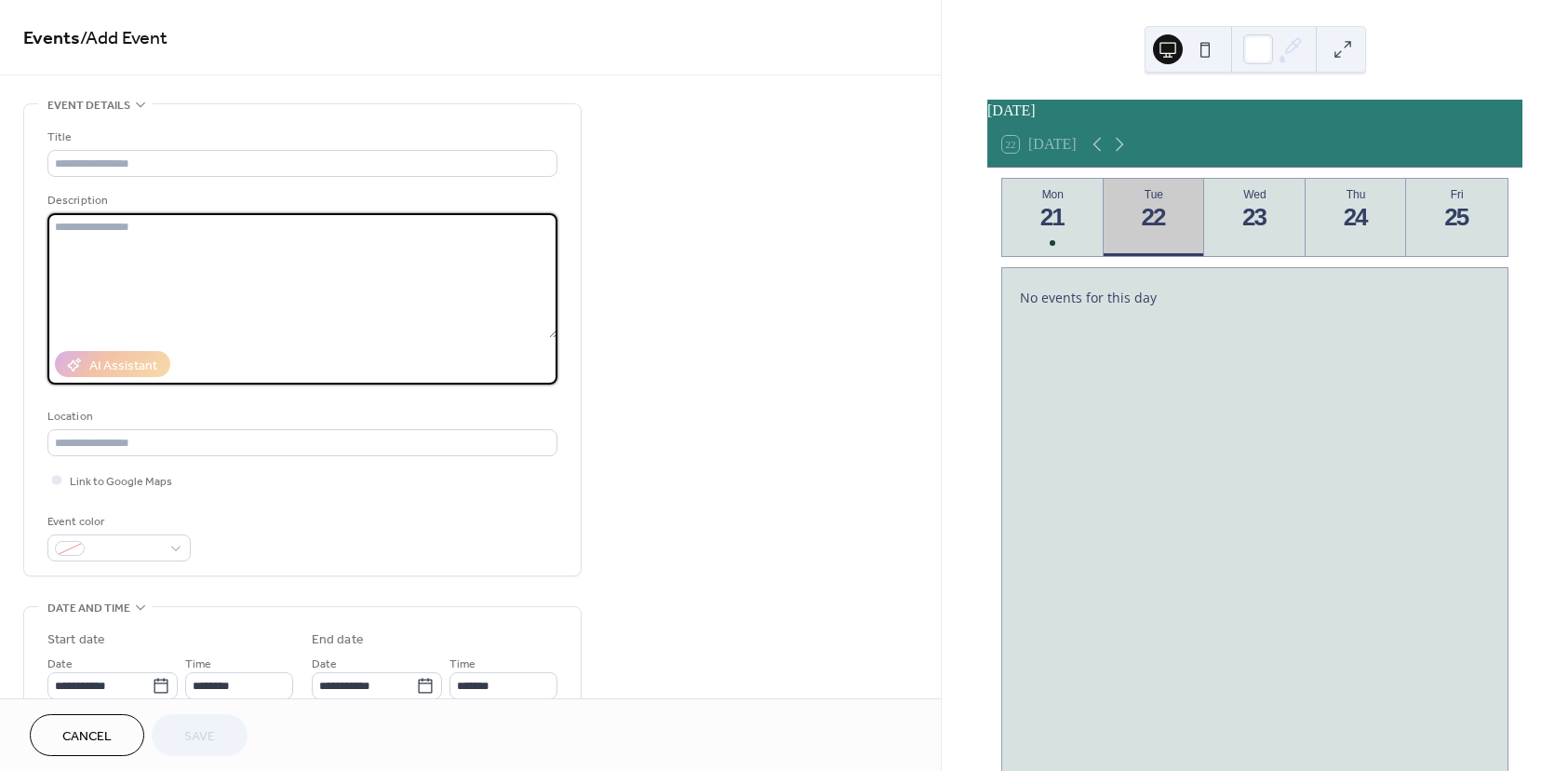 paste on "**********" 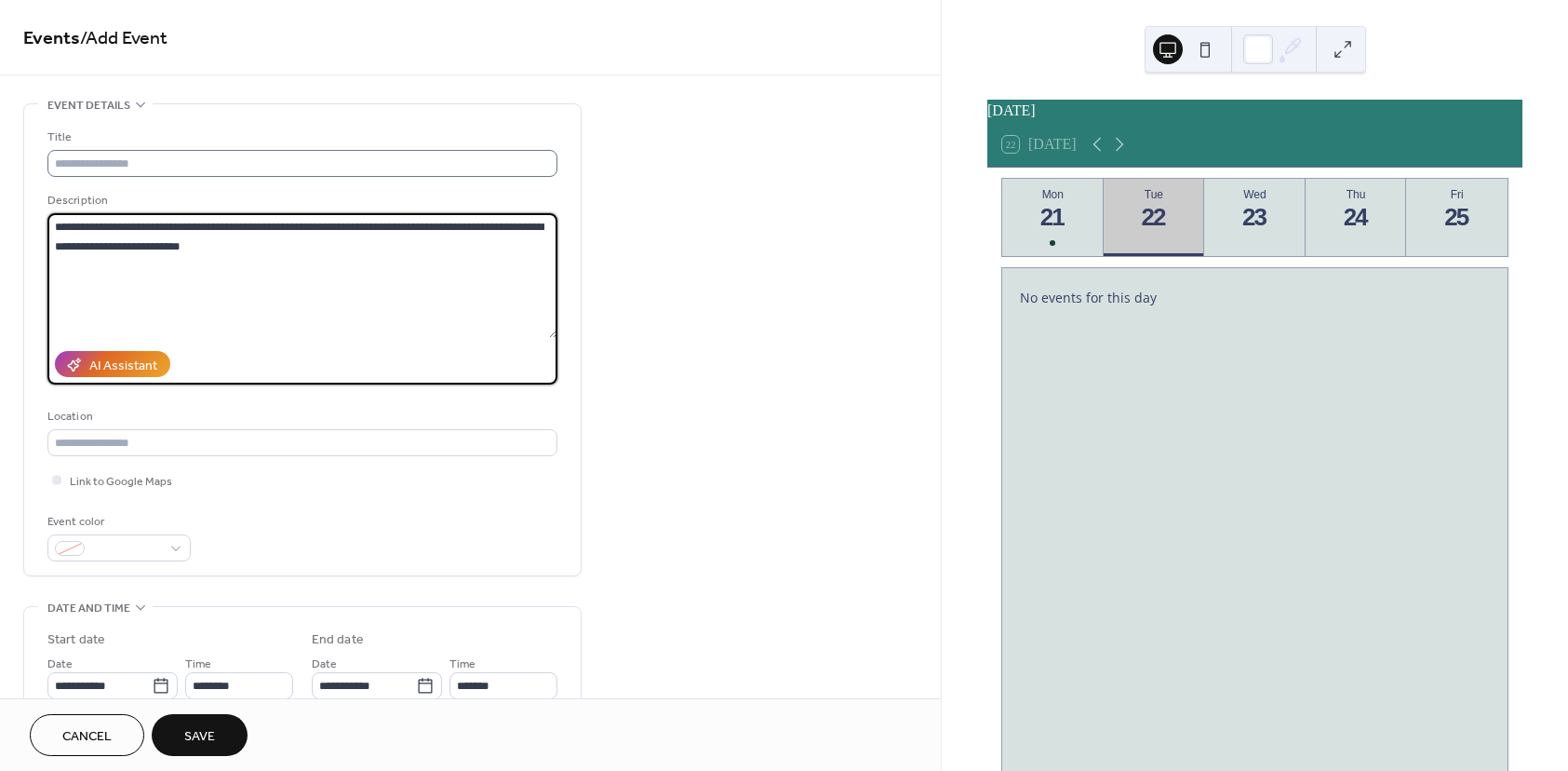 type on "**********" 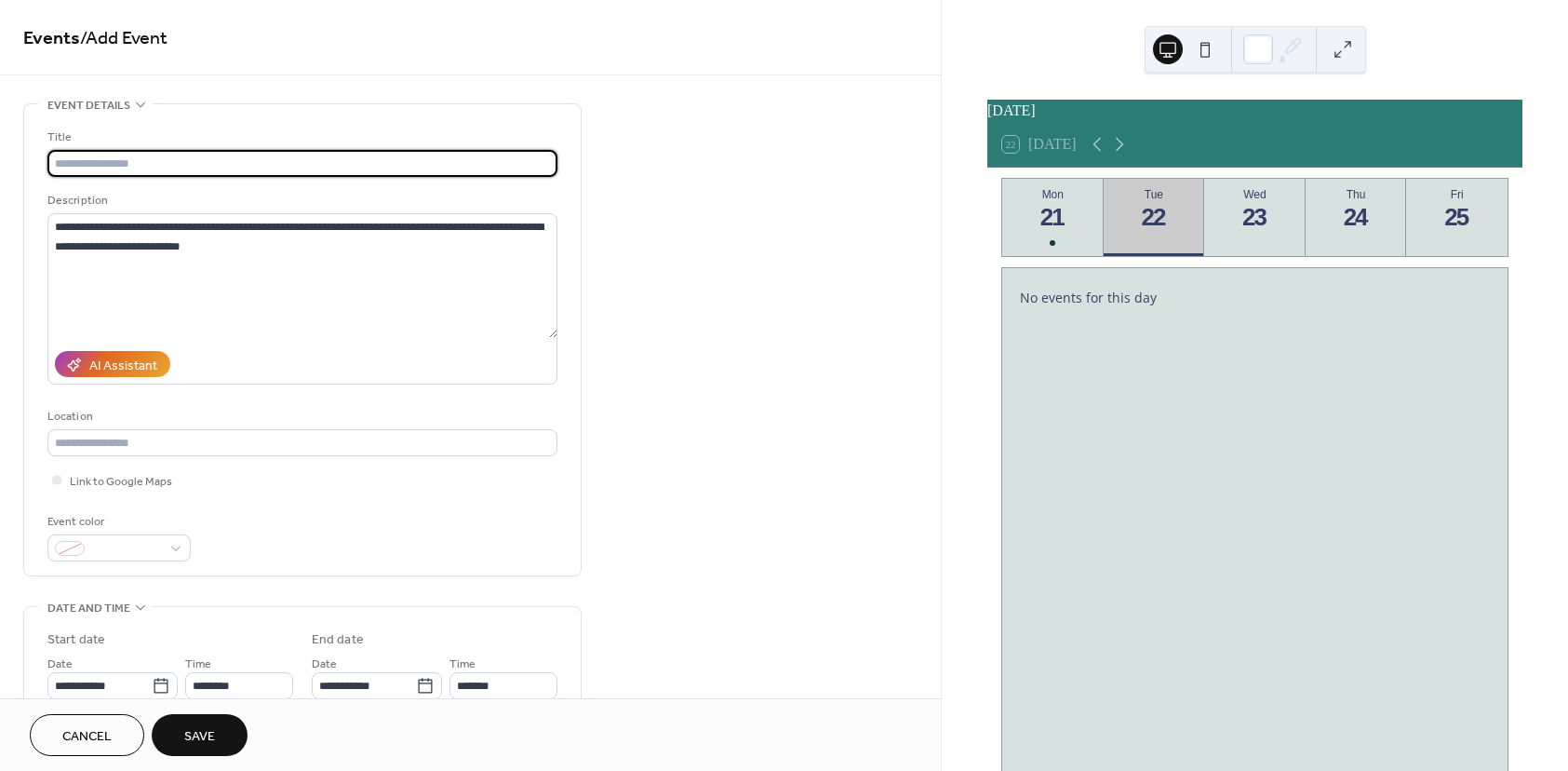 click at bounding box center [302, 163] 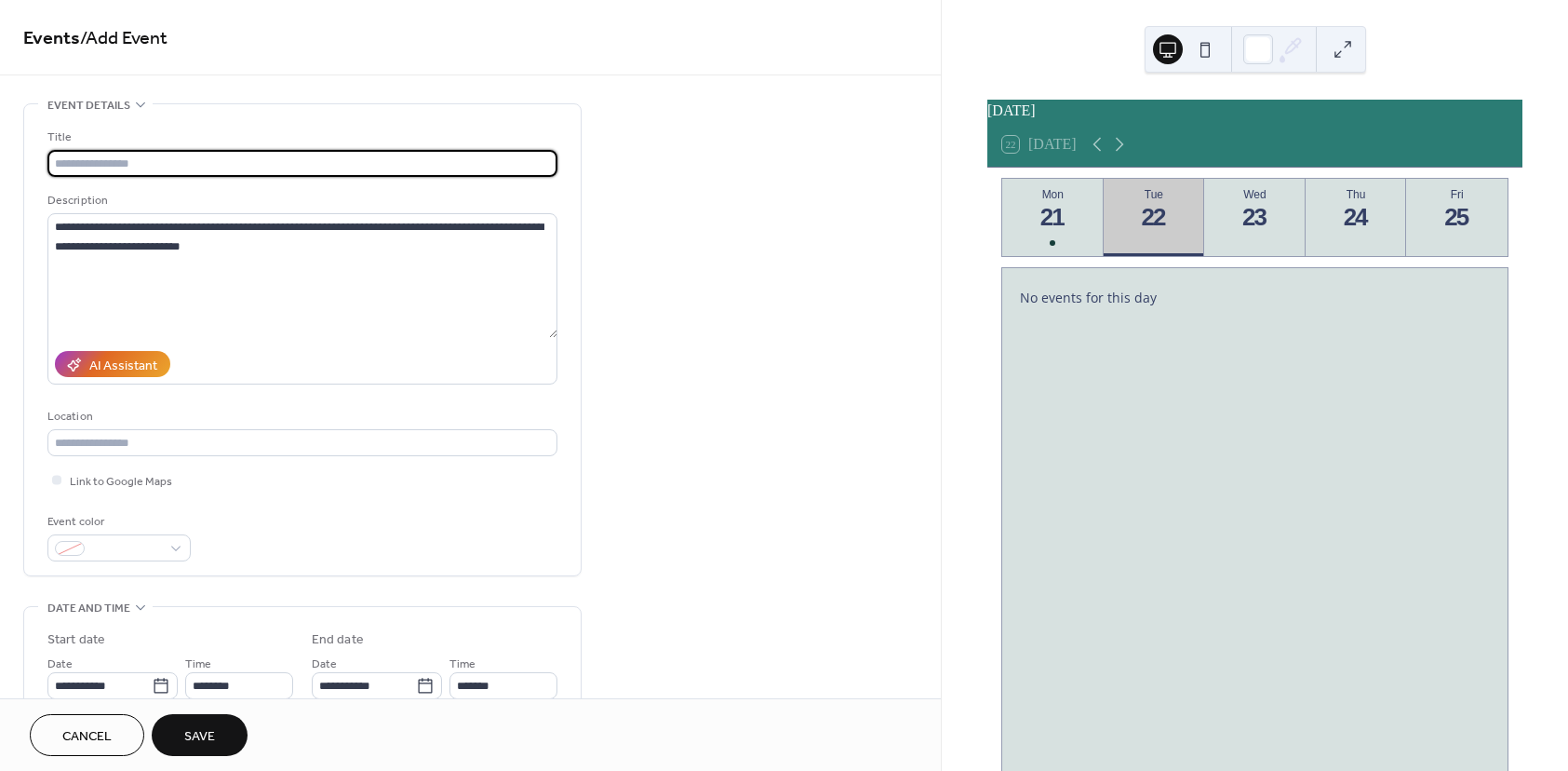 type on "**********" 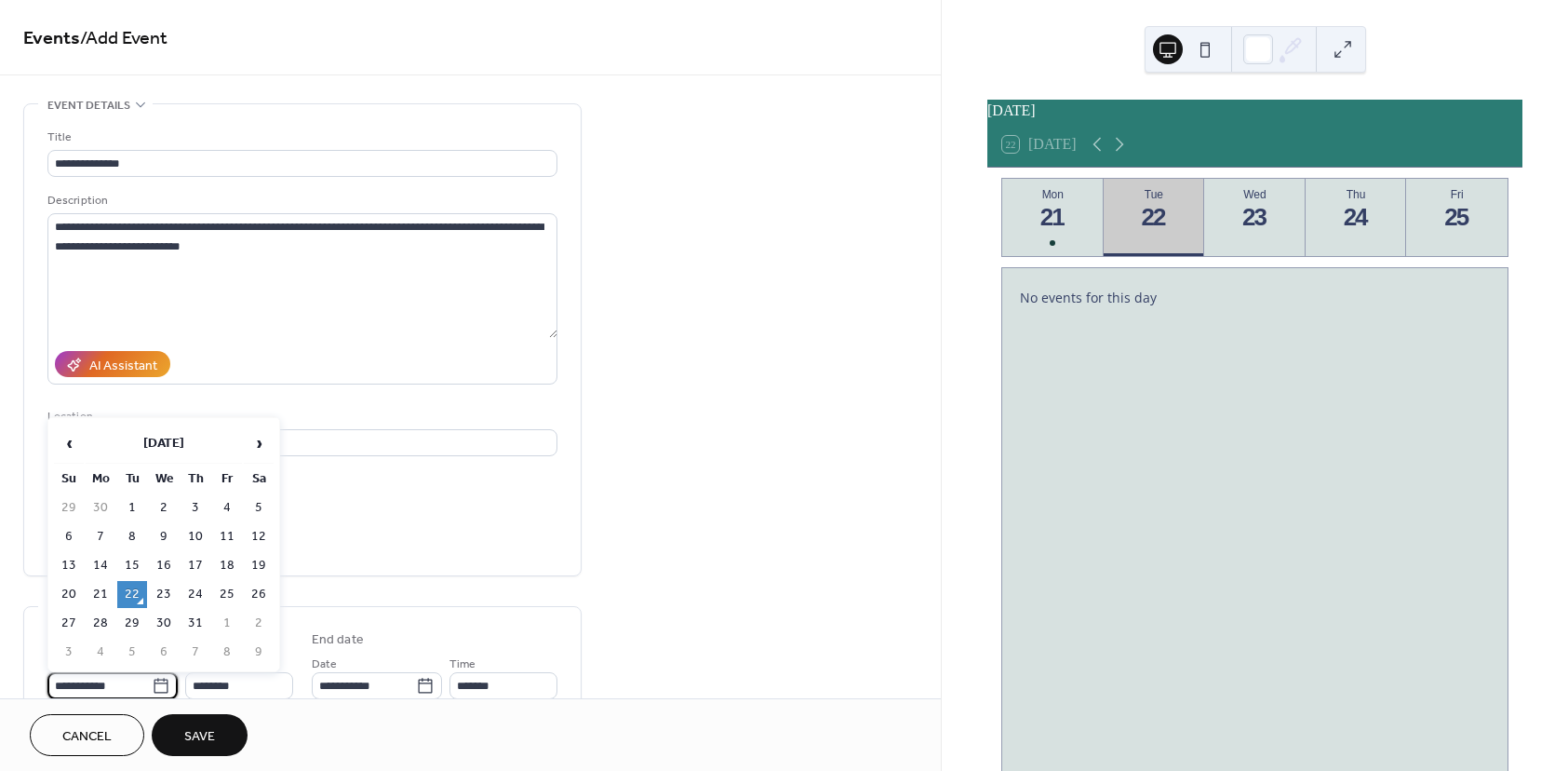 click on "**********" at bounding box center (100, 685) 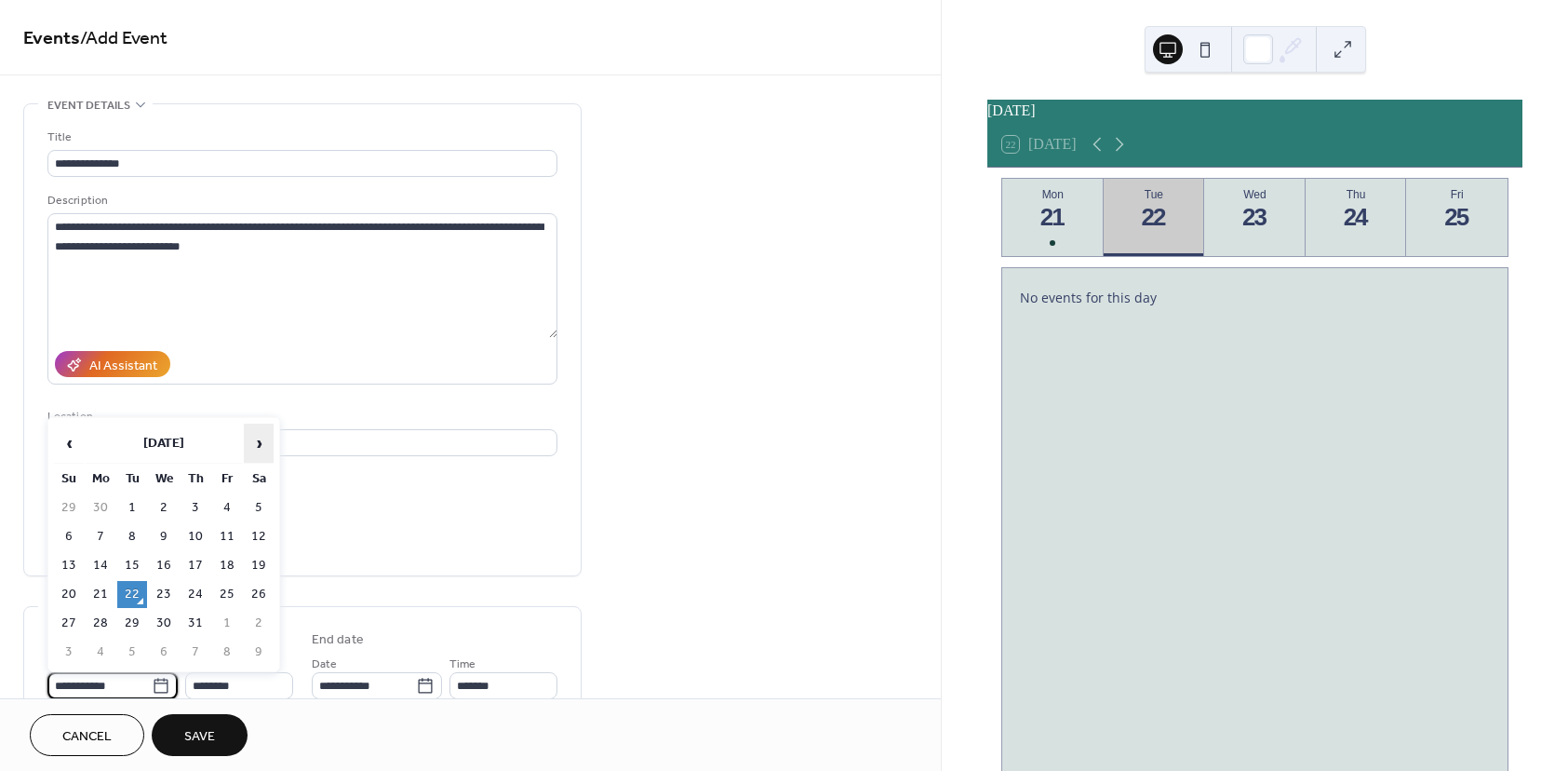 click on "›" at bounding box center [259, 443] 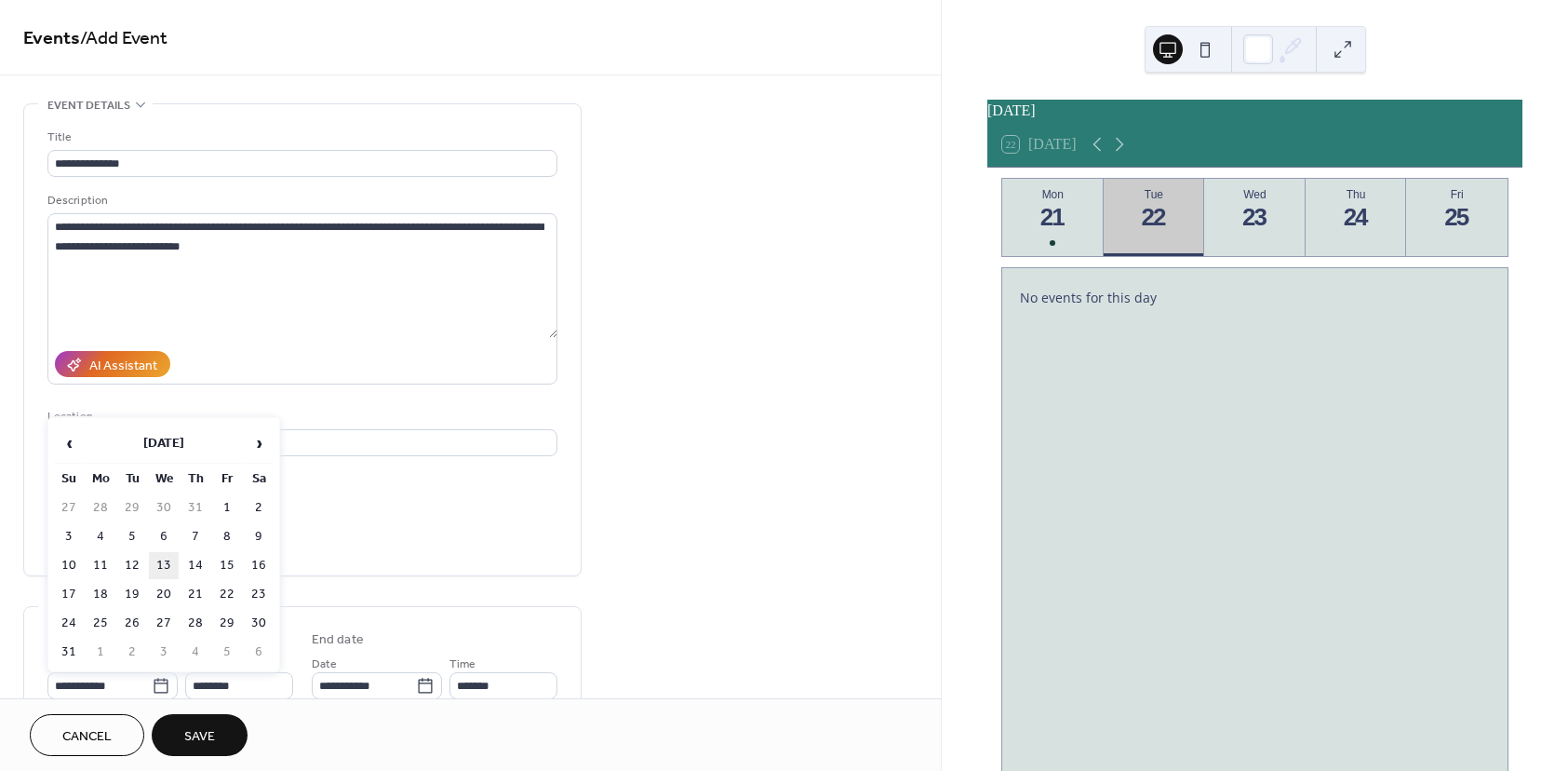 click on "13" at bounding box center (164, 565) 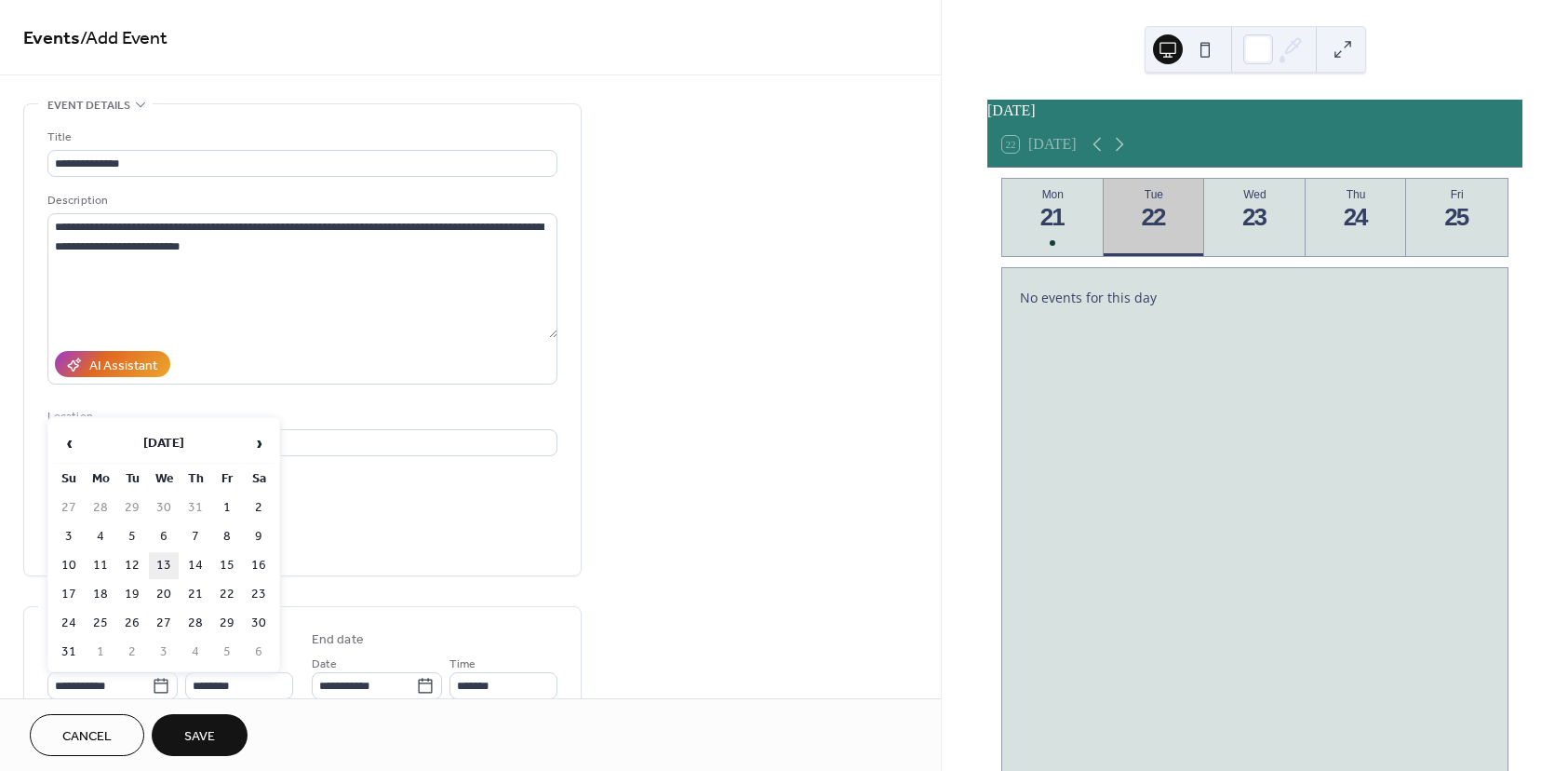 type on "**********" 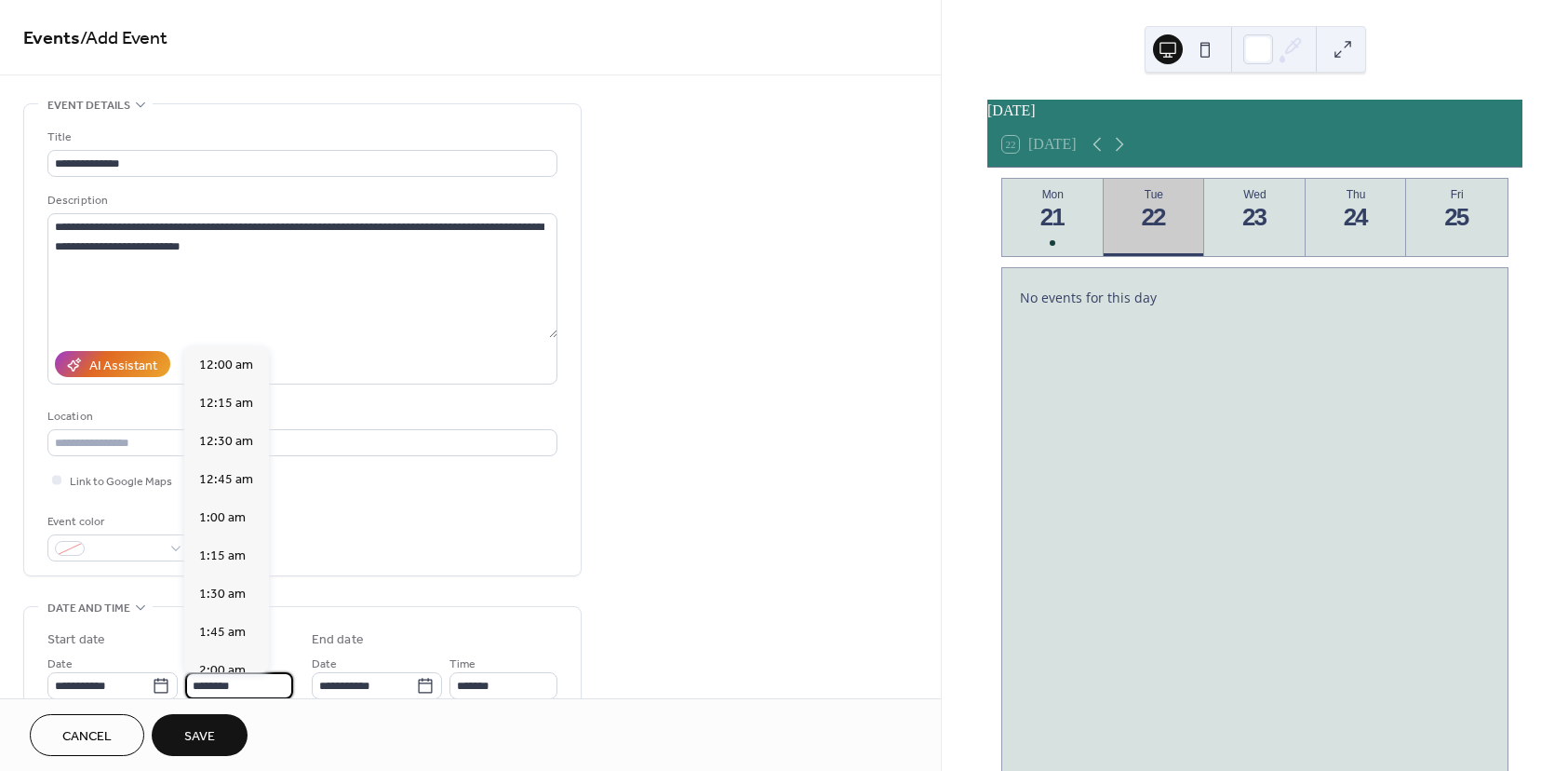 click on "********" at bounding box center [239, 685] 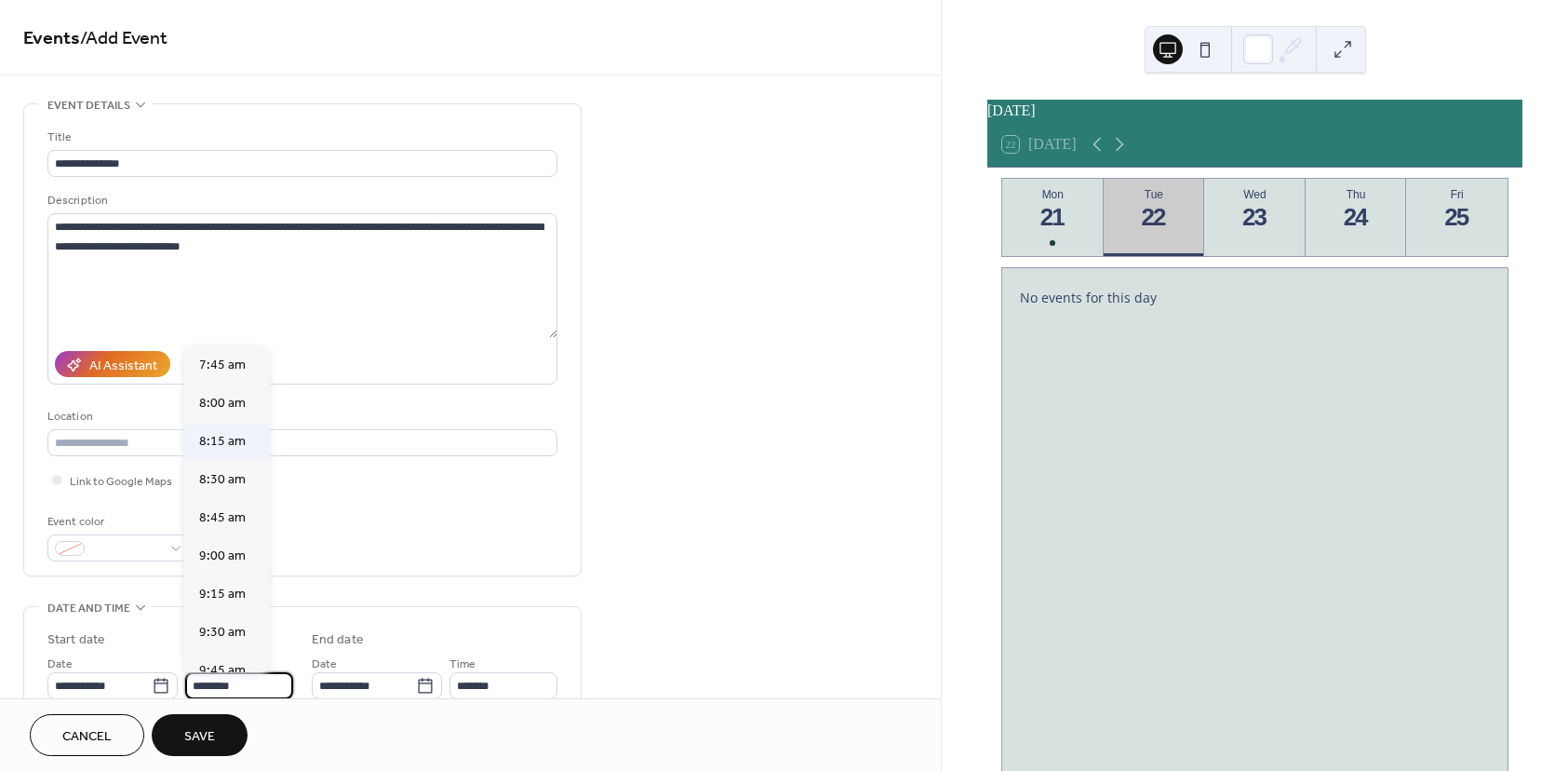 scroll, scrollTop: 1181, scrollLeft: 0, axis: vertical 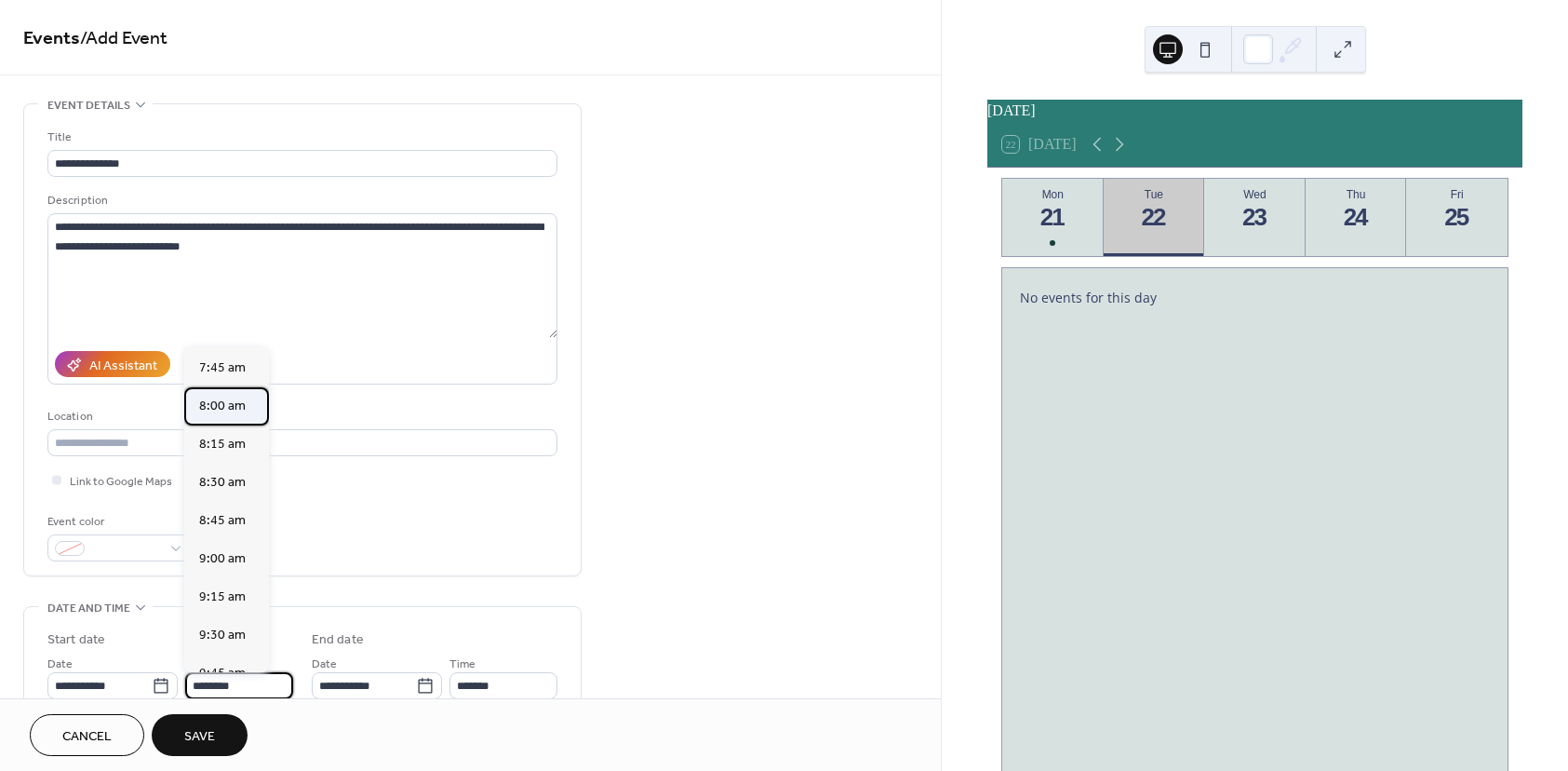 click on "8:00 am" at bounding box center (222, 406) 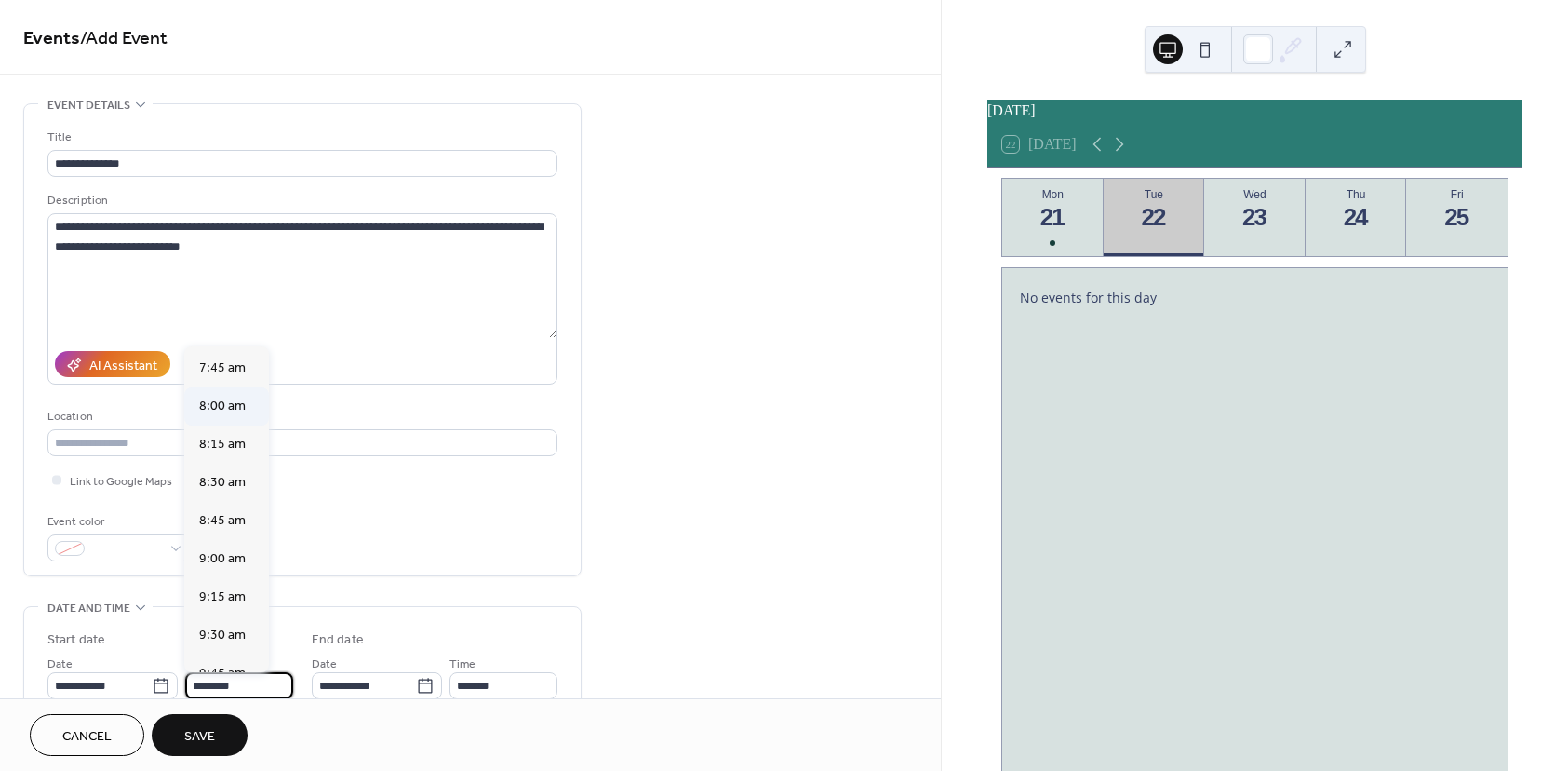 type on "*******" 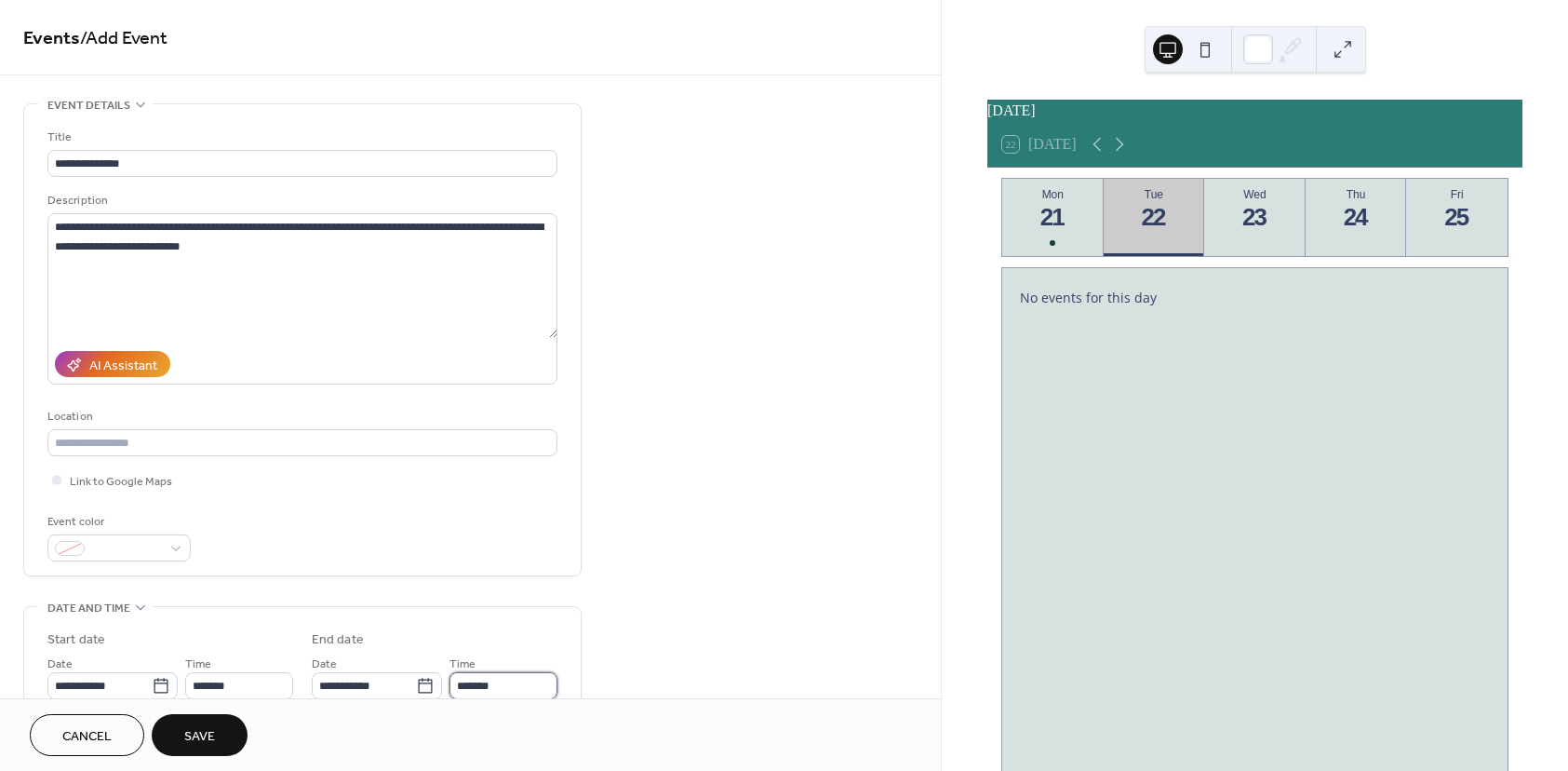 click on "*******" at bounding box center [503, 685] 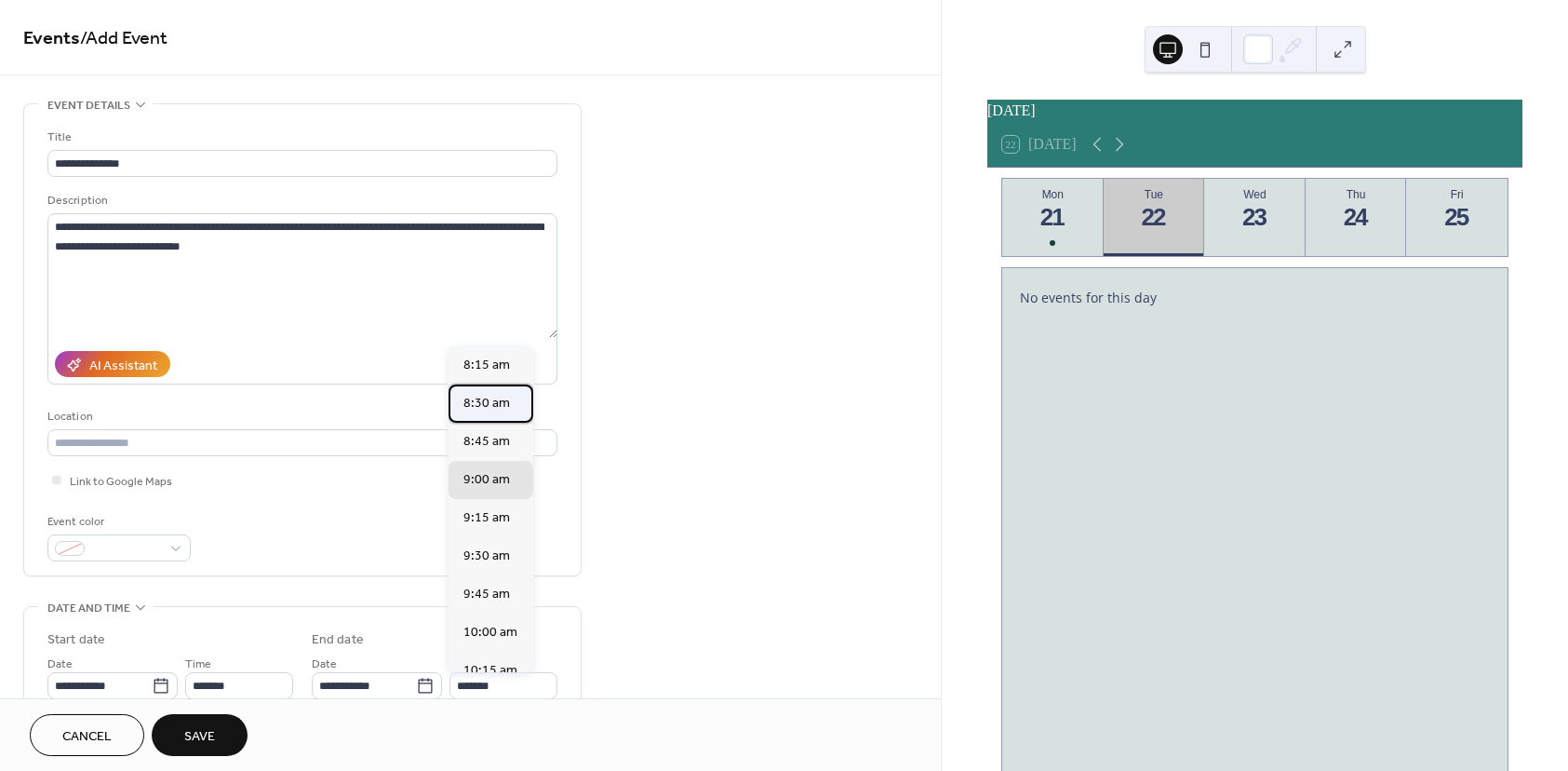 click on "8:30 am" at bounding box center (487, 403) 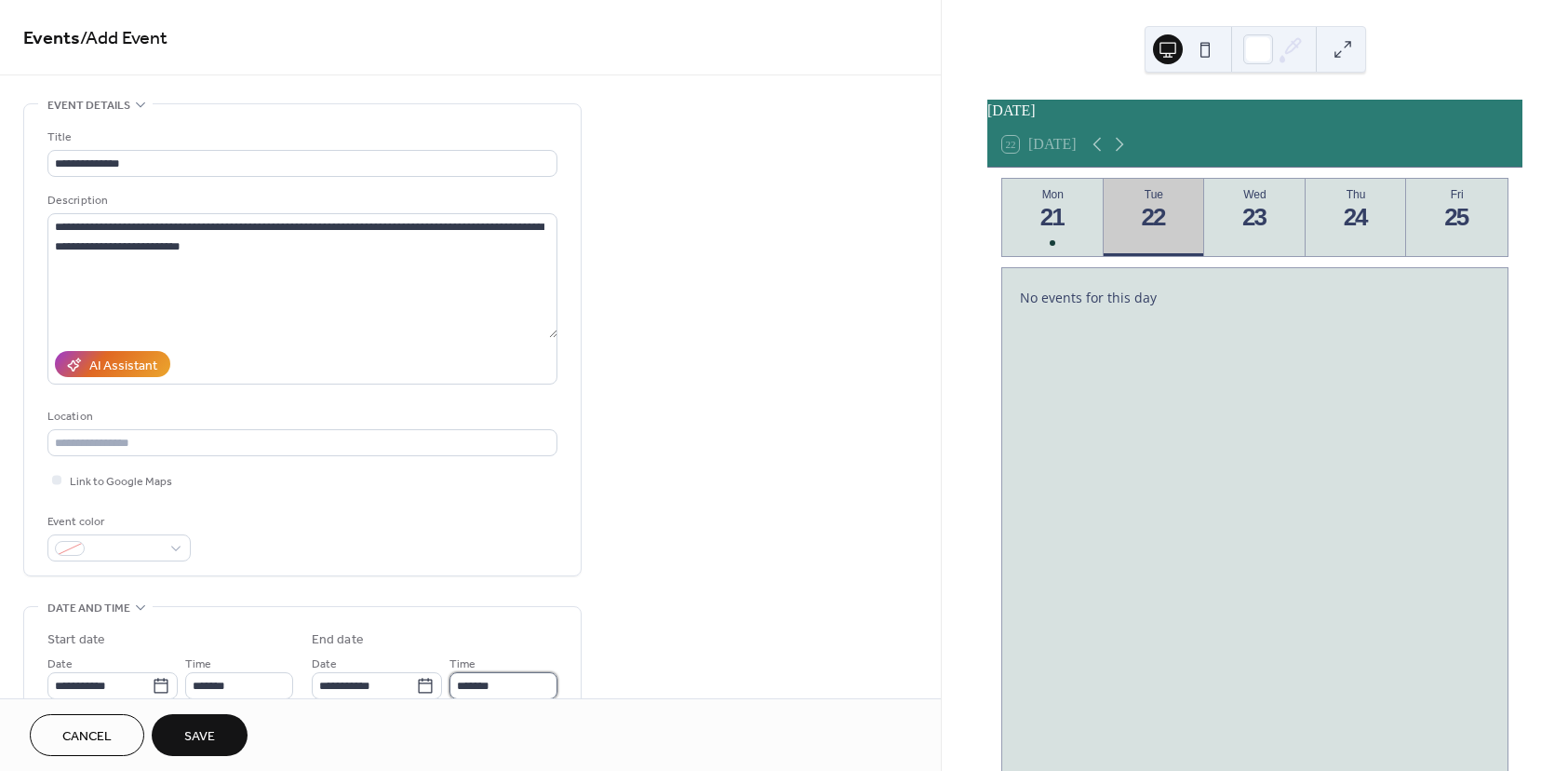 click on "*******" at bounding box center [503, 685] 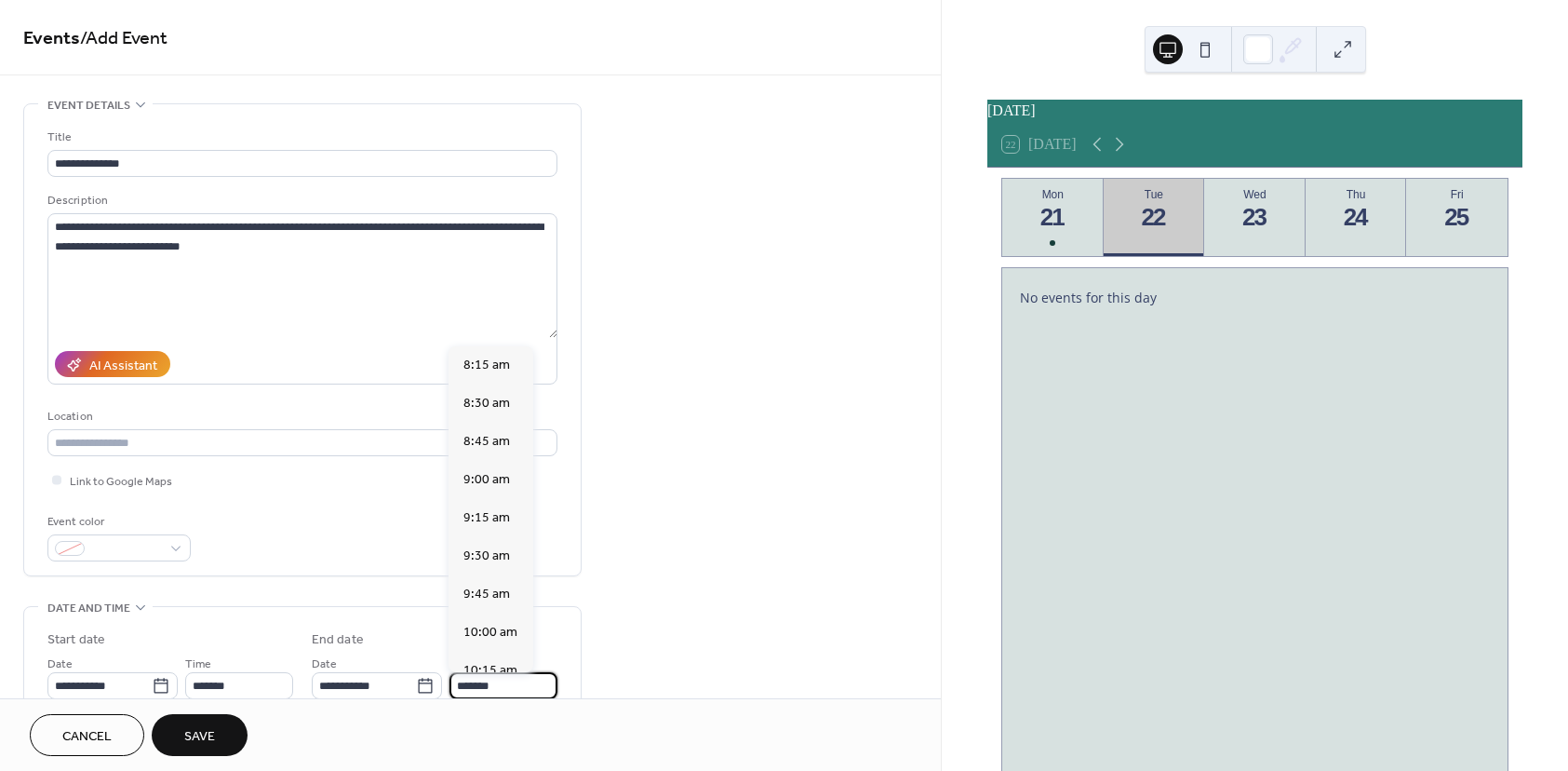 type on "*******" 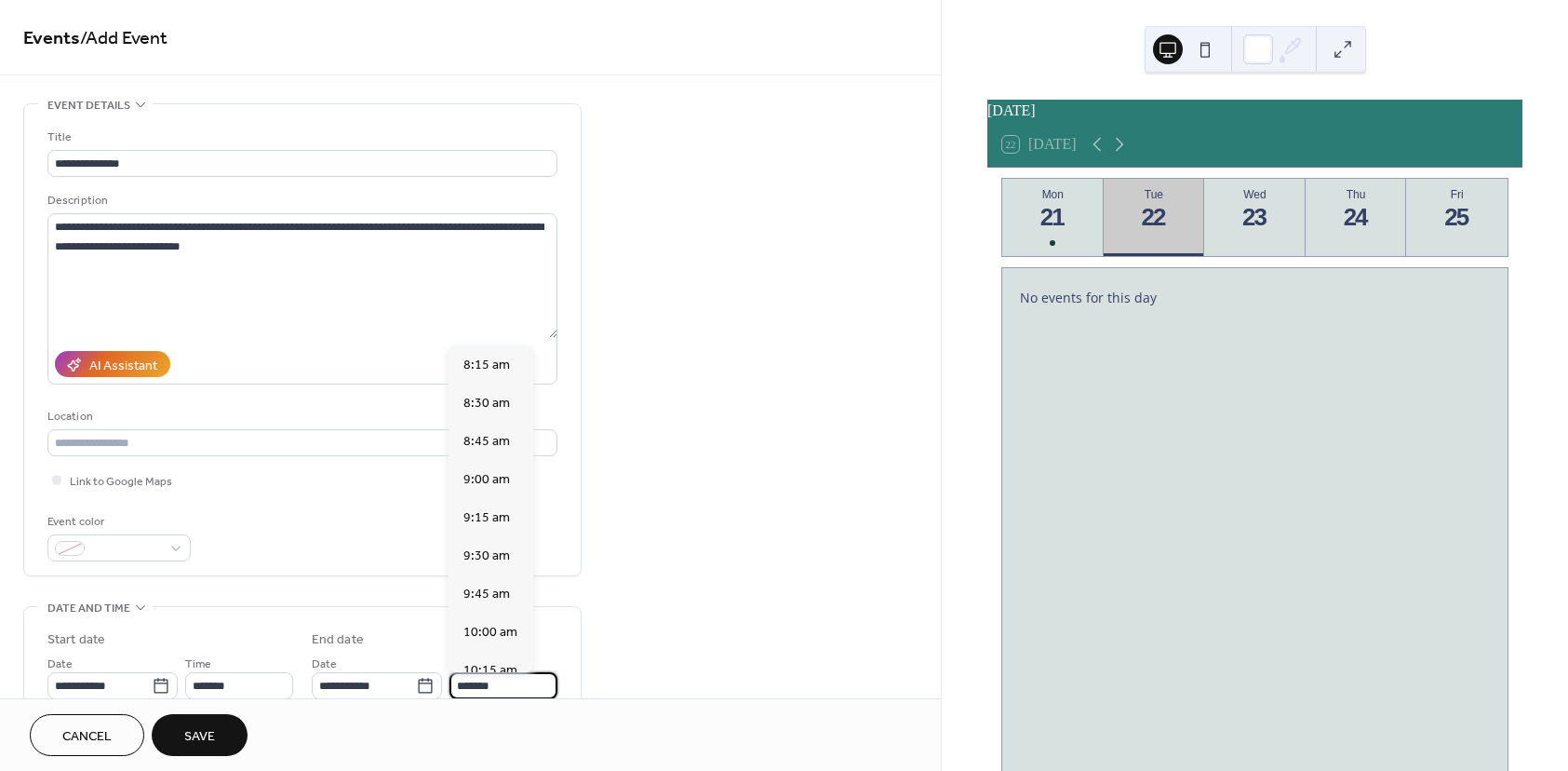 click on "Save" at bounding box center (199, 735) 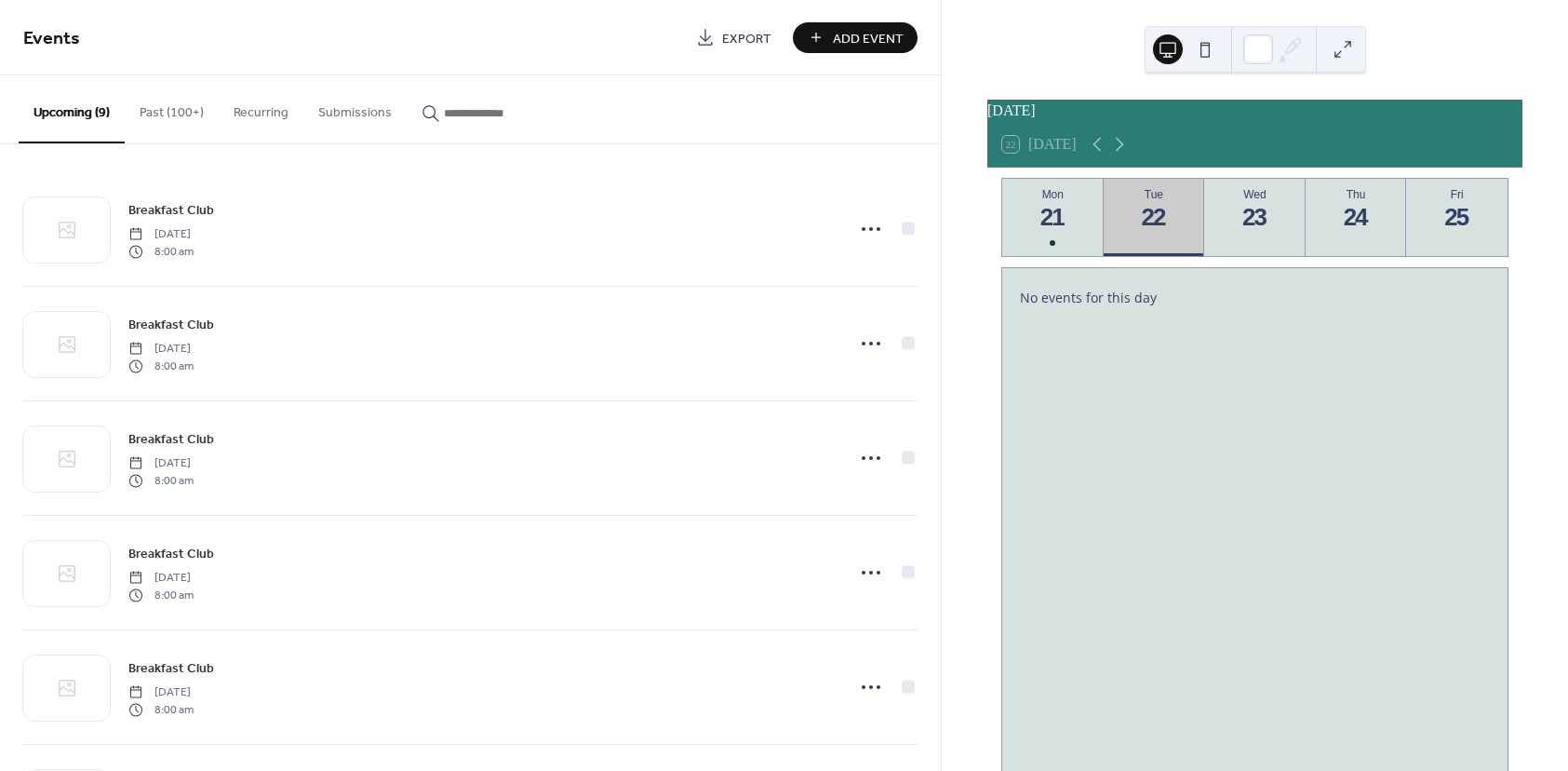 click on "Add Event" at bounding box center [868, 38] 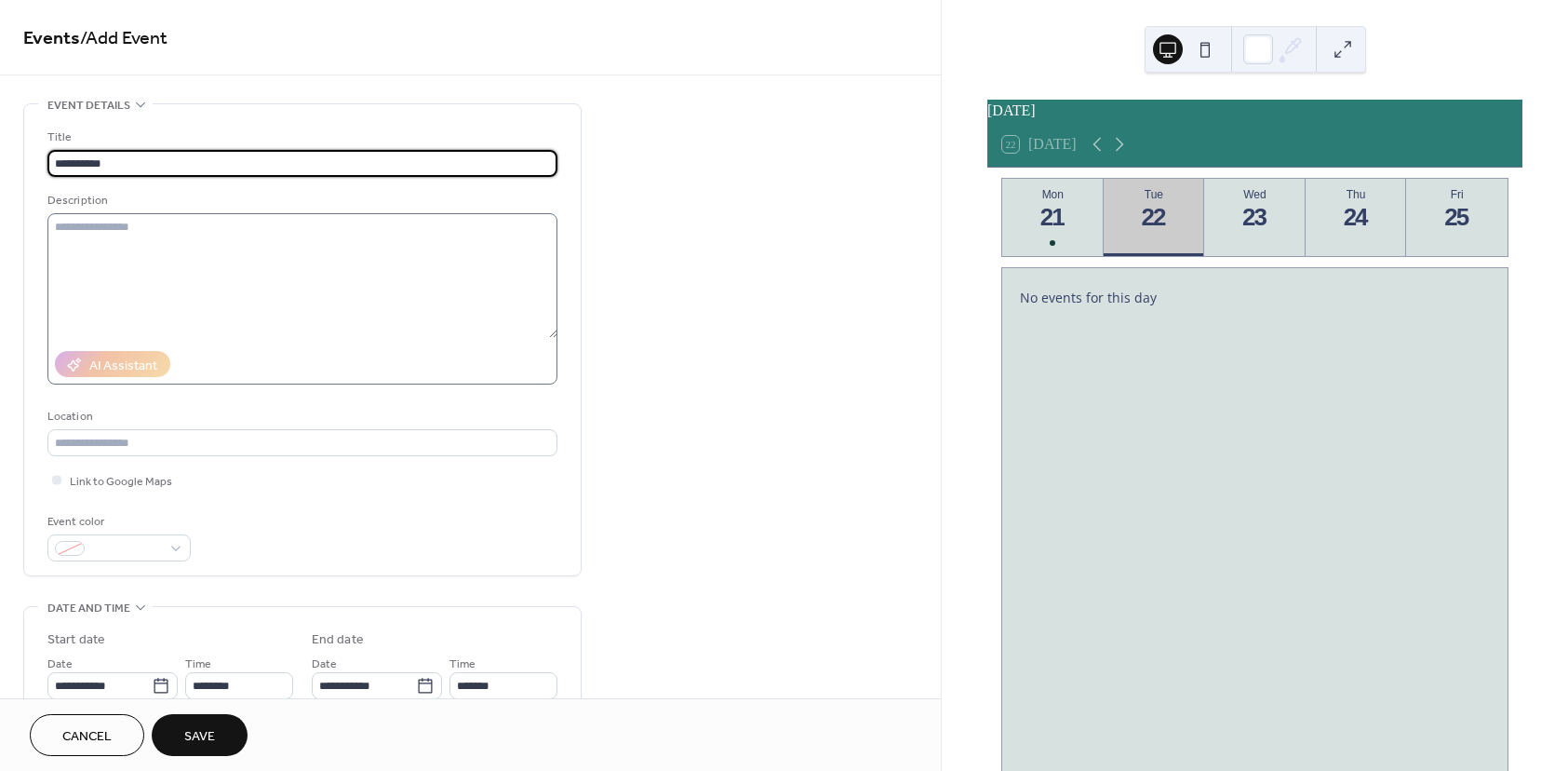 type on "**********" 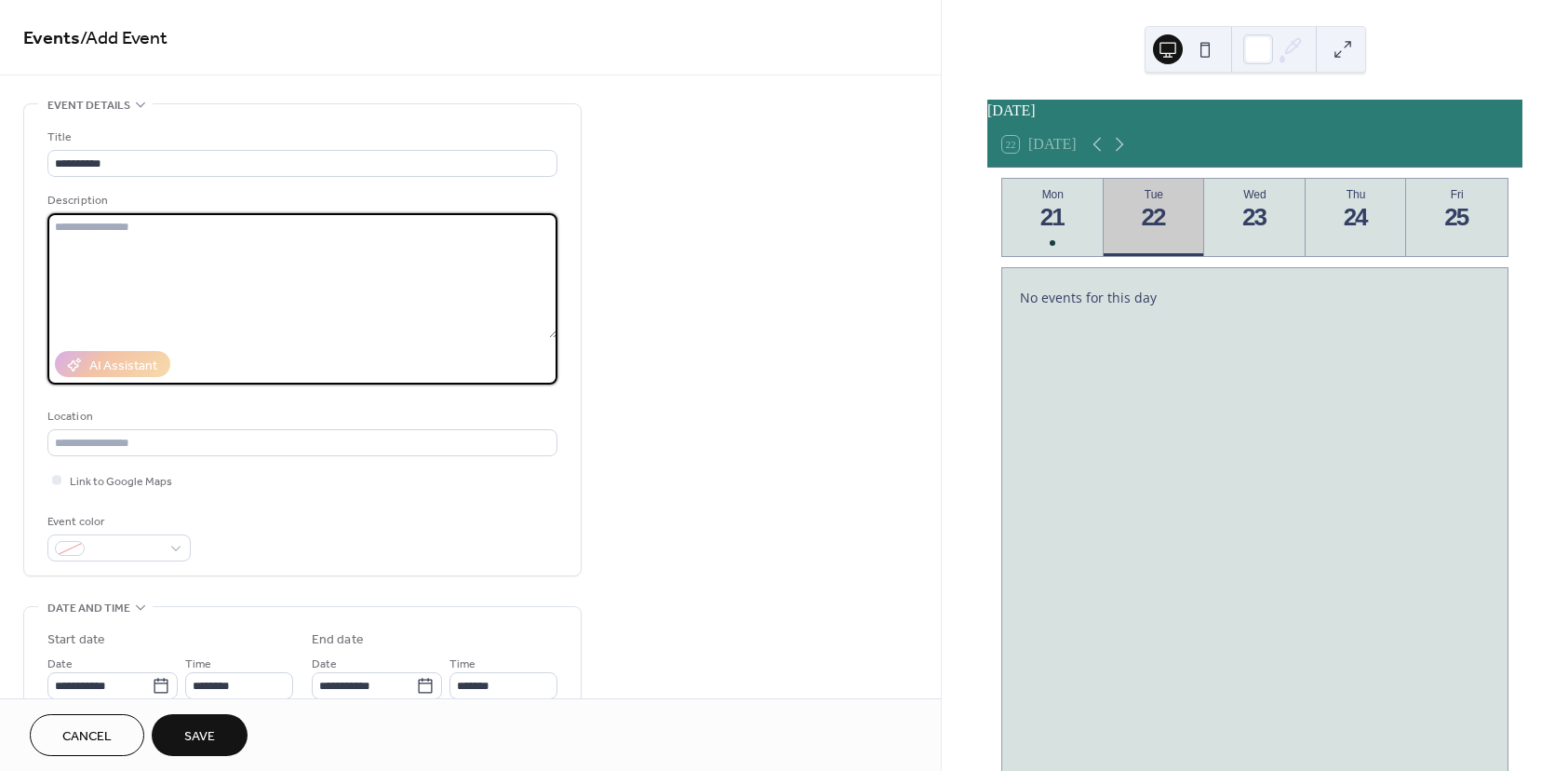 click at bounding box center (302, 276) 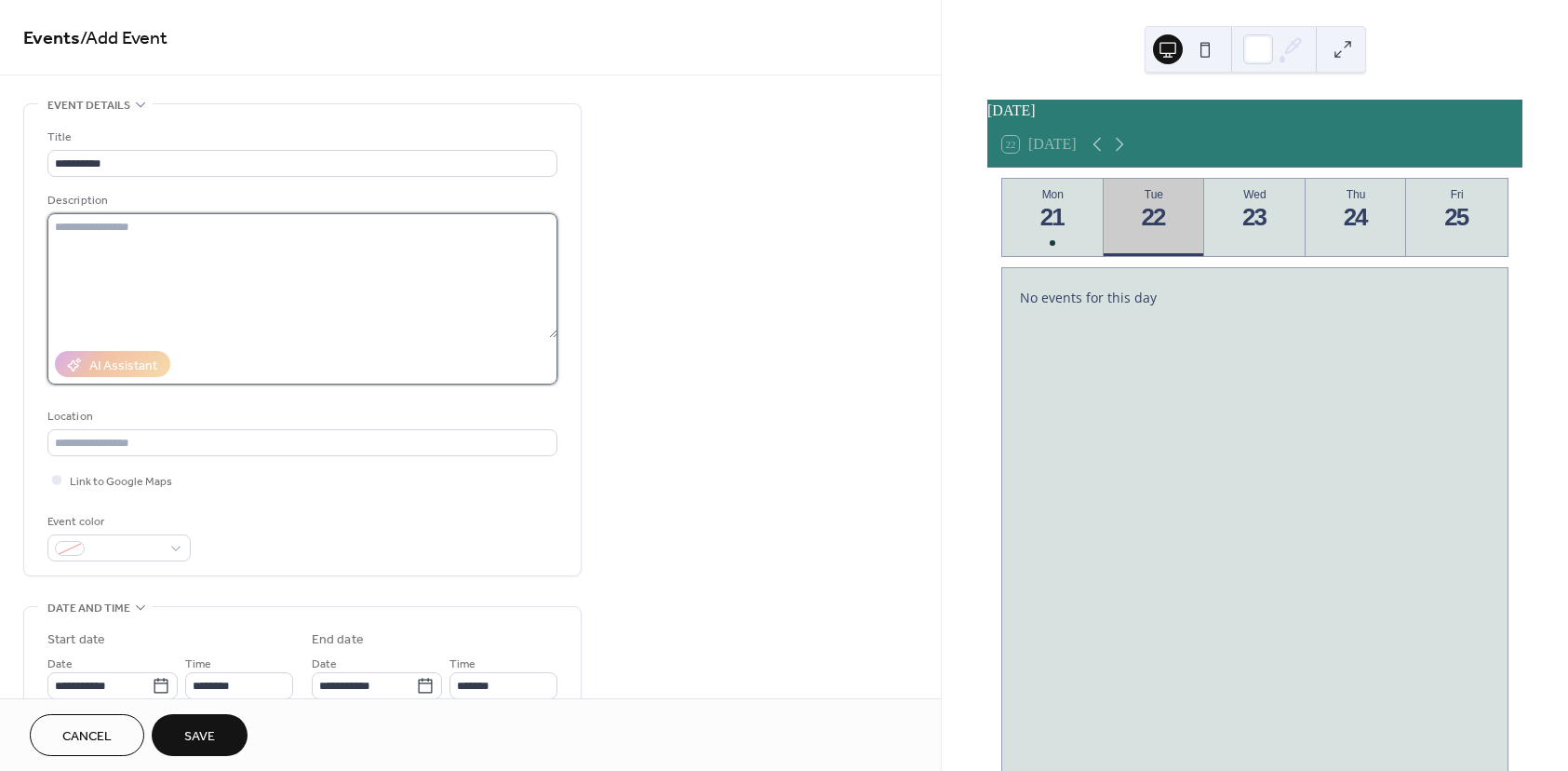 click at bounding box center [302, 276] 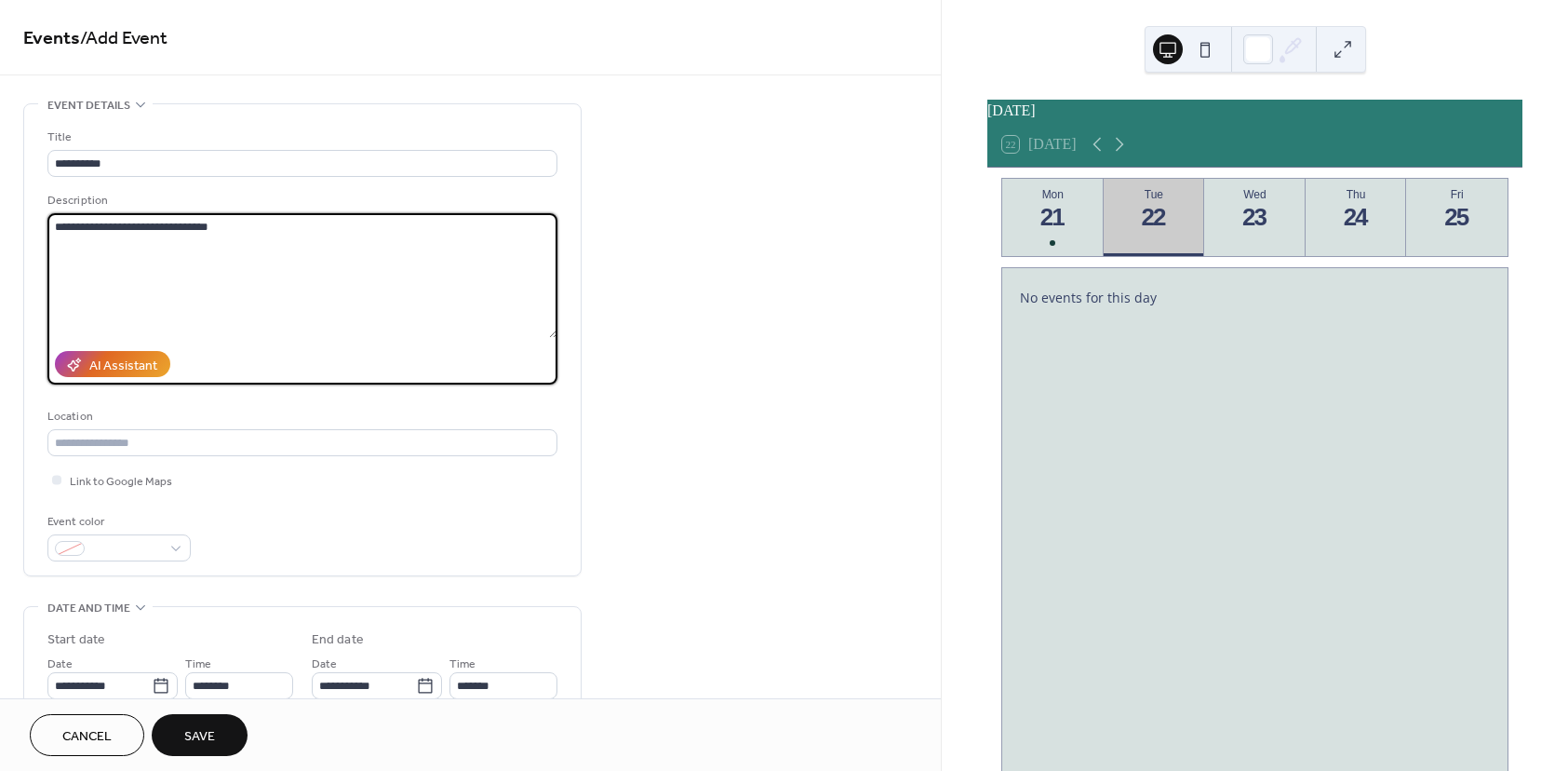 click on "**********" at bounding box center [302, 276] 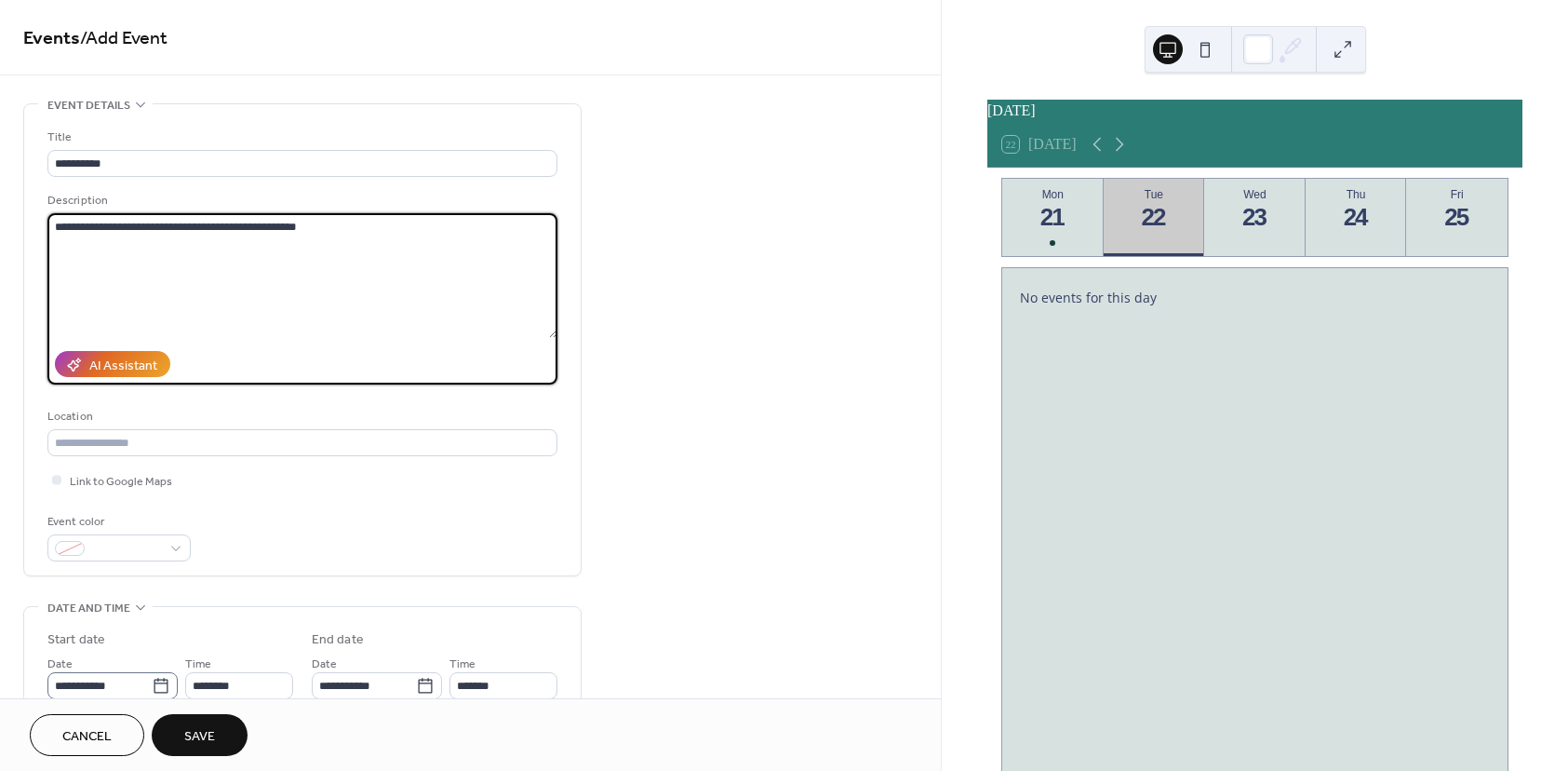 type on "**********" 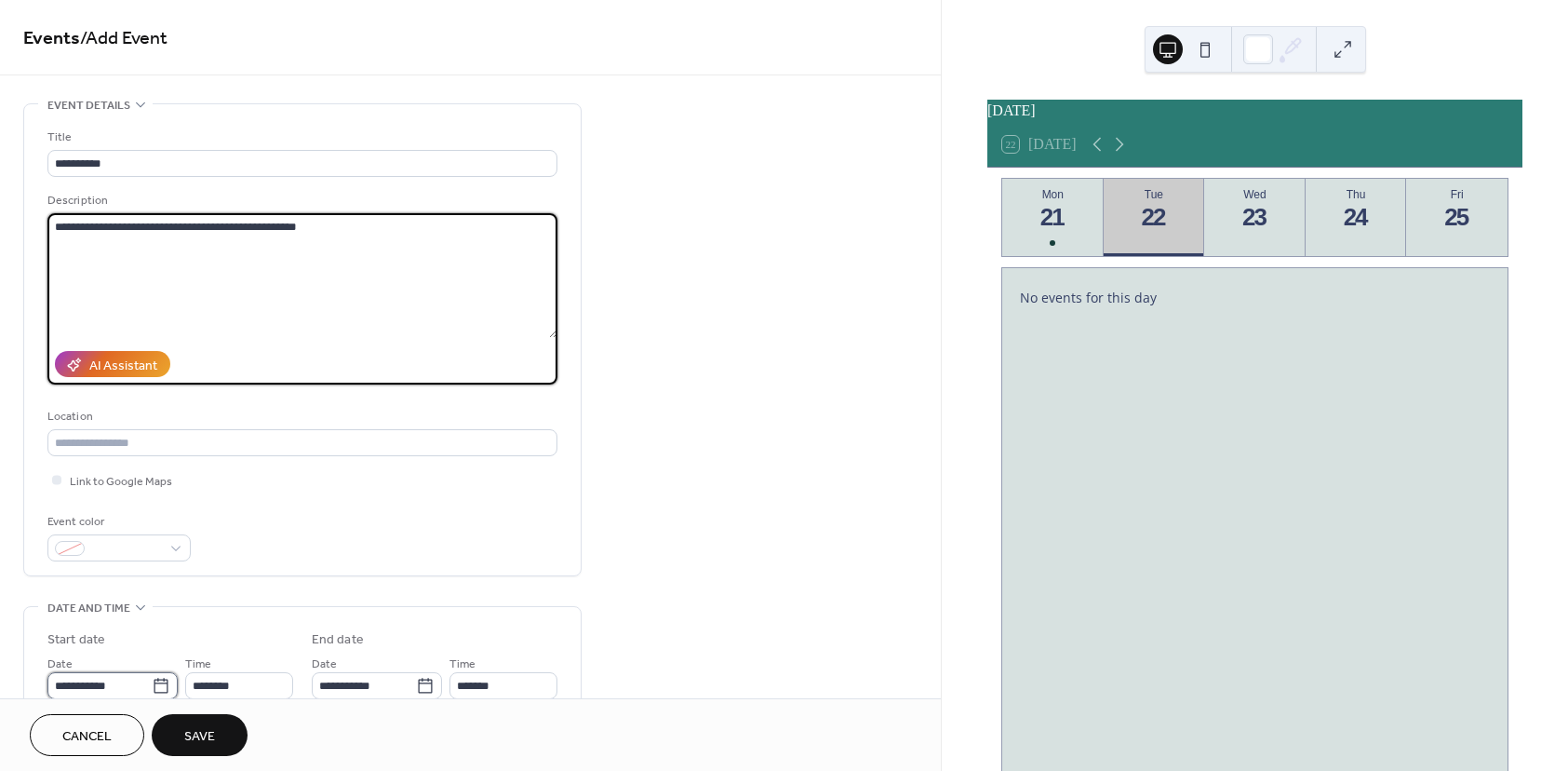 click on "**********" at bounding box center (100, 685) 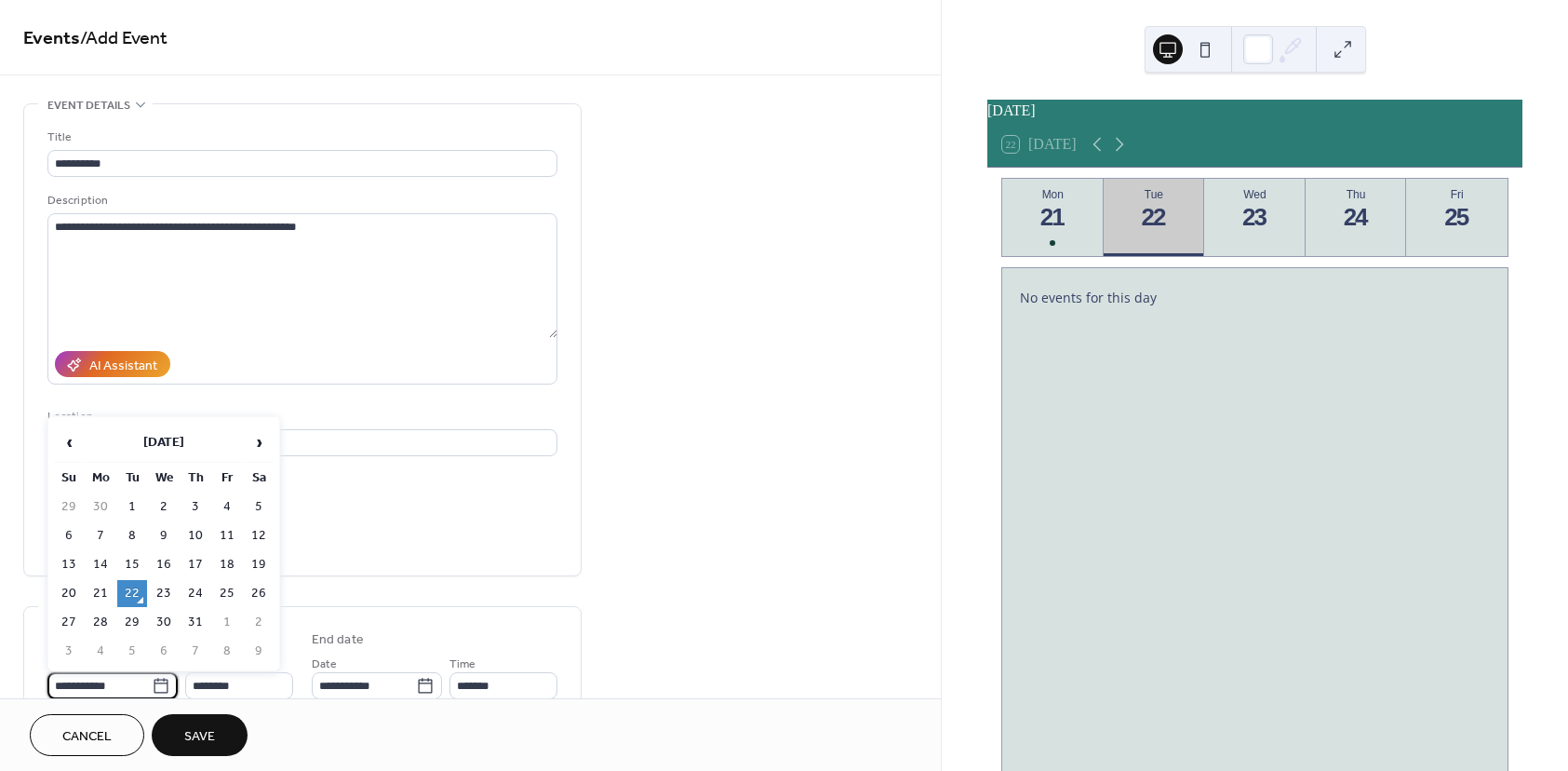 scroll, scrollTop: 1, scrollLeft: 0, axis: vertical 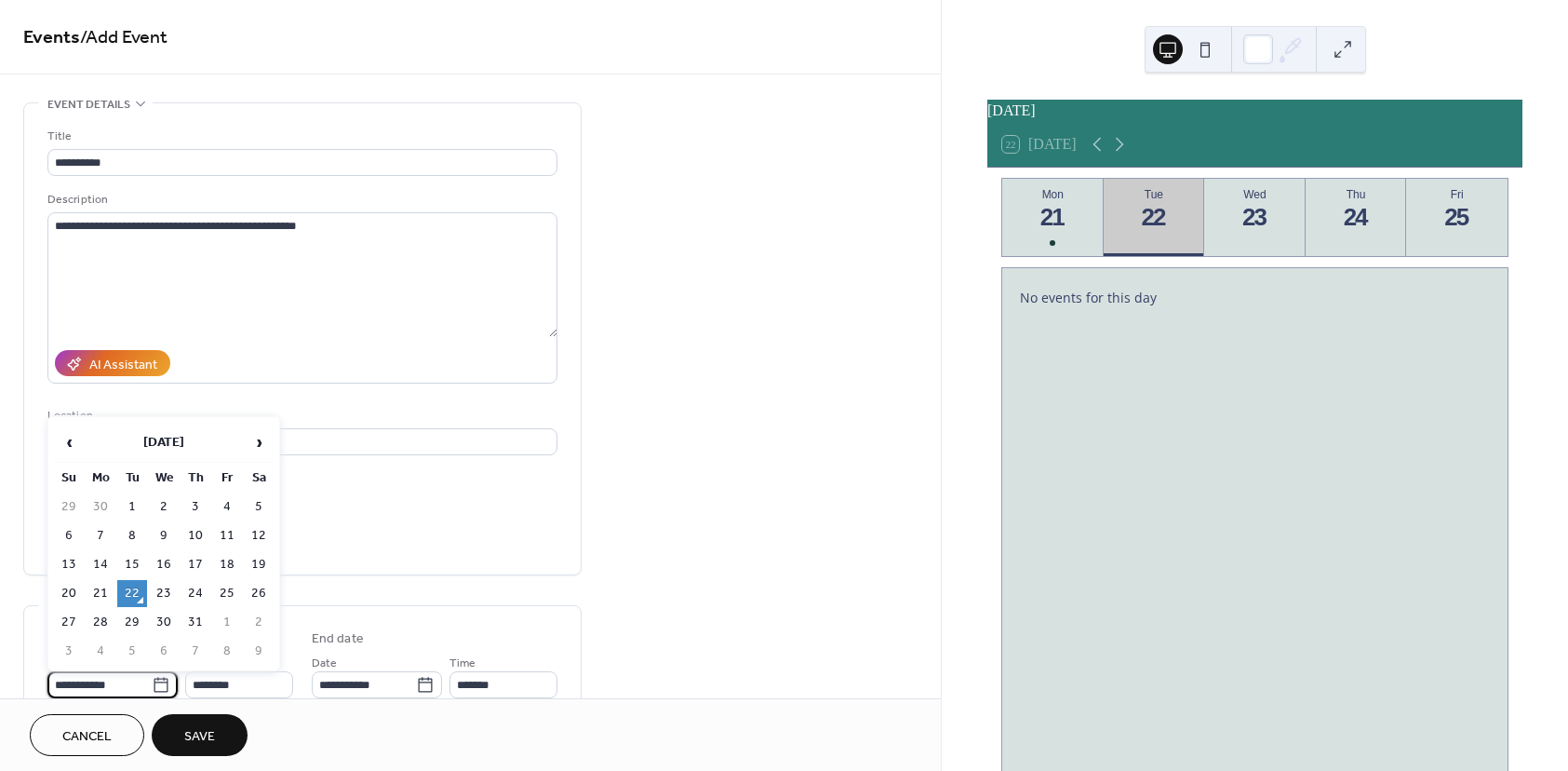 click on "28" at bounding box center [101, 622] 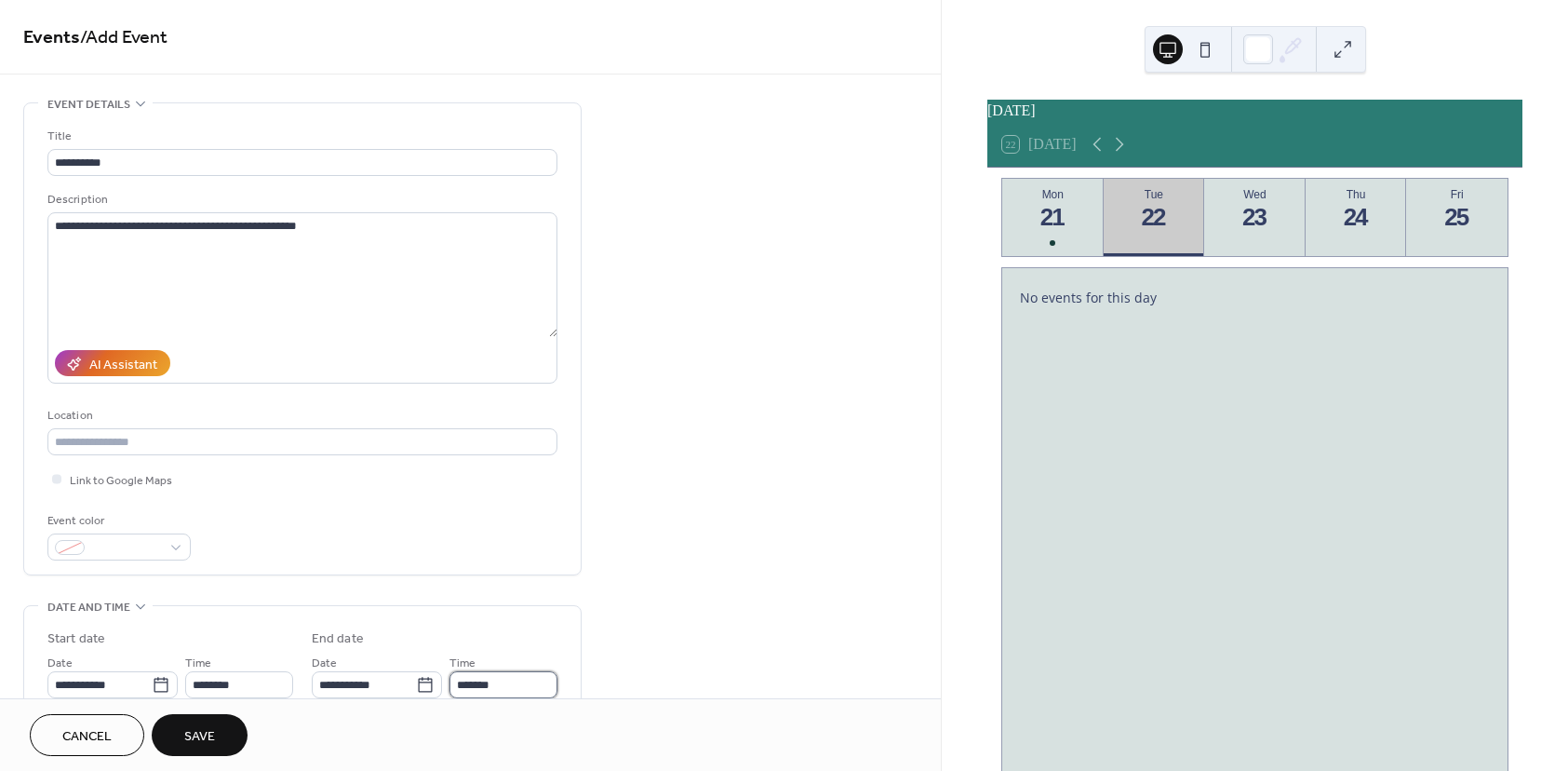 click on "*******" at bounding box center [503, 684] 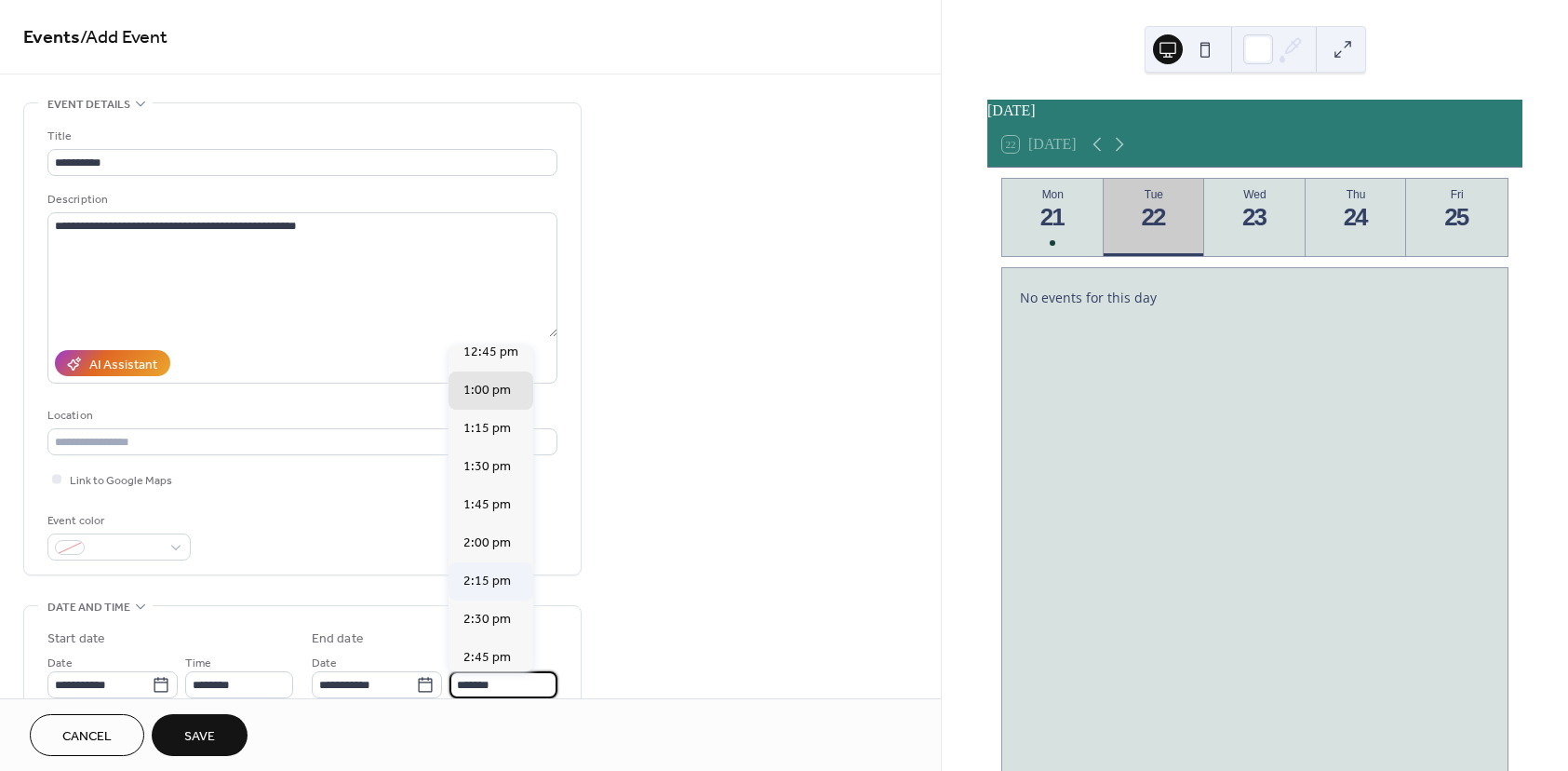 scroll, scrollTop: 93, scrollLeft: 0, axis: vertical 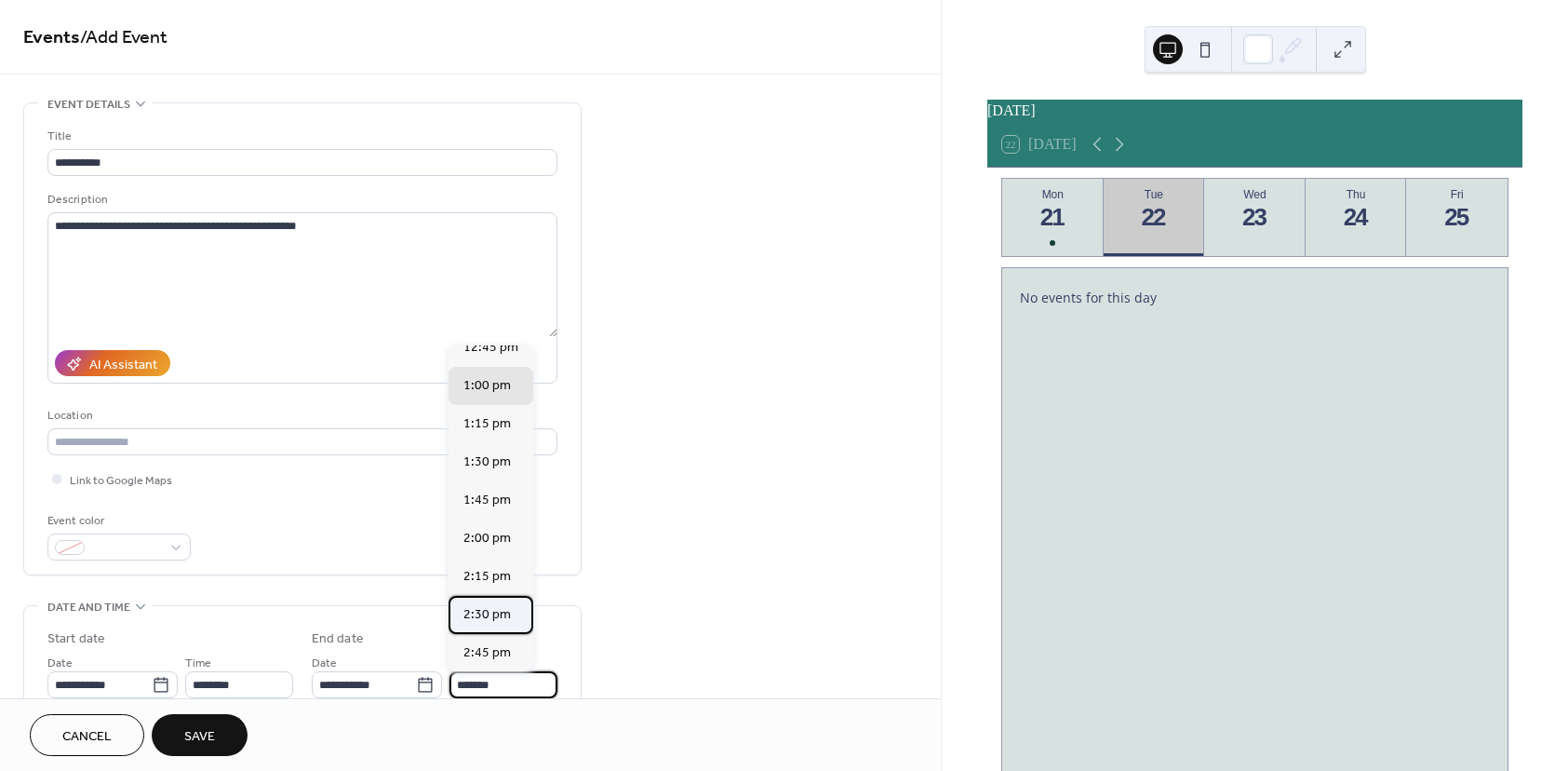 click on "2:30 pm" at bounding box center (487, 615) 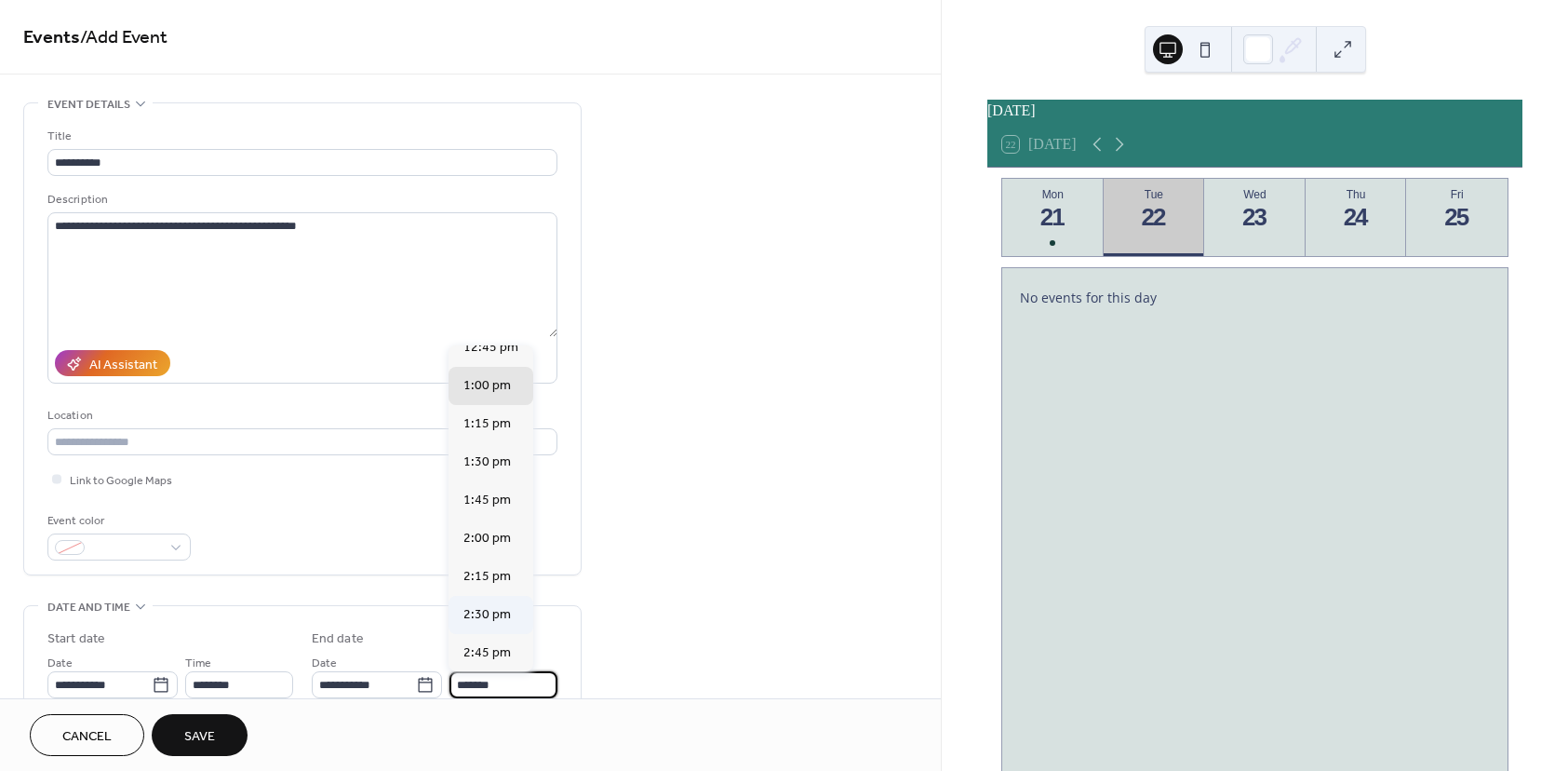 type on "*******" 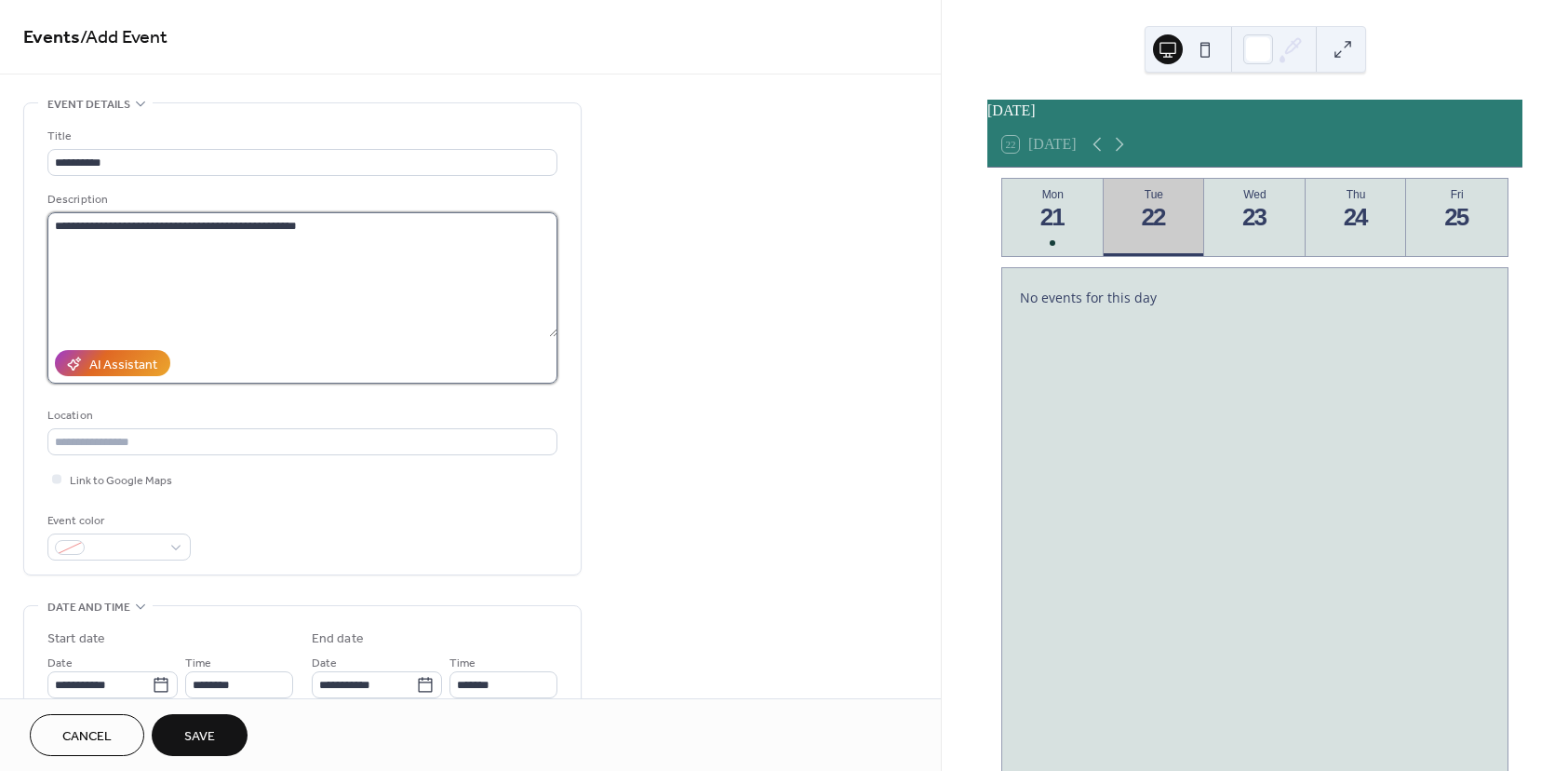 click on "**********" at bounding box center [302, 275] 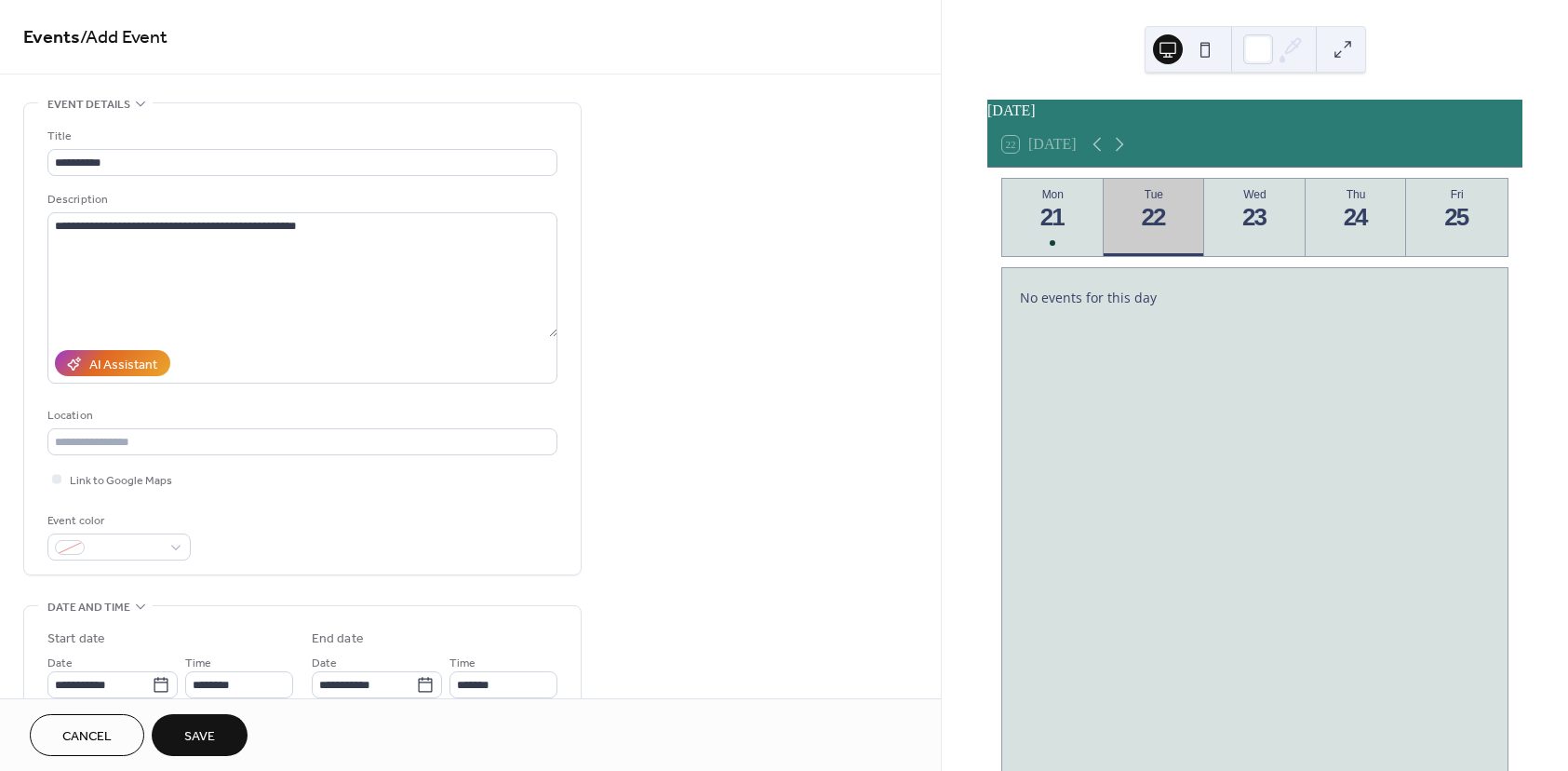 click on "Save" at bounding box center (199, 735) 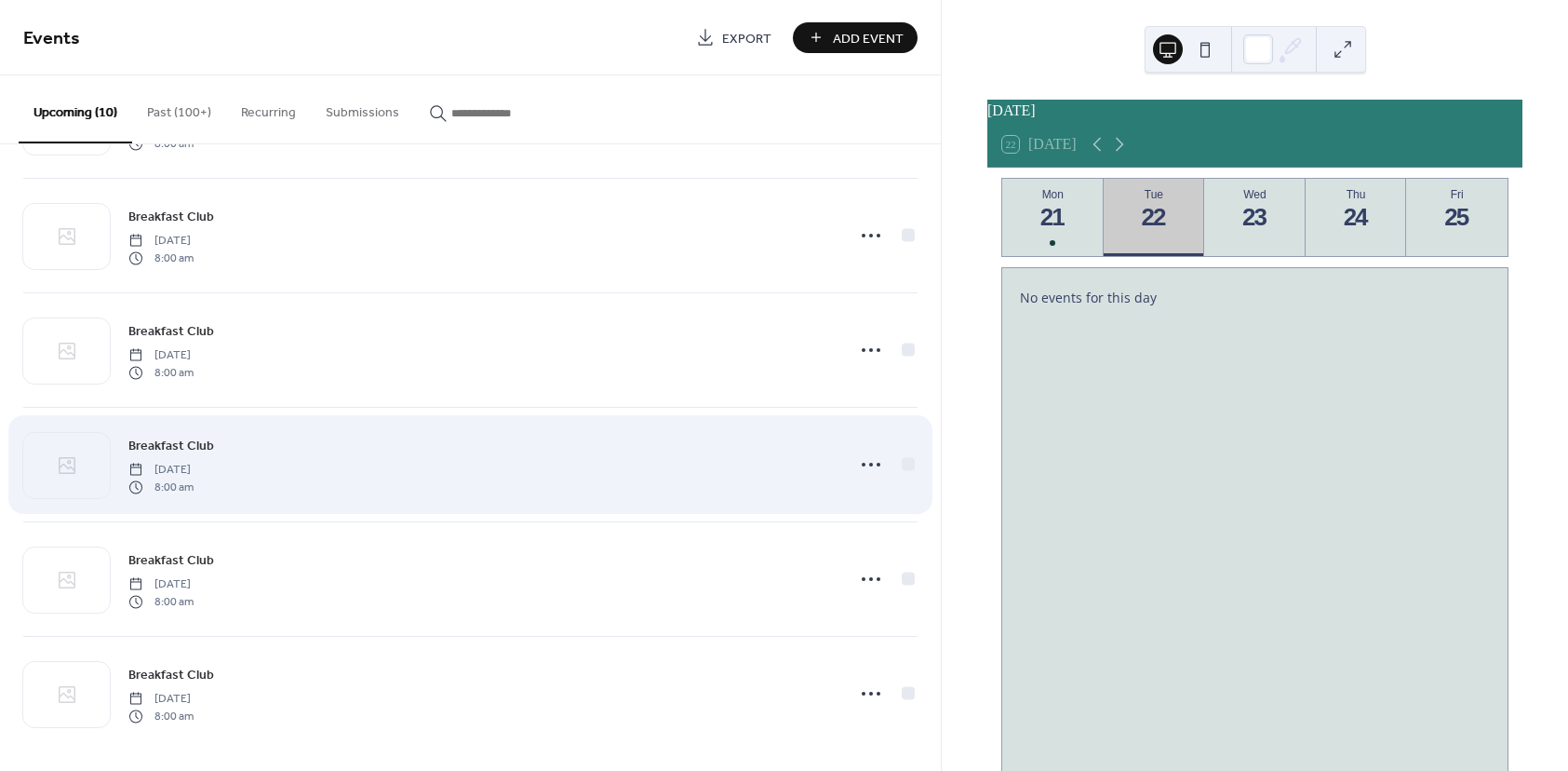 scroll, scrollTop: 574, scrollLeft: 0, axis: vertical 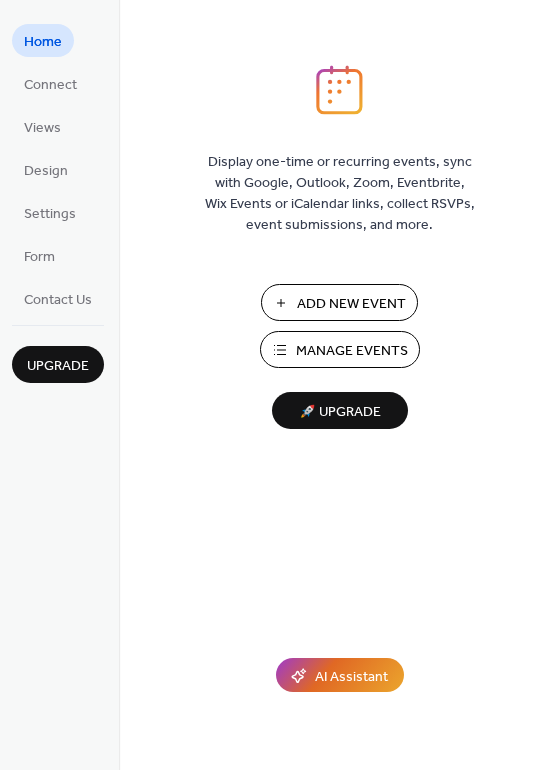 click on "Manage Events" at bounding box center (352, 351) 